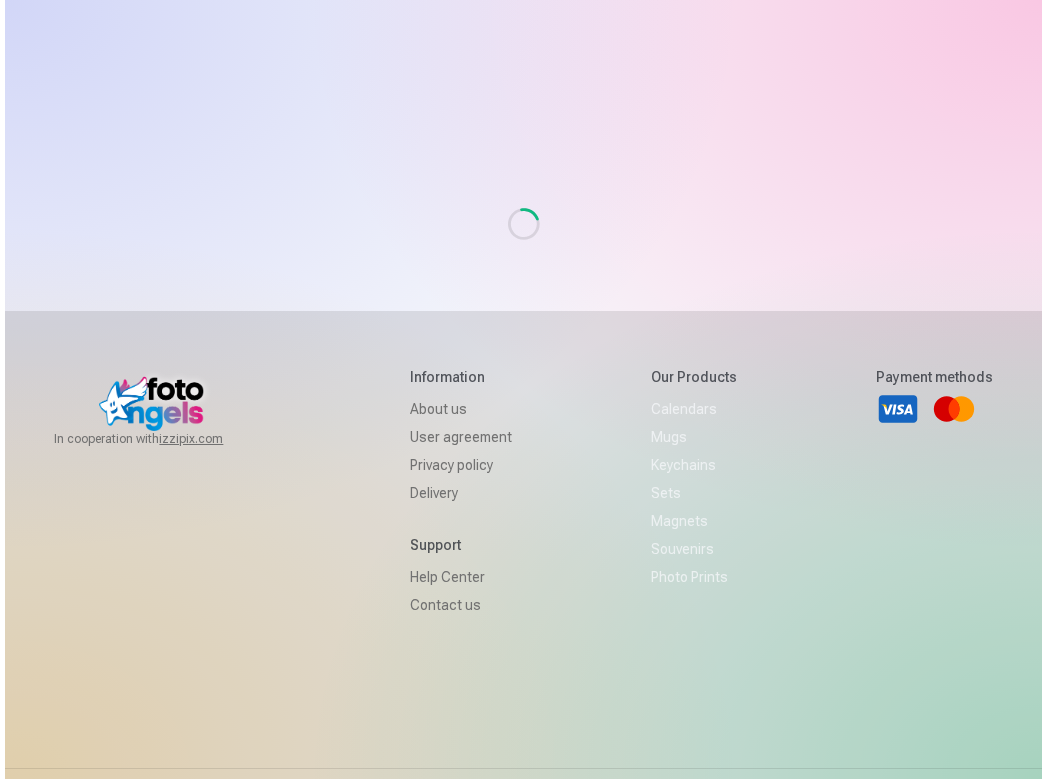 scroll, scrollTop: 0, scrollLeft: 0, axis: both 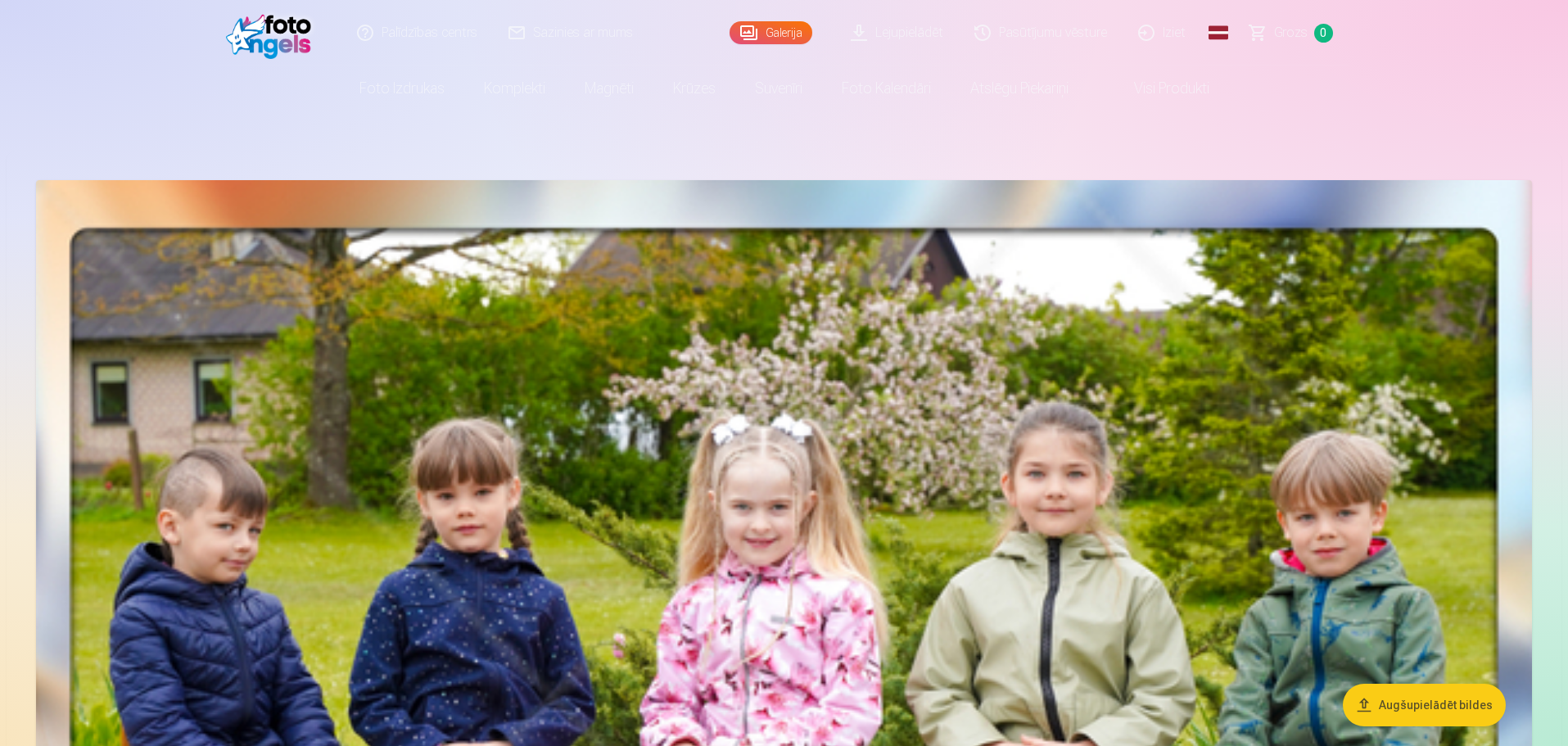 click on "Grozs" at bounding box center [1290, 33] 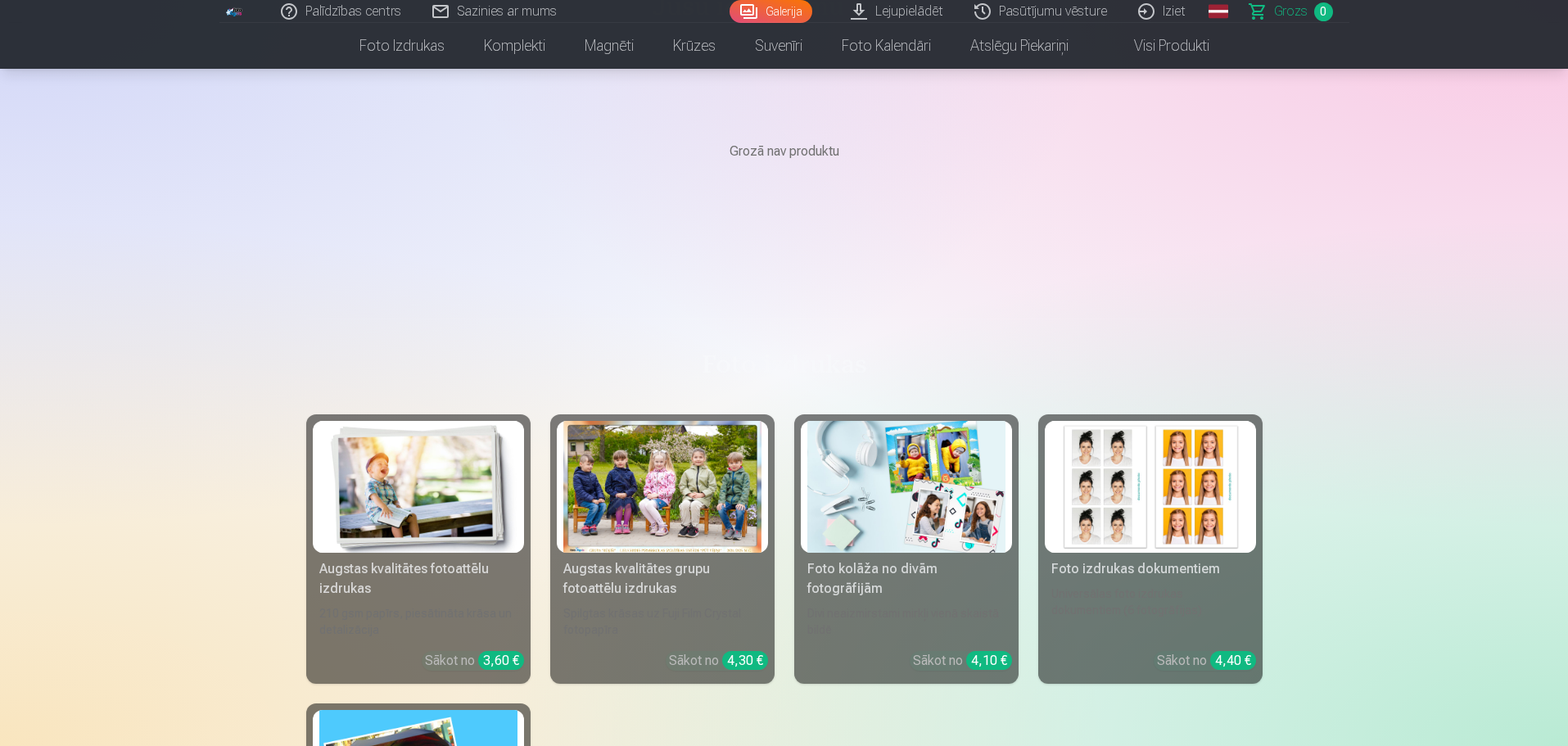 scroll, scrollTop: 246, scrollLeft: 0, axis: vertical 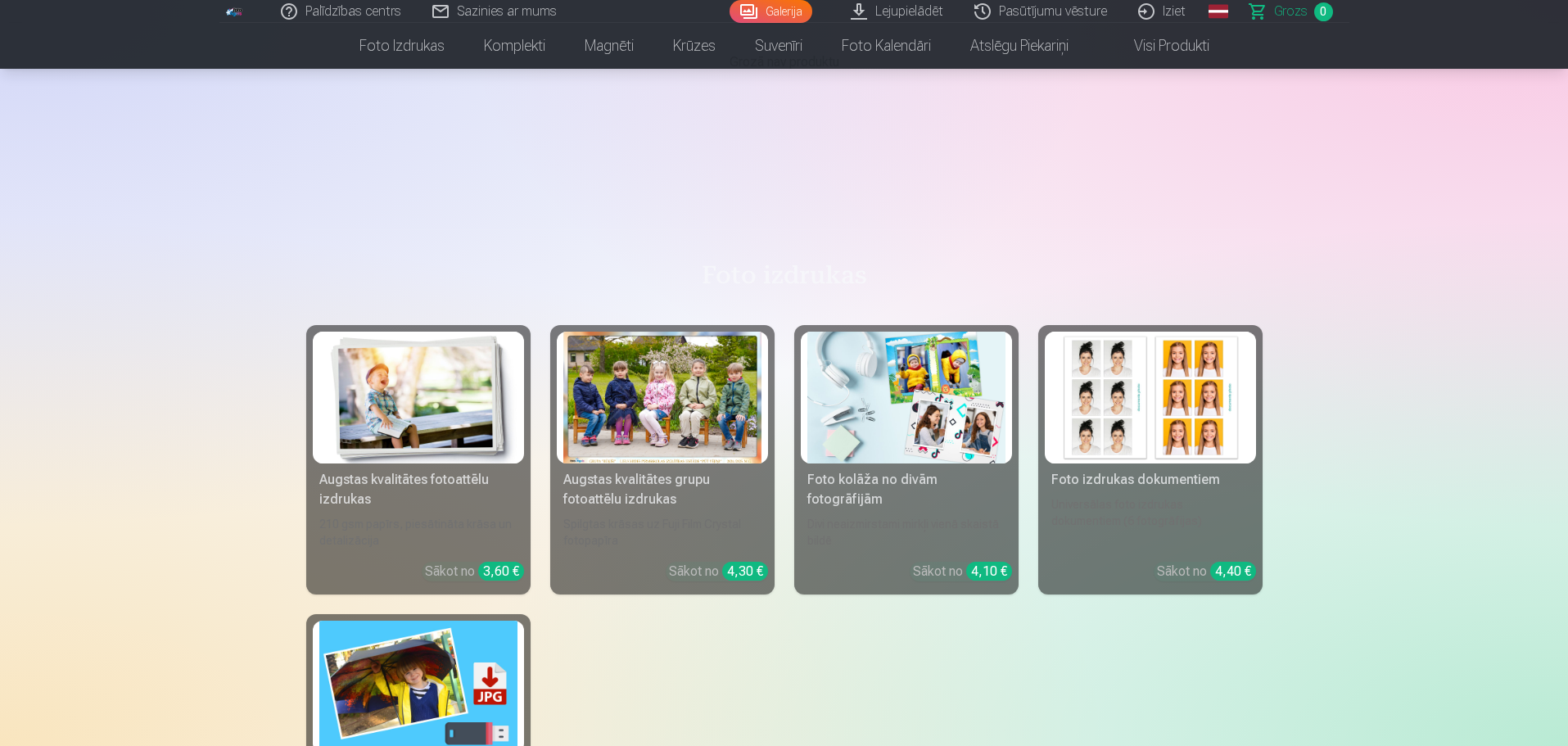 click at bounding box center [662, 397] 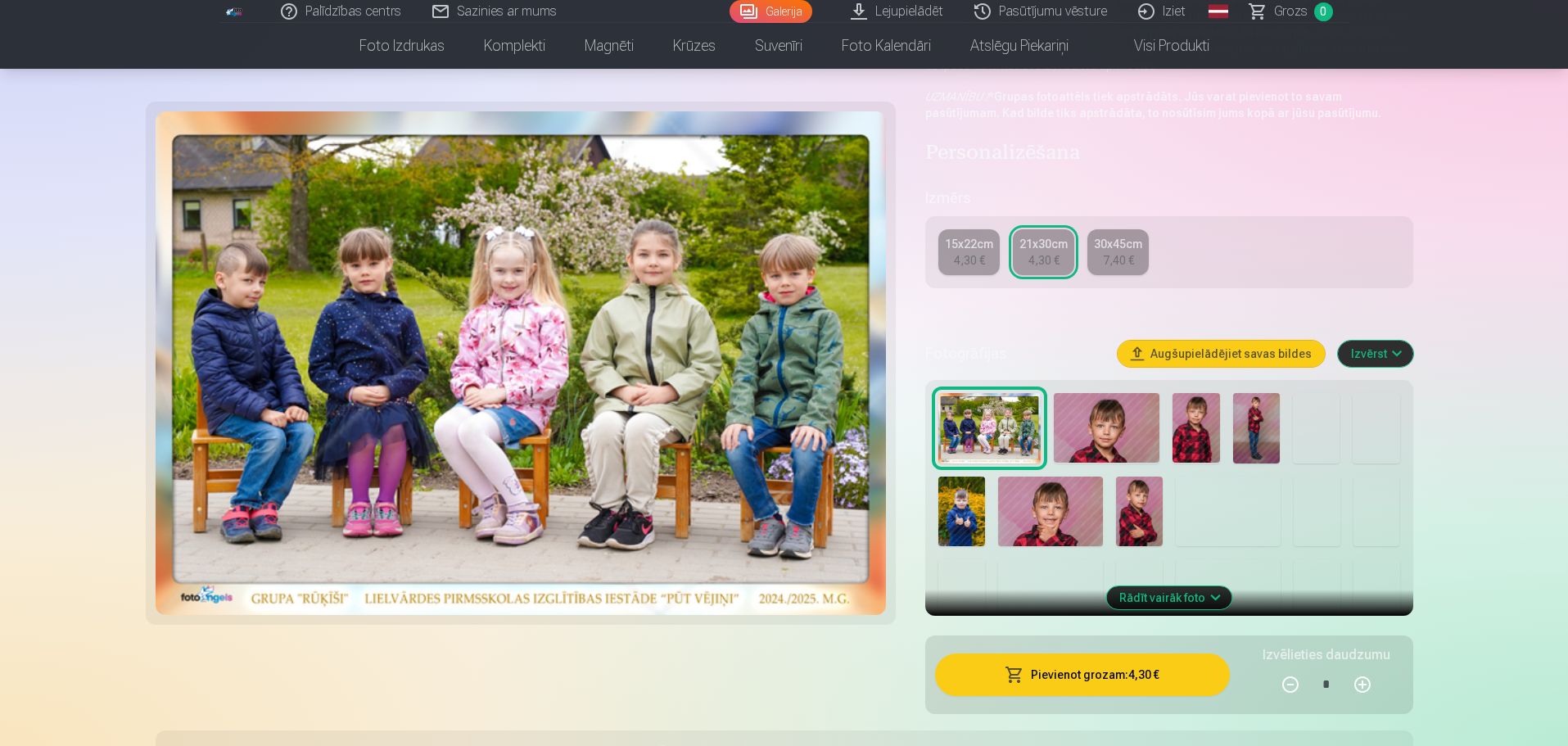 scroll, scrollTop: 246, scrollLeft: 0, axis: vertical 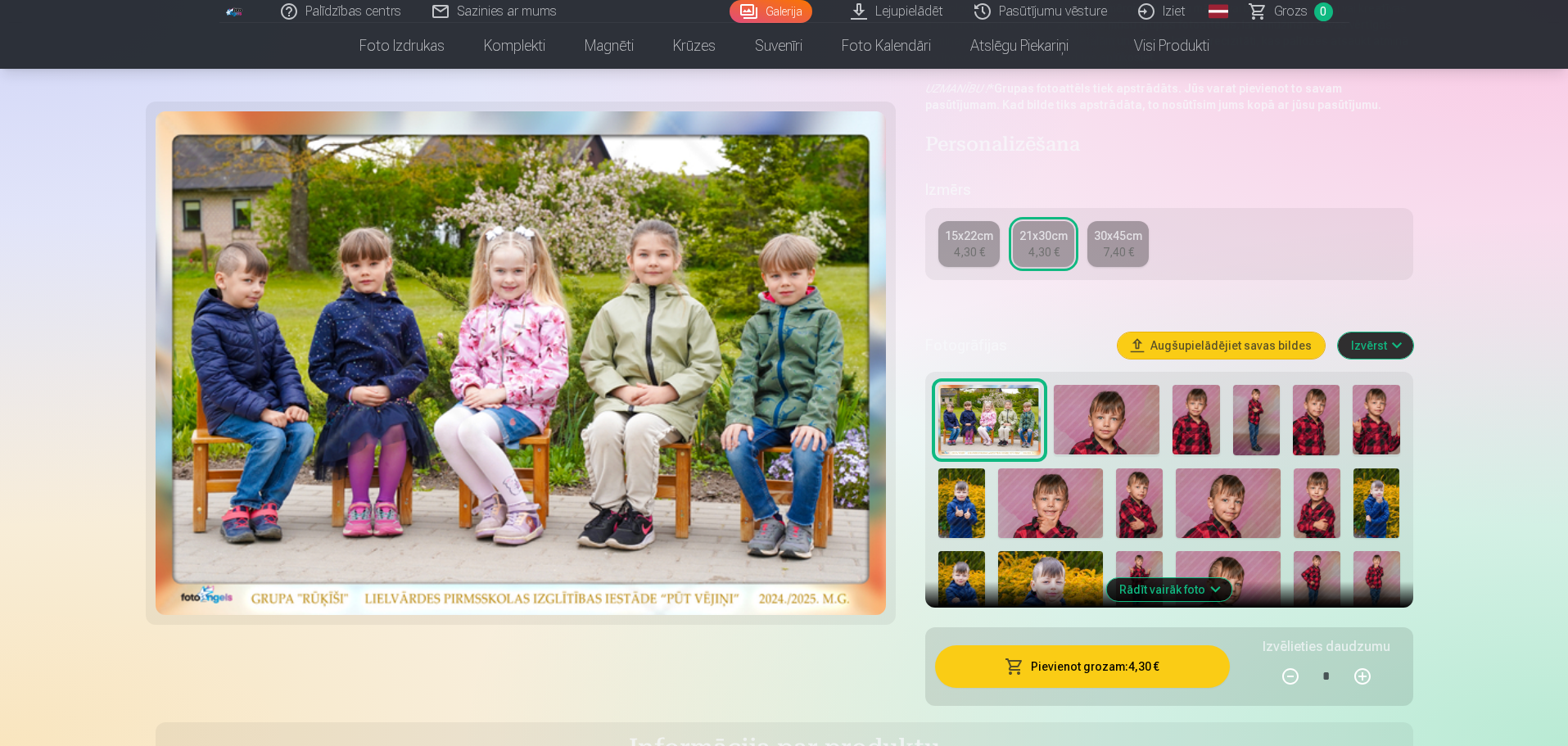 click on "Izvērst" at bounding box center [1376, 346] 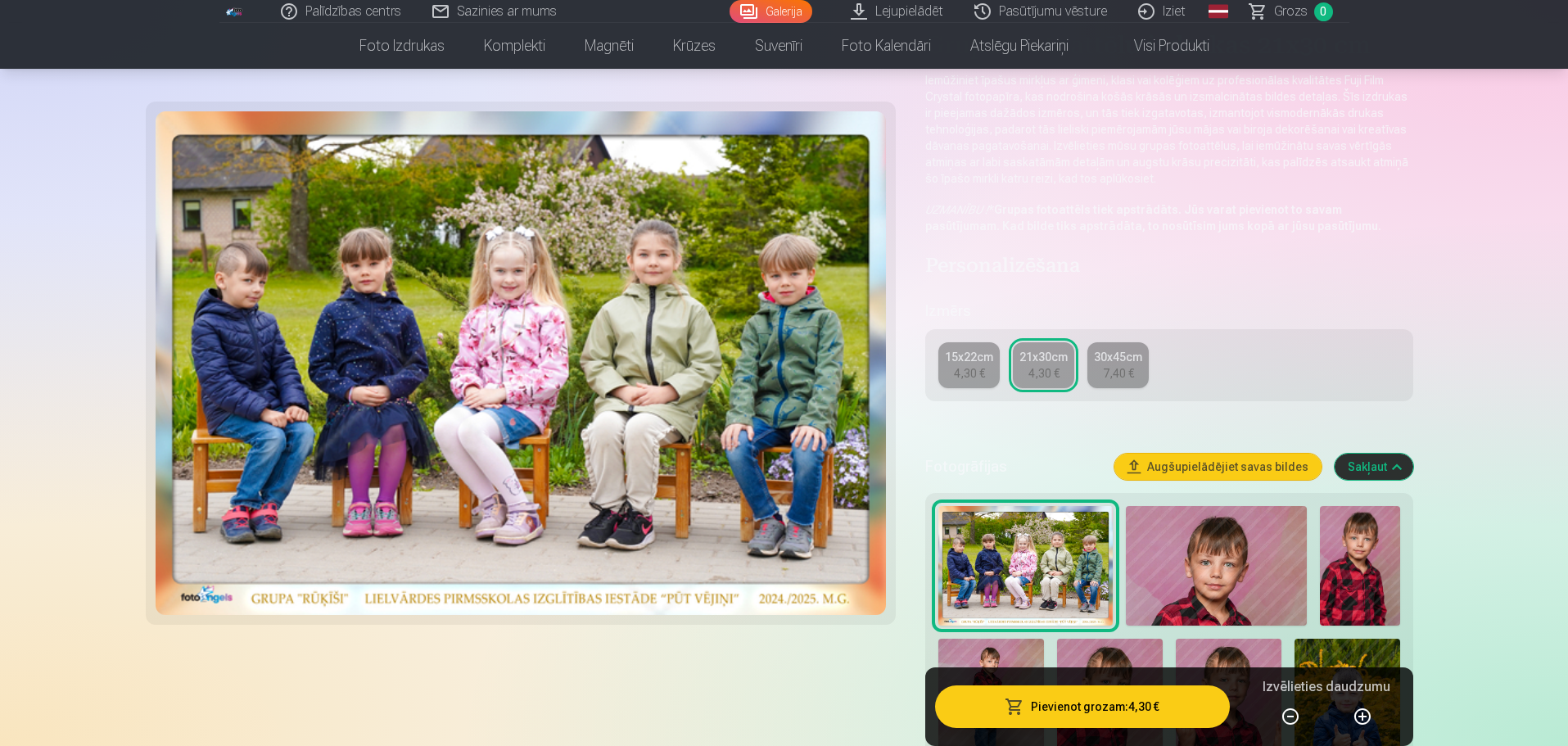 scroll, scrollTop: 164, scrollLeft: 0, axis: vertical 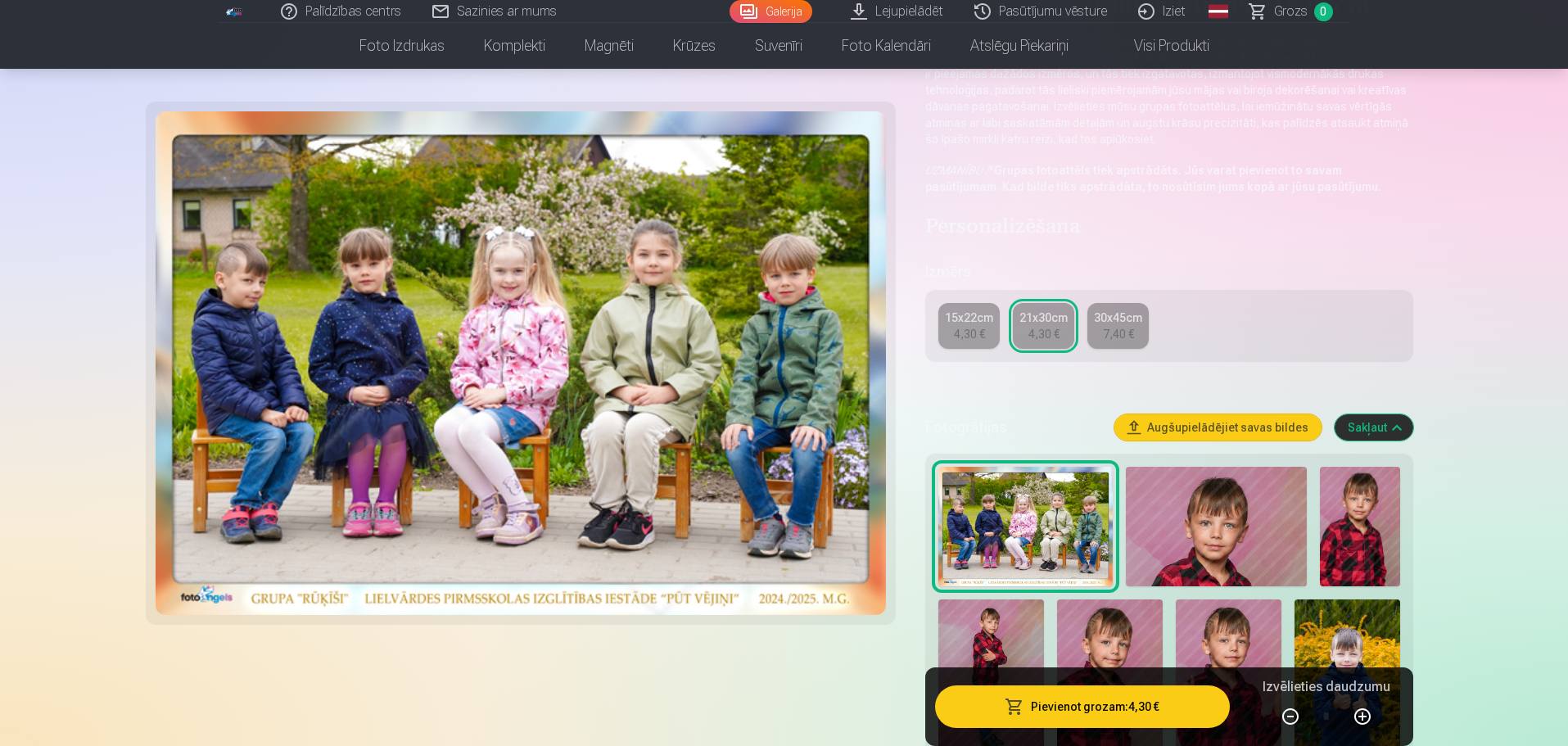 click on "4,30 €" at bounding box center [1044, 334] 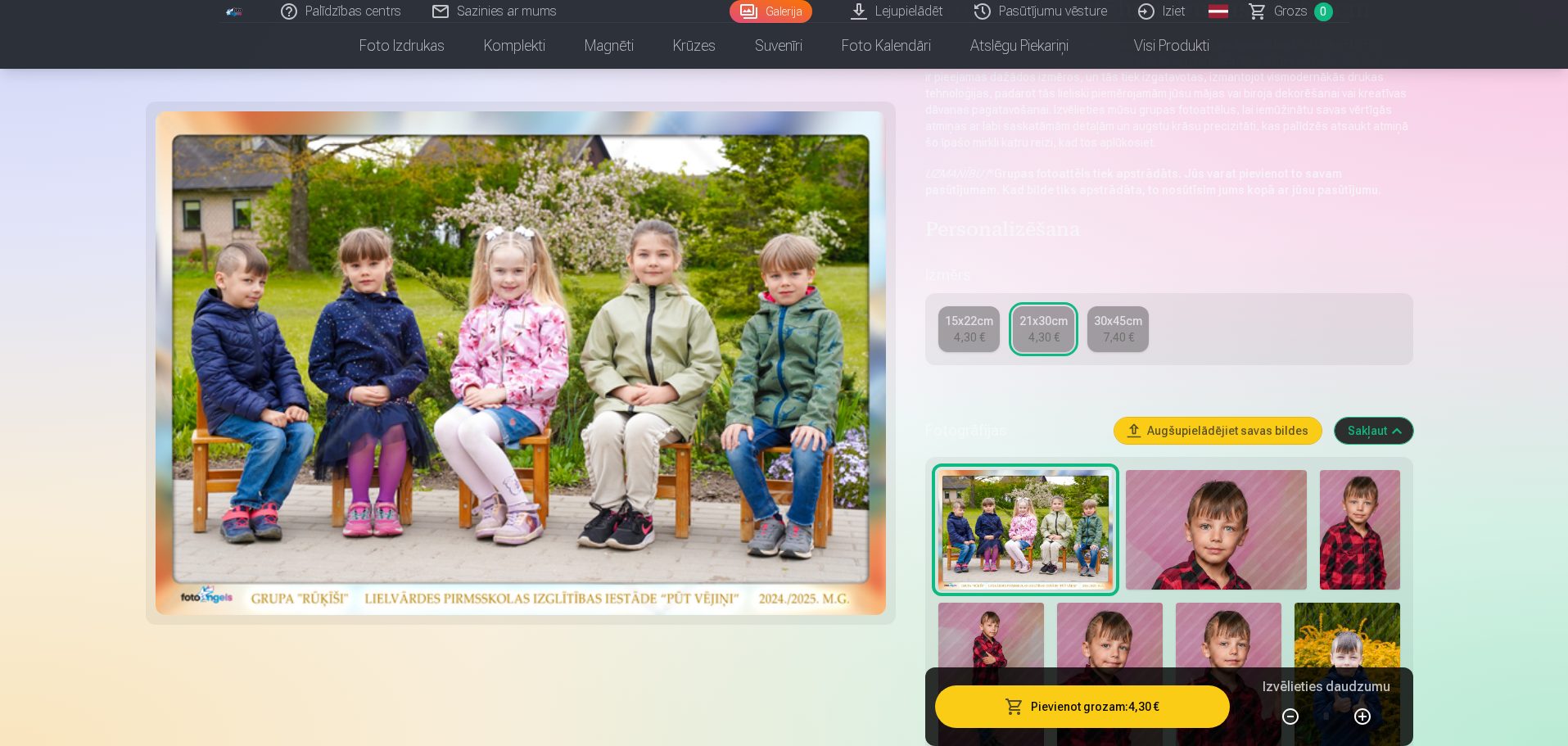 scroll, scrollTop: 164, scrollLeft: 0, axis: vertical 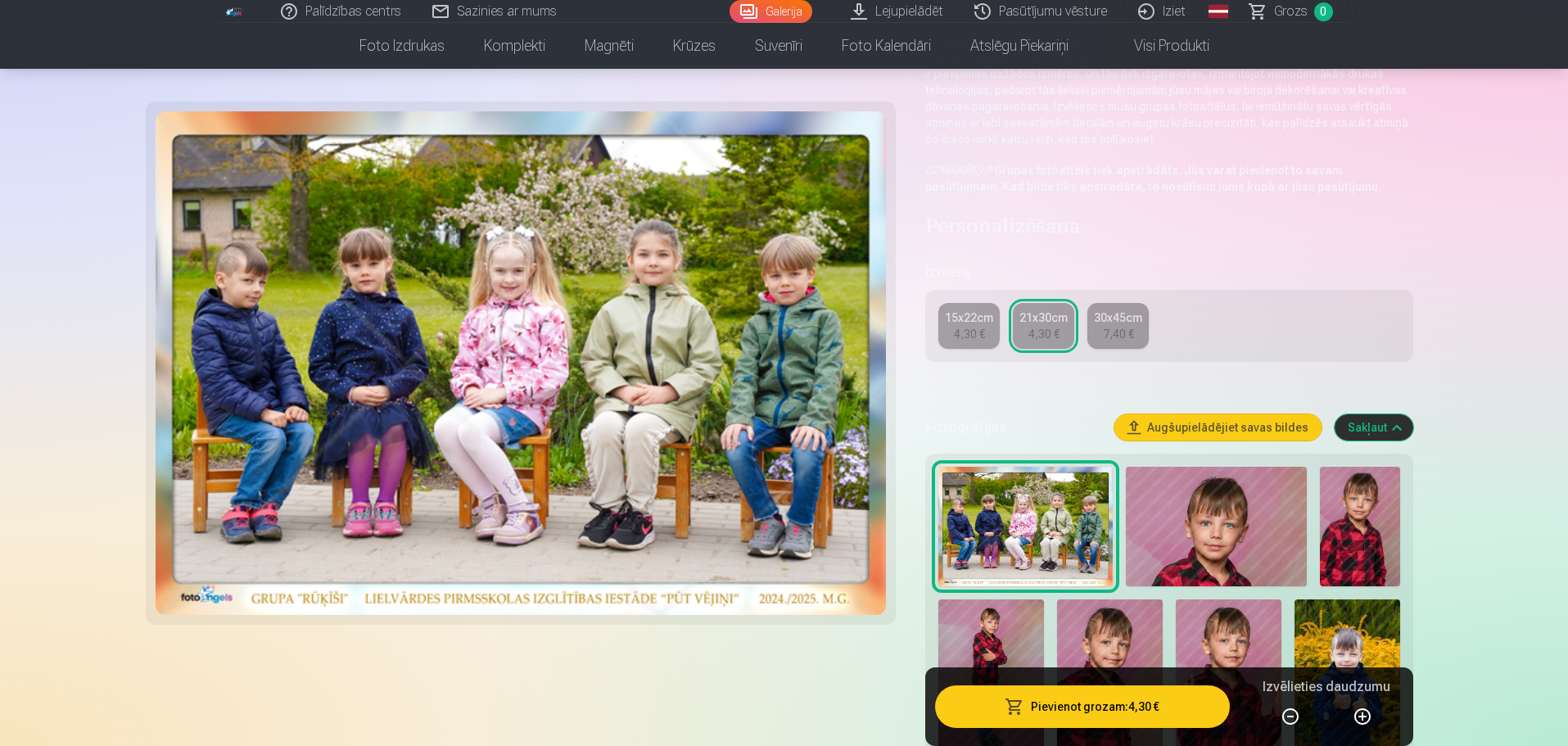 click on "Pievienot grozam :  4,30 €" at bounding box center (1082, 707) 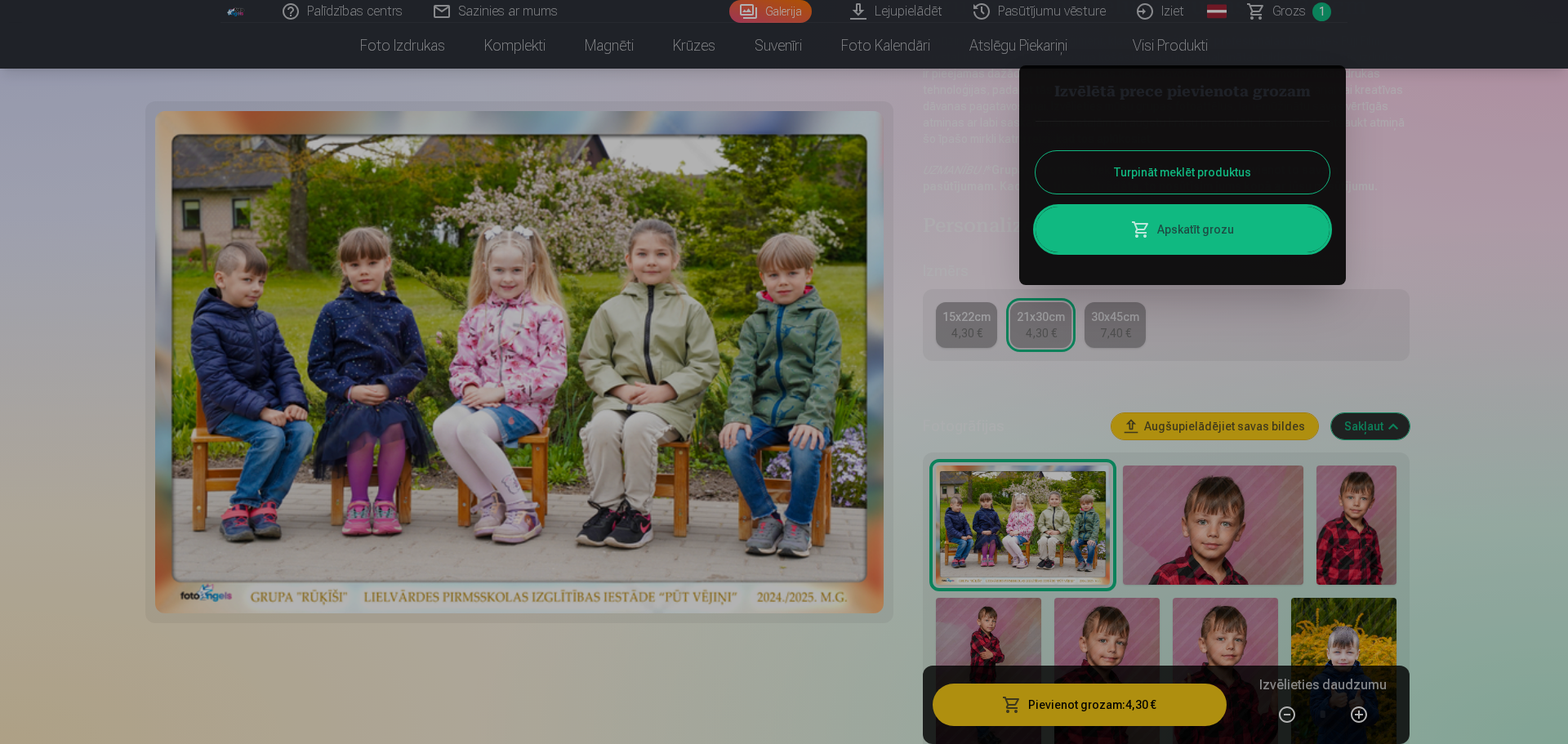drag, startPoint x: 1223, startPoint y: 162, endPoint x: 1207, endPoint y: 216, distance: 56.320511 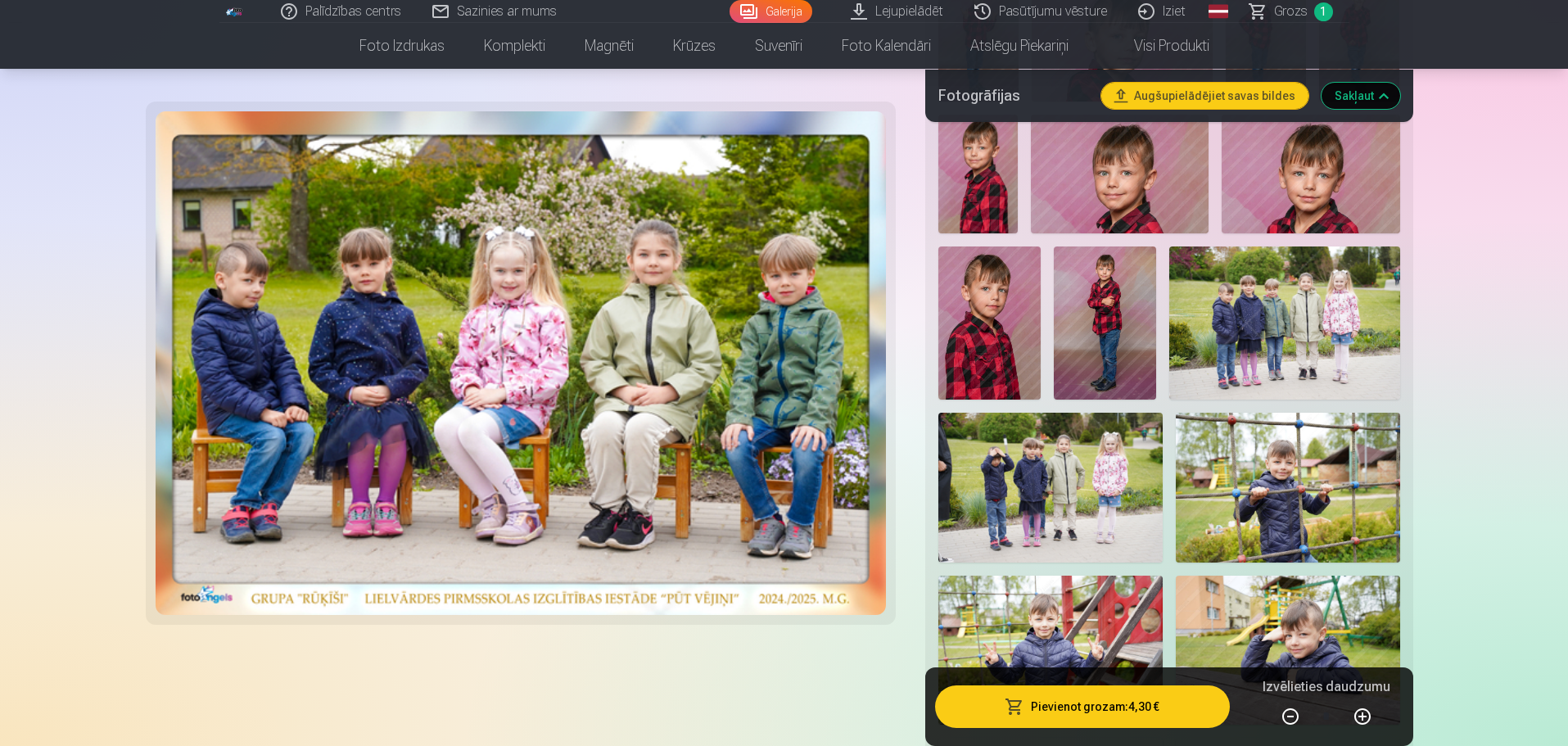 scroll, scrollTop: 1228, scrollLeft: 0, axis: vertical 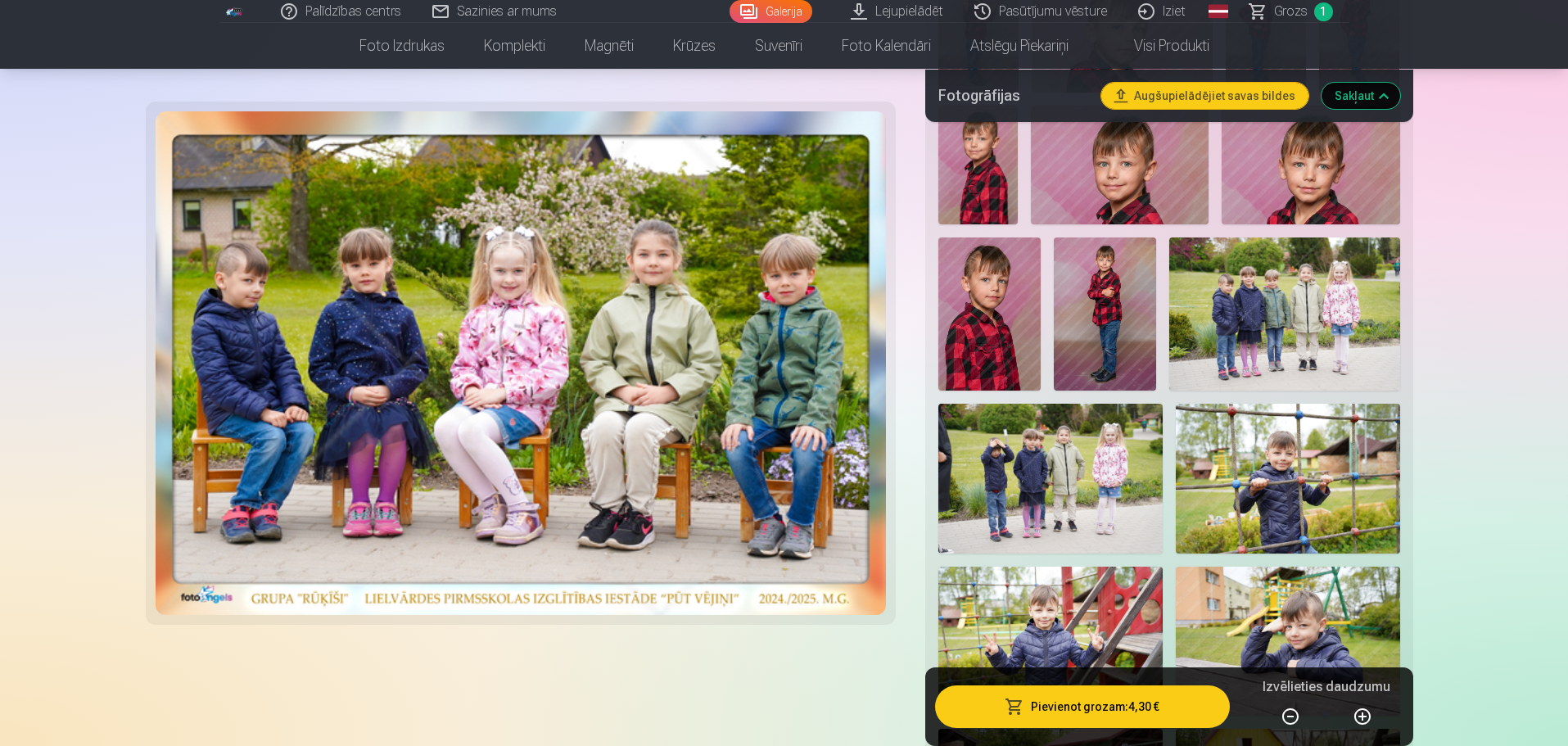 click at bounding box center (1284, 314) 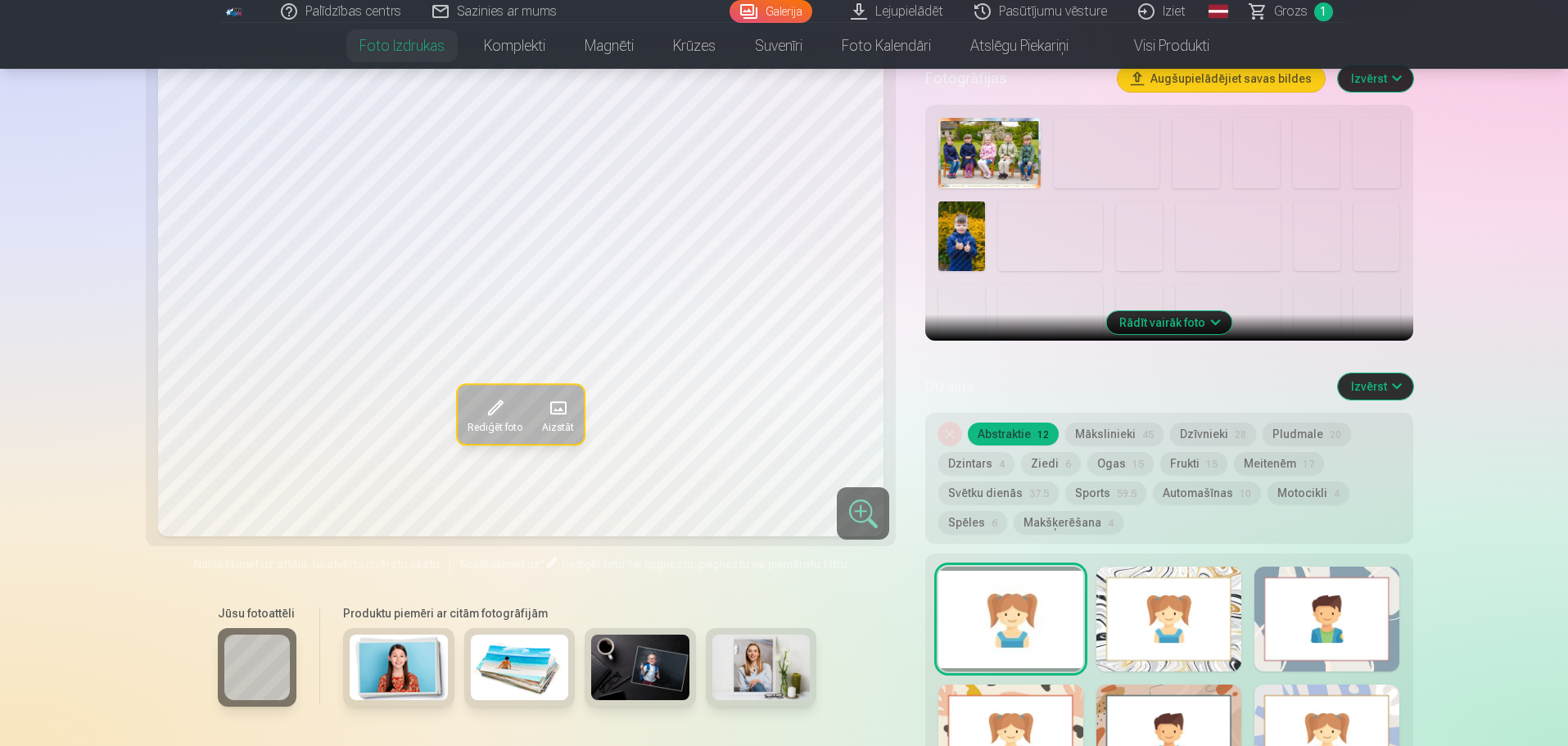 scroll, scrollTop: 573, scrollLeft: 0, axis: vertical 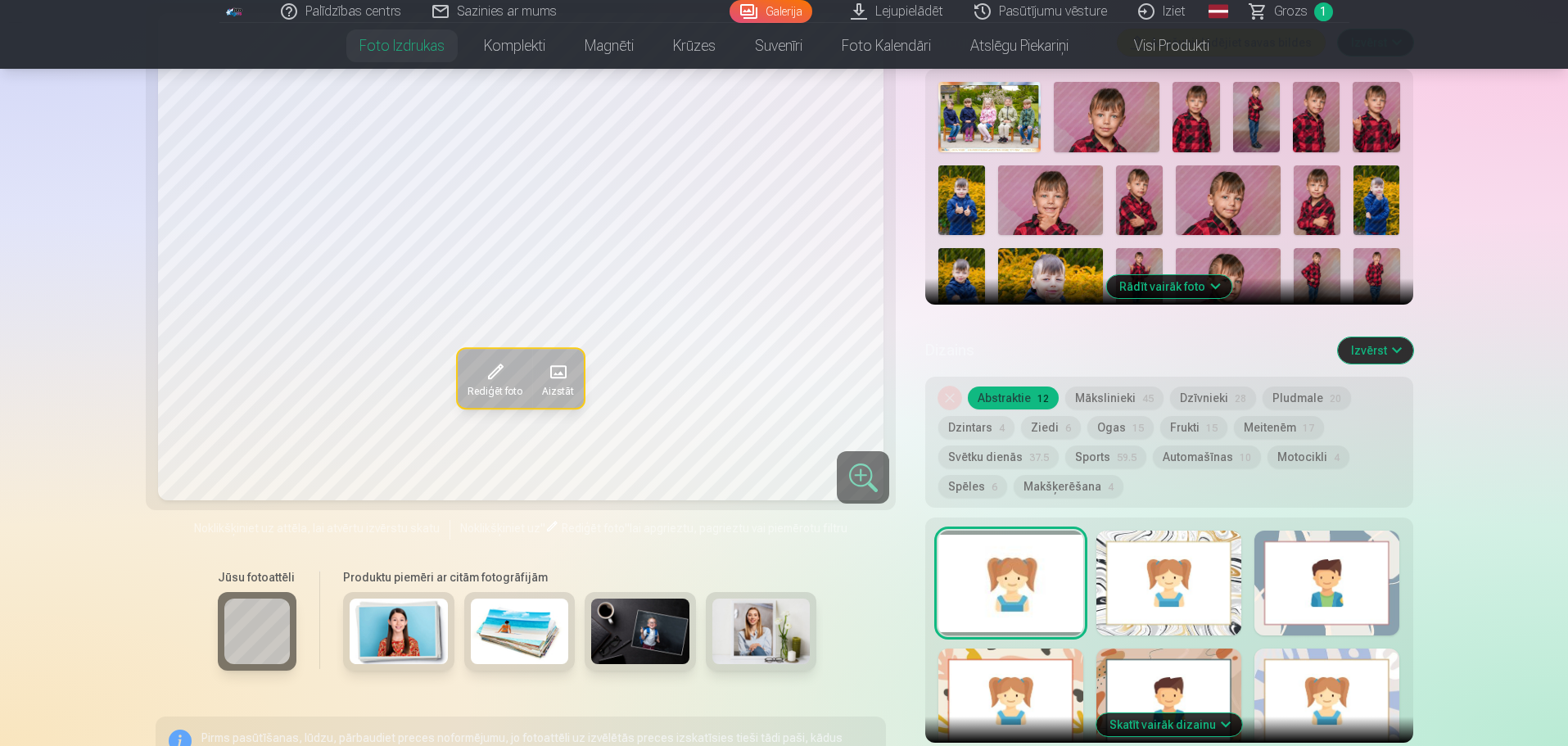click on "Izvērst" at bounding box center [1376, 350] 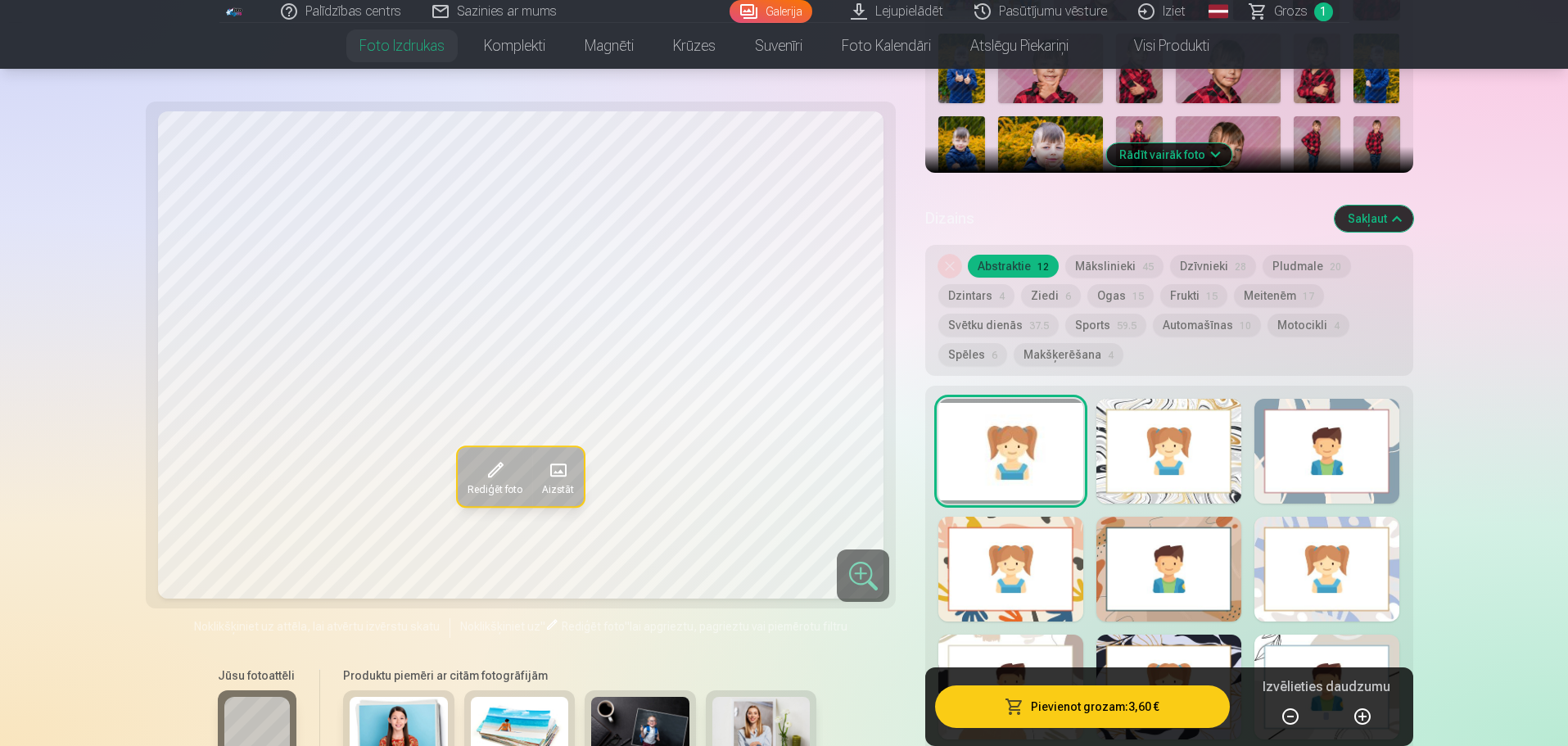 scroll, scrollTop: 573, scrollLeft: 0, axis: vertical 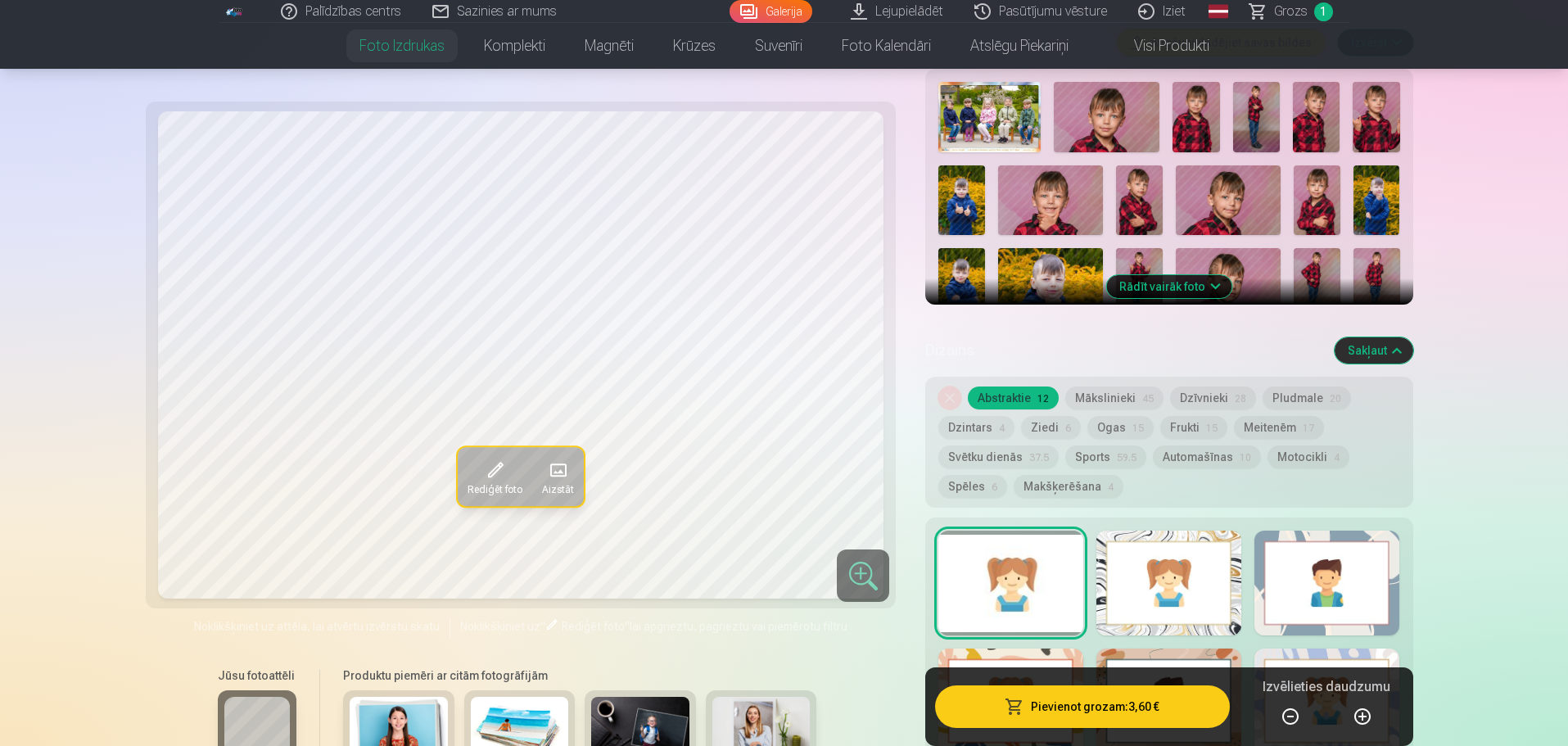 click on "Rādīt vairāk foto" at bounding box center [1168, 287] 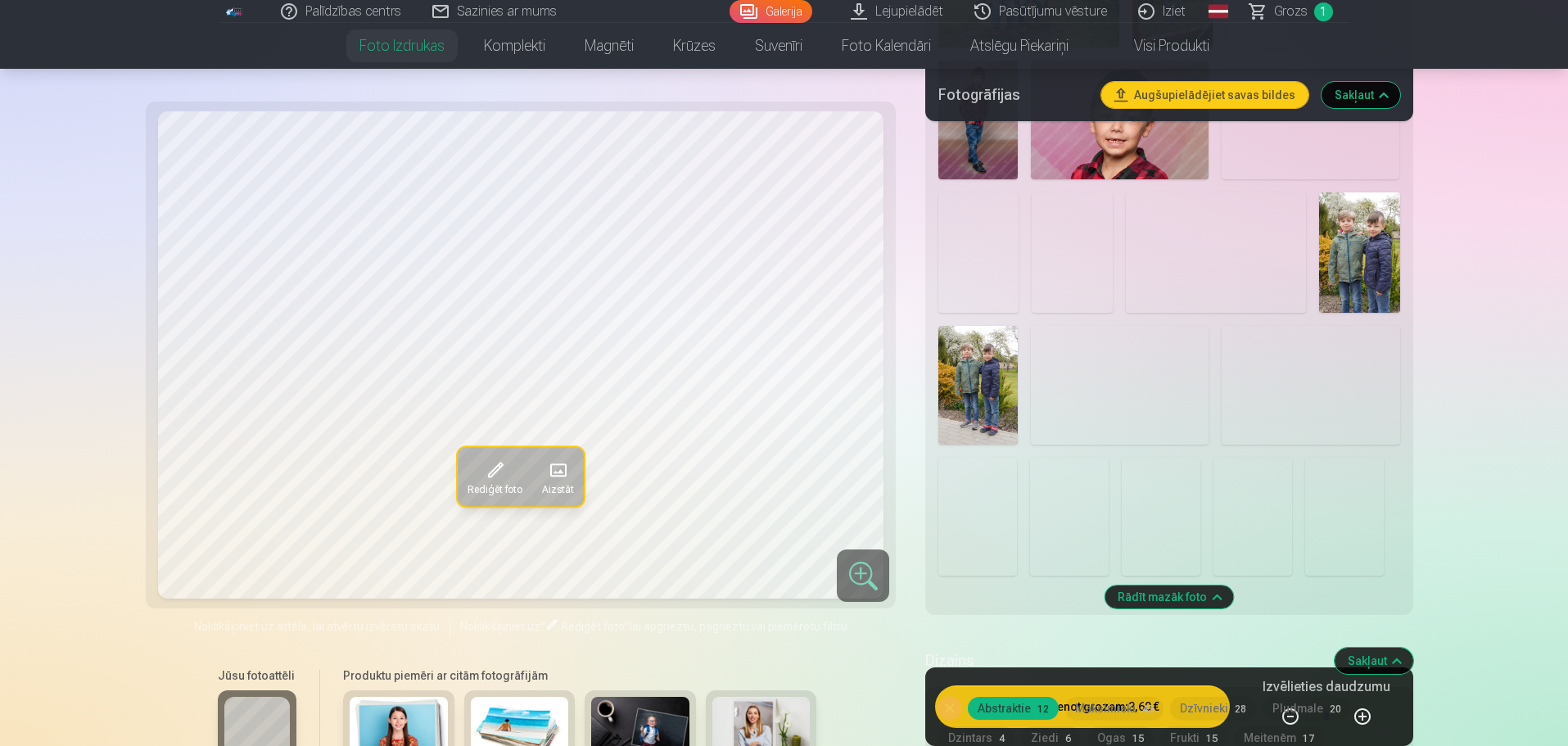 scroll, scrollTop: 2211, scrollLeft: 0, axis: vertical 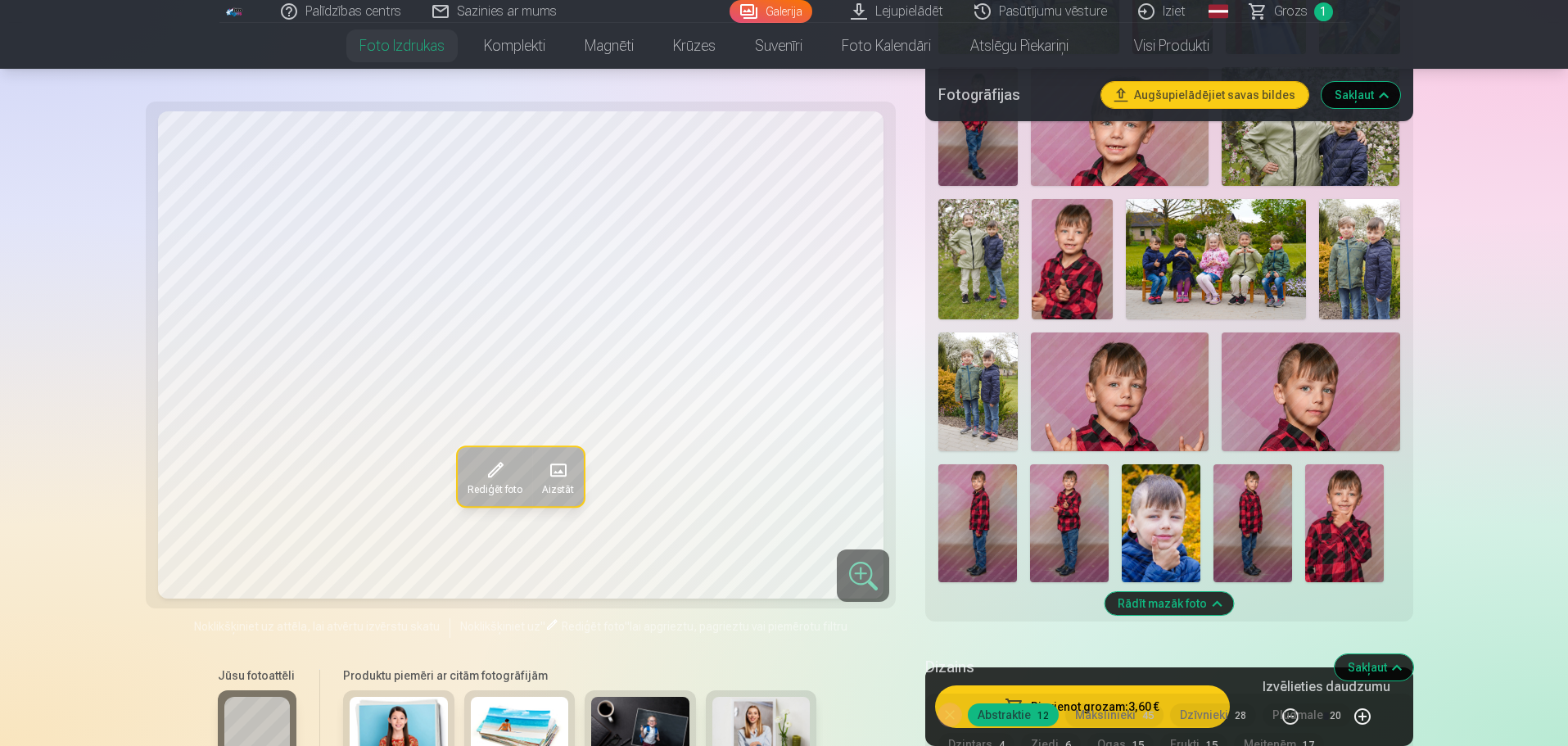 click at bounding box center [1216, 259] 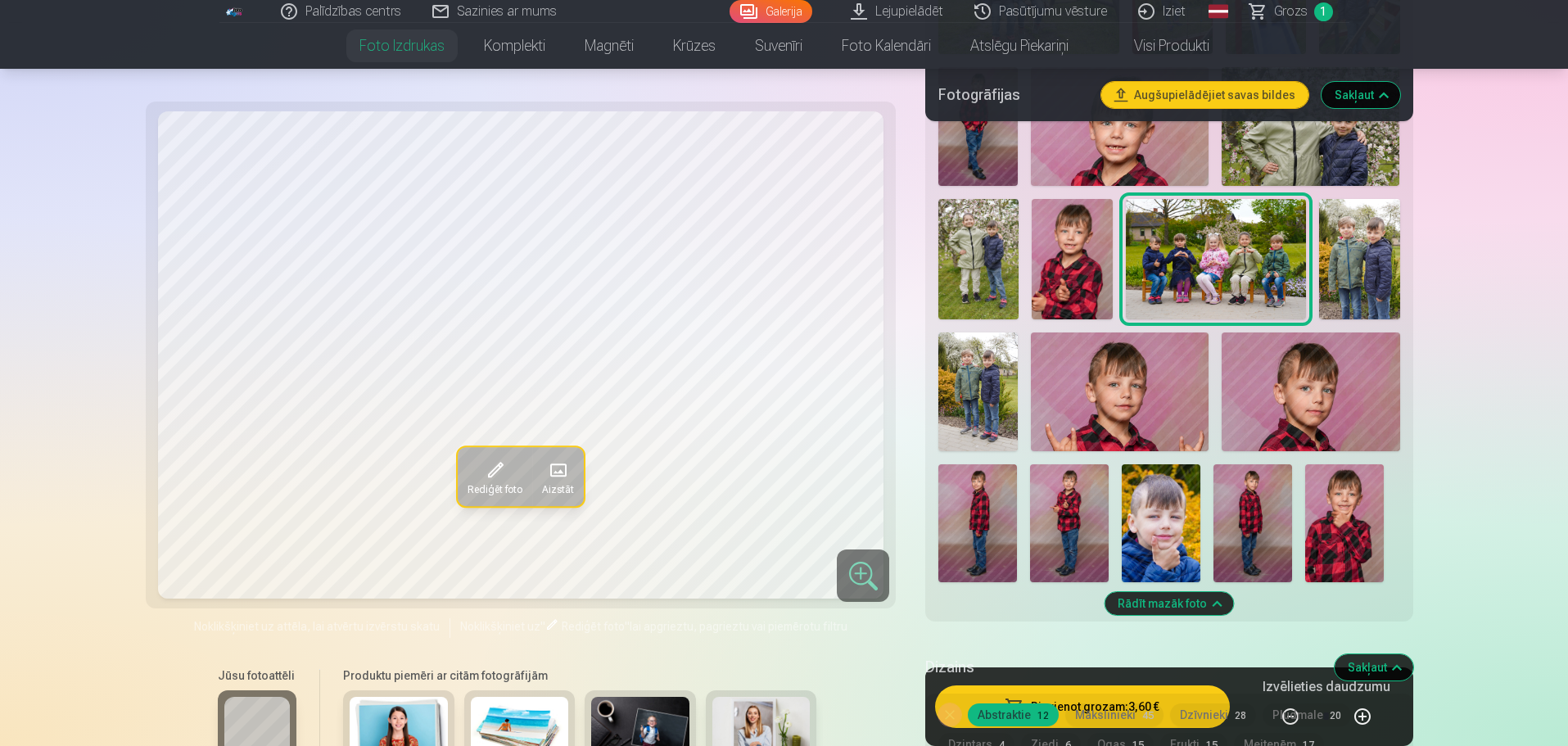 click at bounding box center [1359, 259] 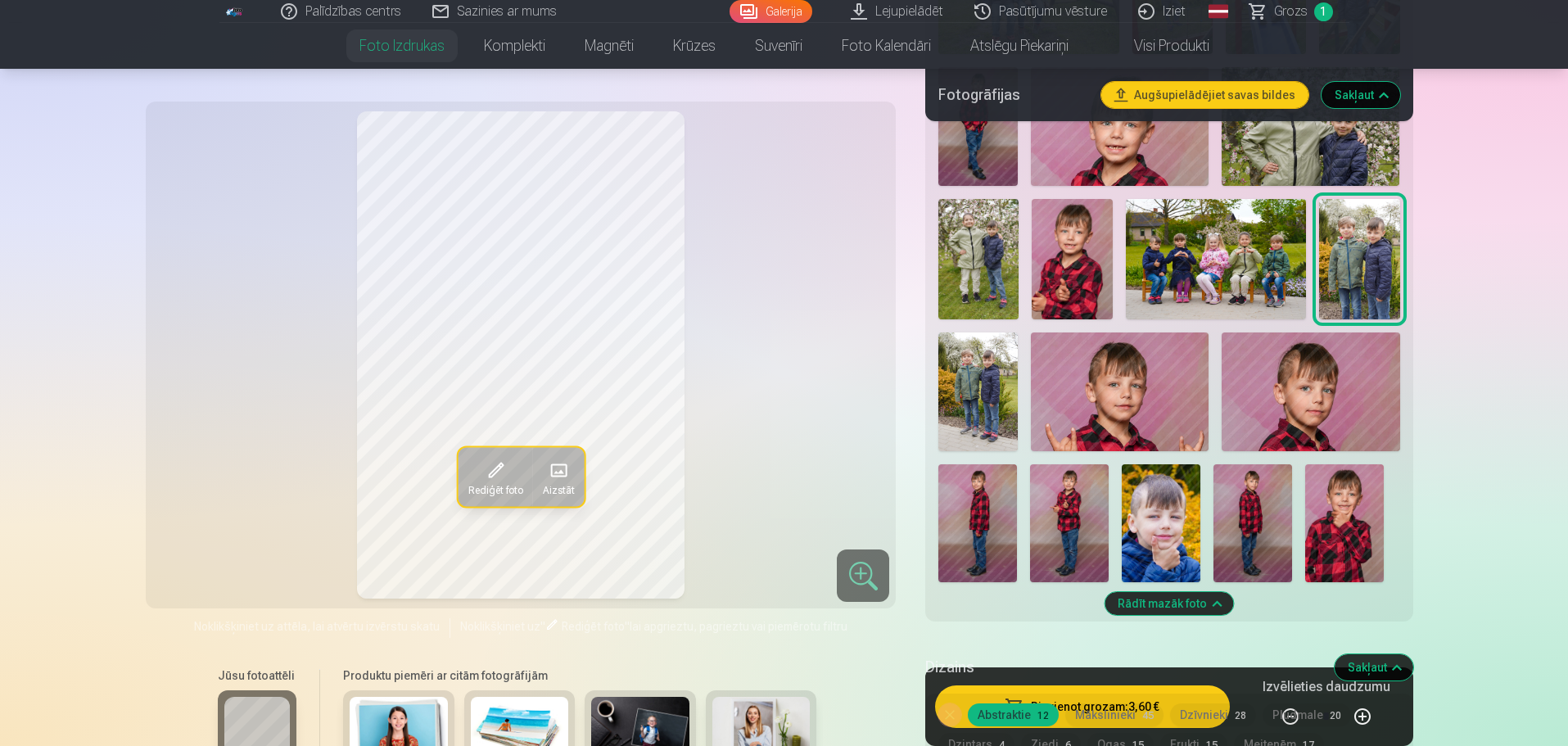 click at bounding box center [978, 391] 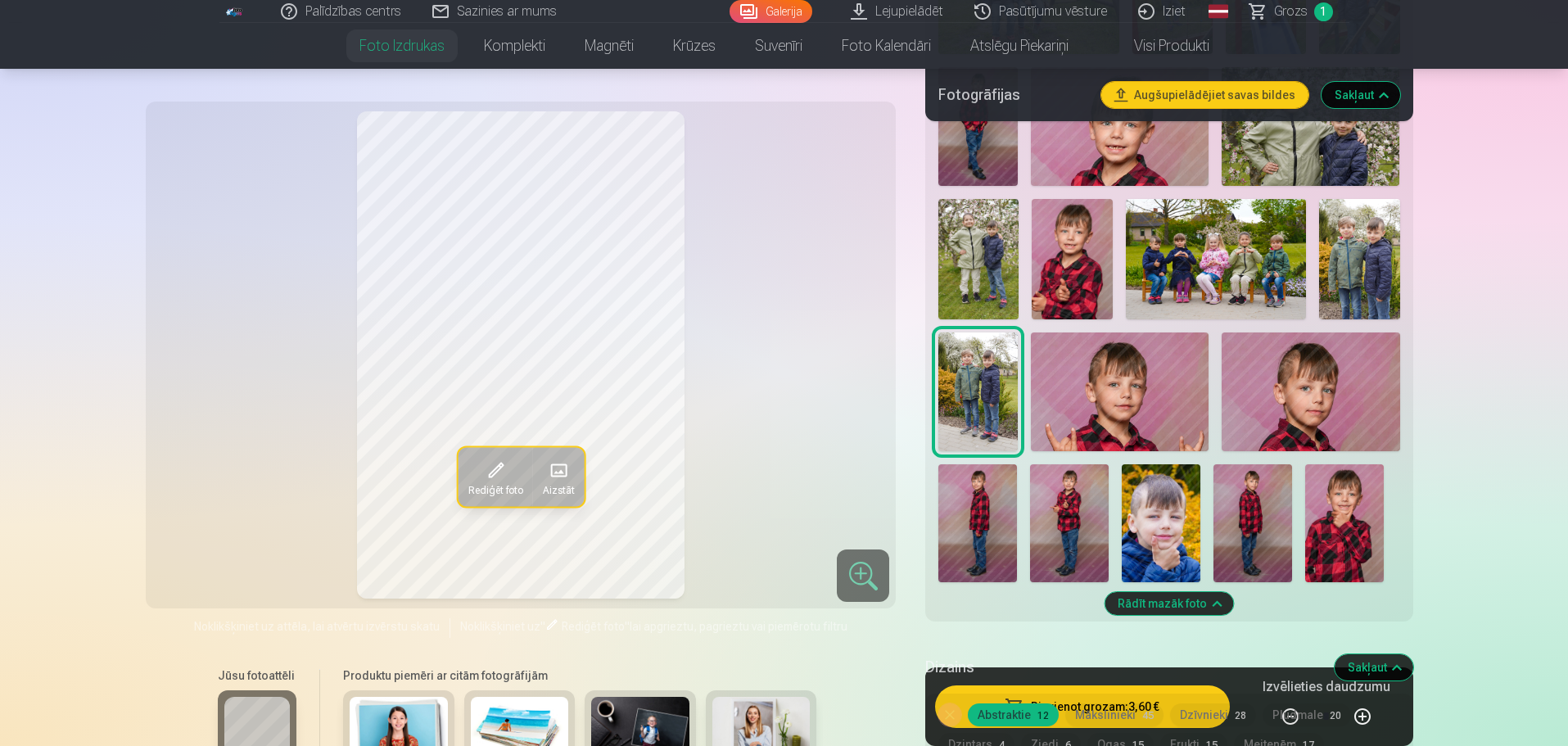 click at bounding box center [1359, 259] 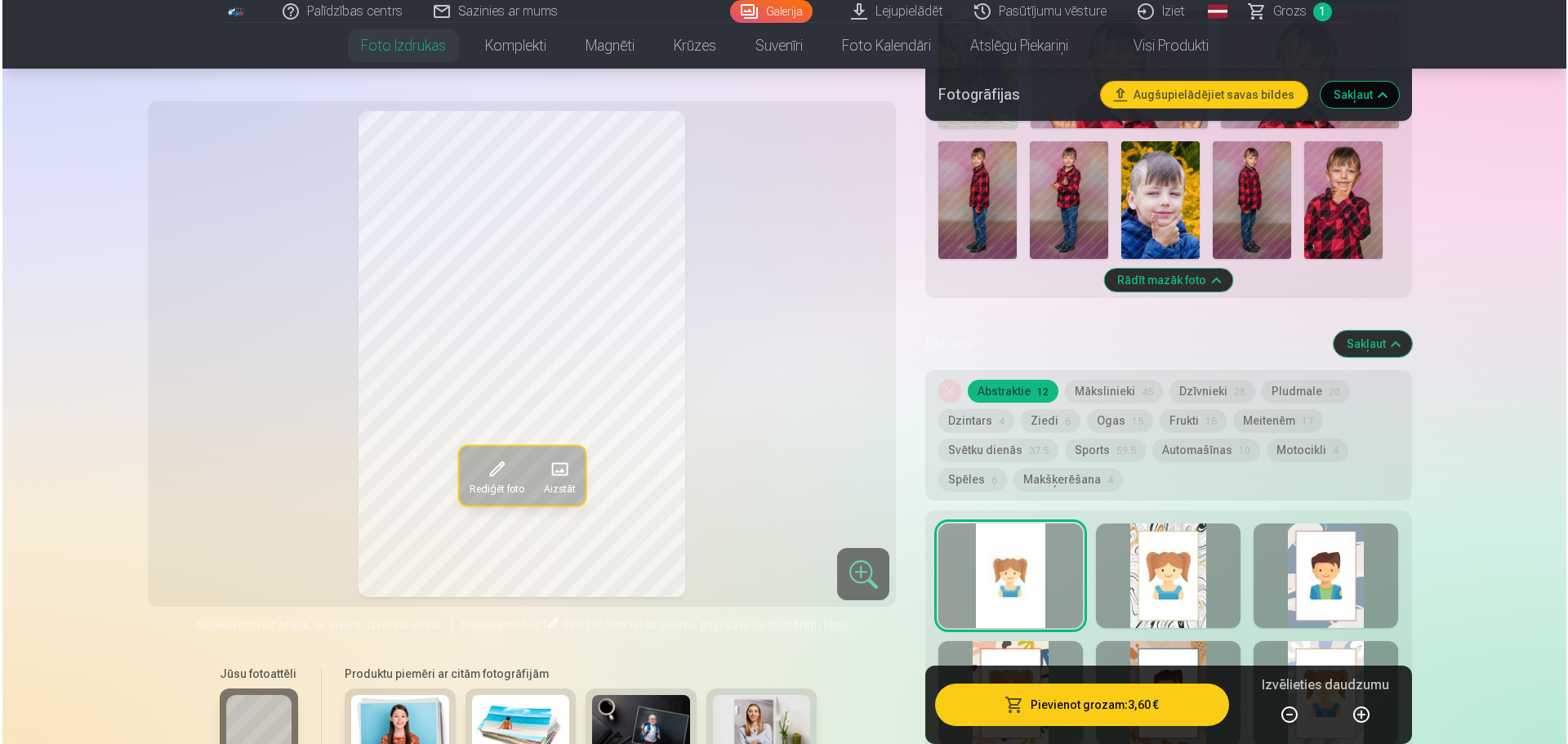 scroll, scrollTop: 2532, scrollLeft: 0, axis: vertical 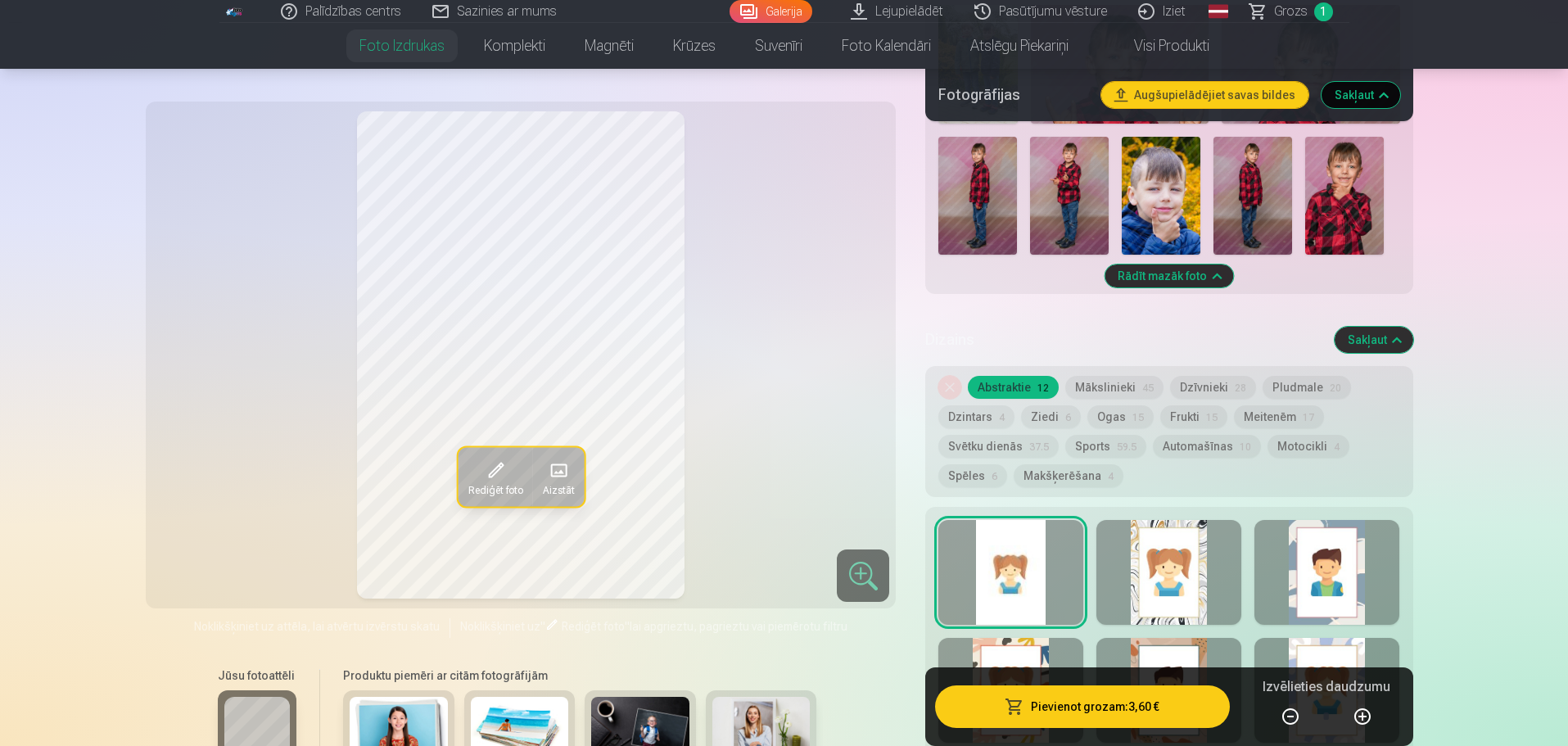 click on "Pievienot grozam :  3,60 €" at bounding box center (1082, 707) 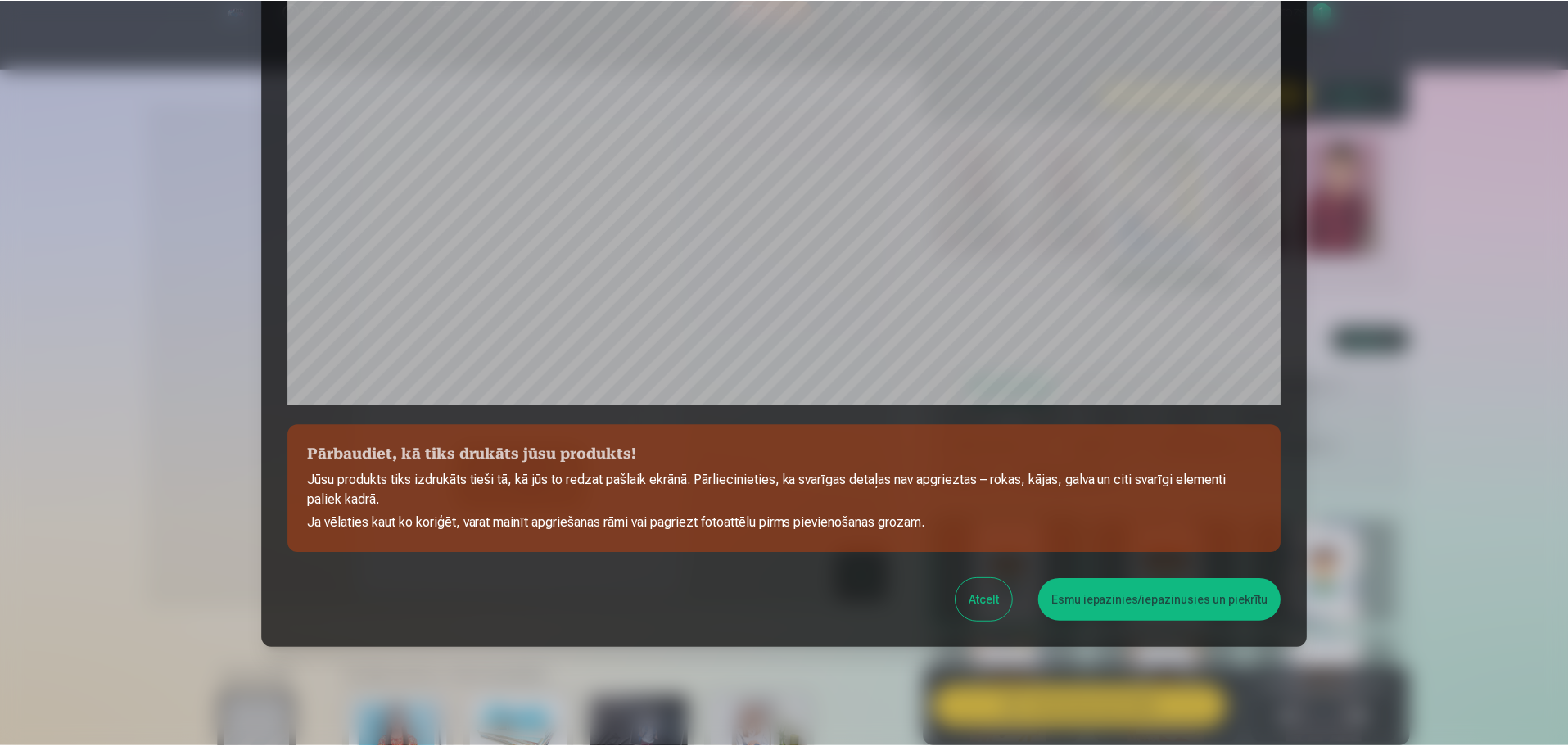 scroll, scrollTop: 433, scrollLeft: 0, axis: vertical 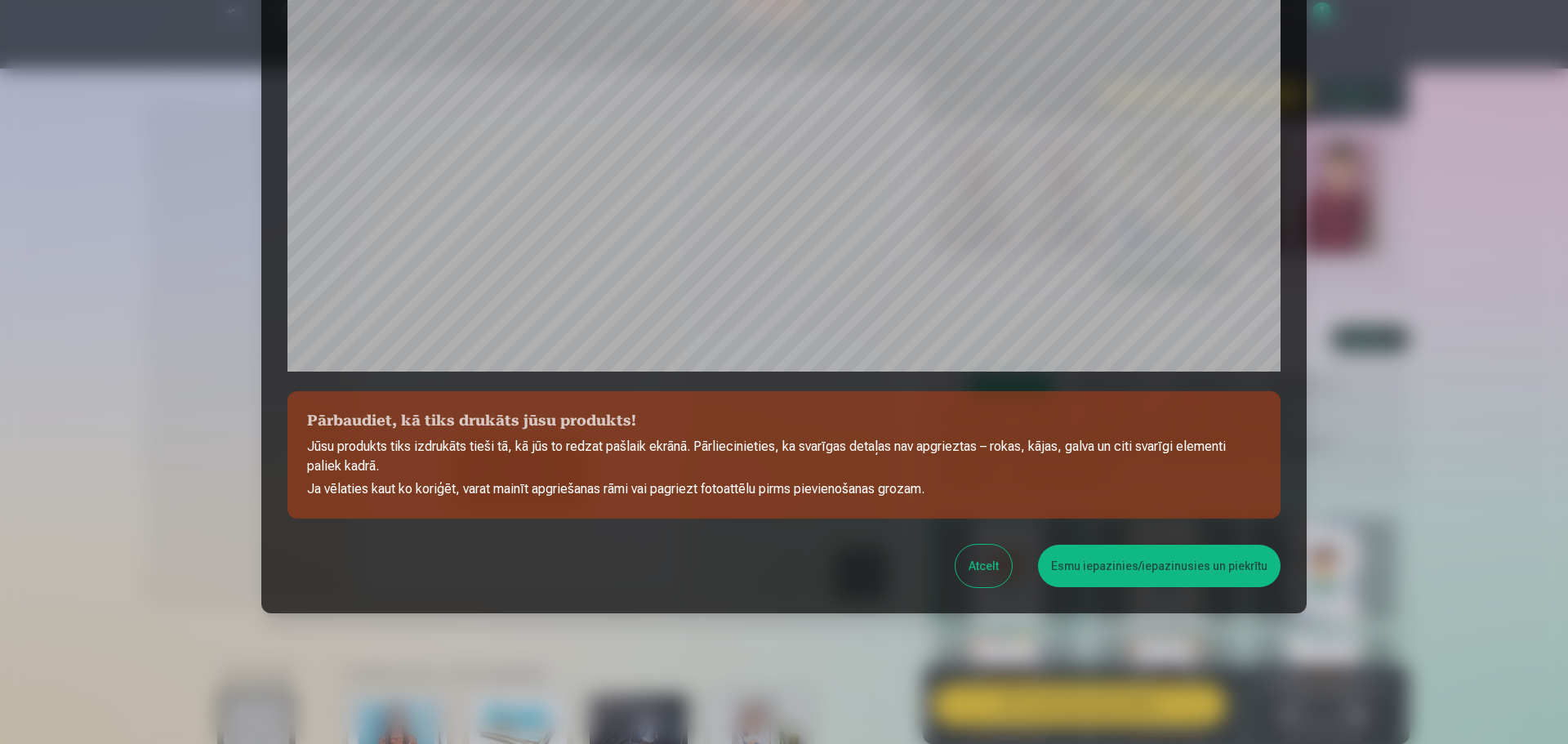 click on "Esmu iepazinies/iepazinusies un piekrītu" at bounding box center [1159, 566] 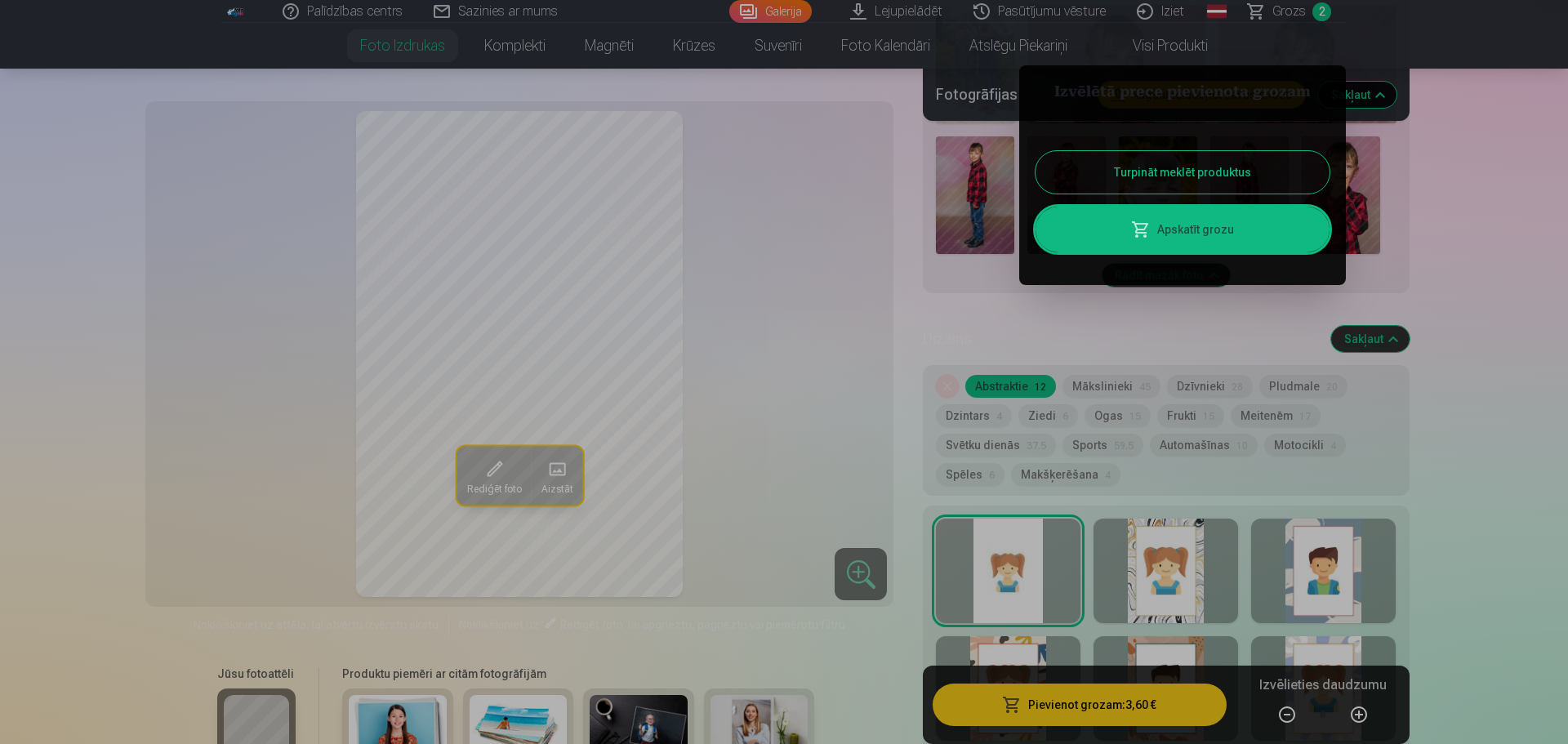 click on "Turpināt meklēt produktus" at bounding box center (1183, 172) 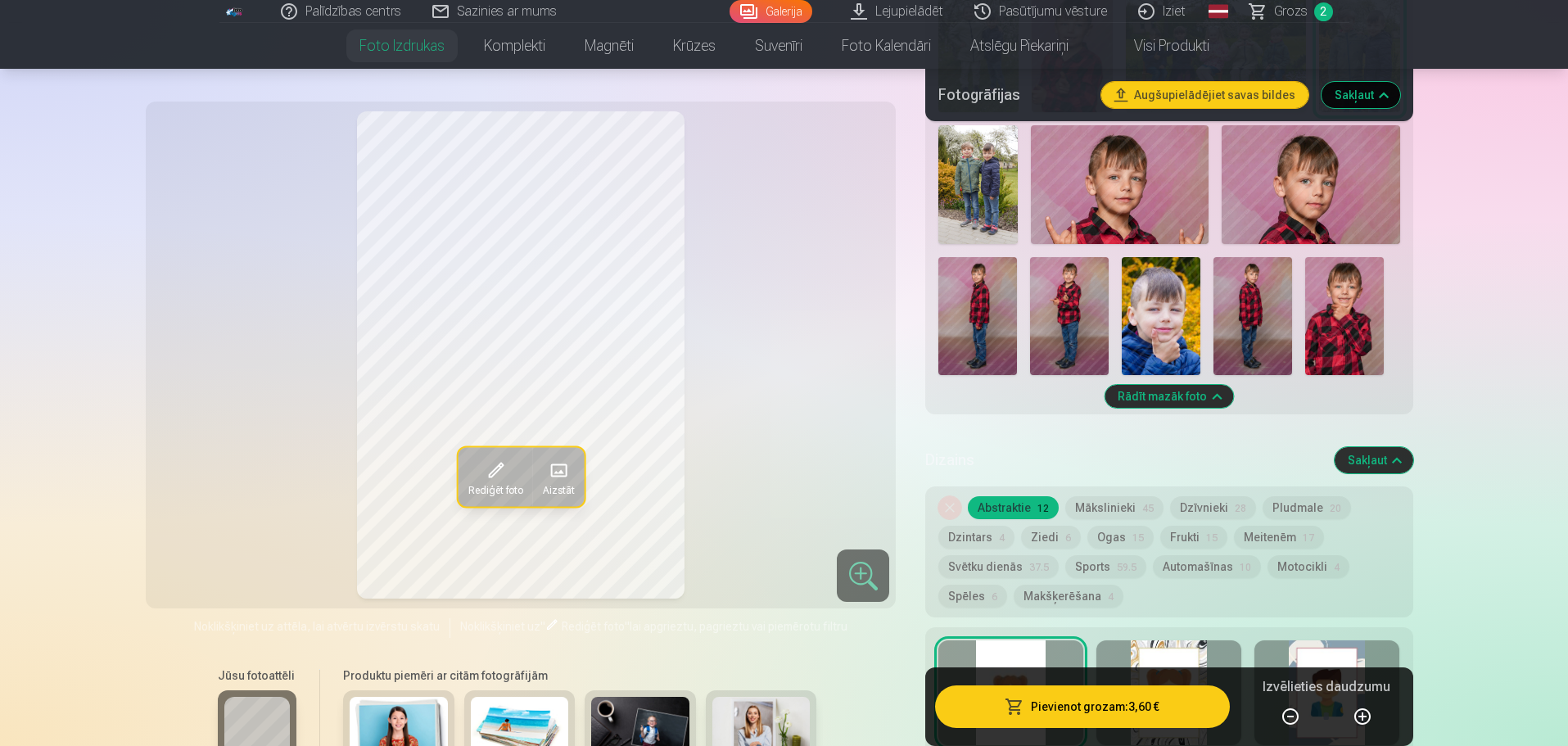 scroll, scrollTop: 2375, scrollLeft: 0, axis: vertical 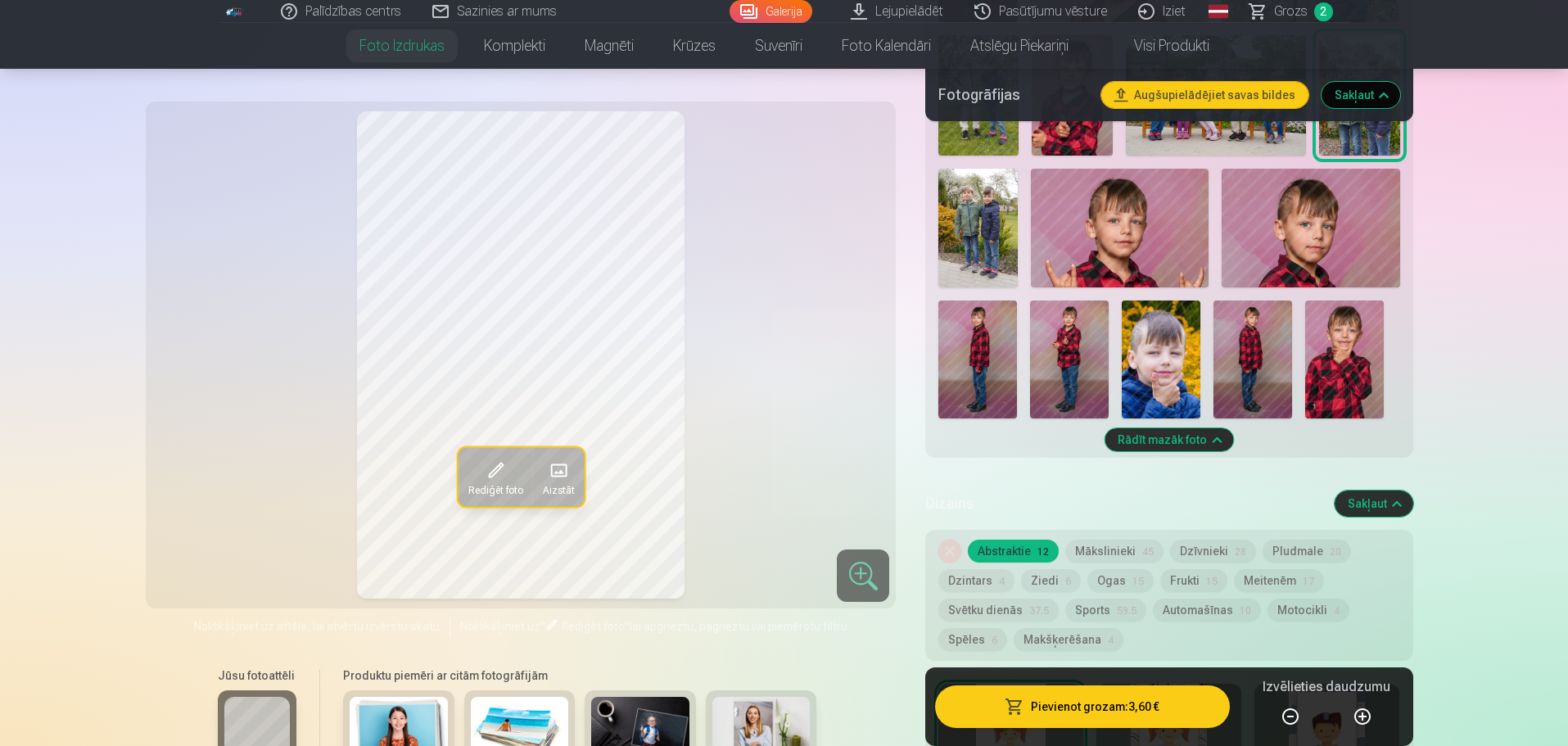 click on "Rādīt mazāk foto" at bounding box center (1168, 440) 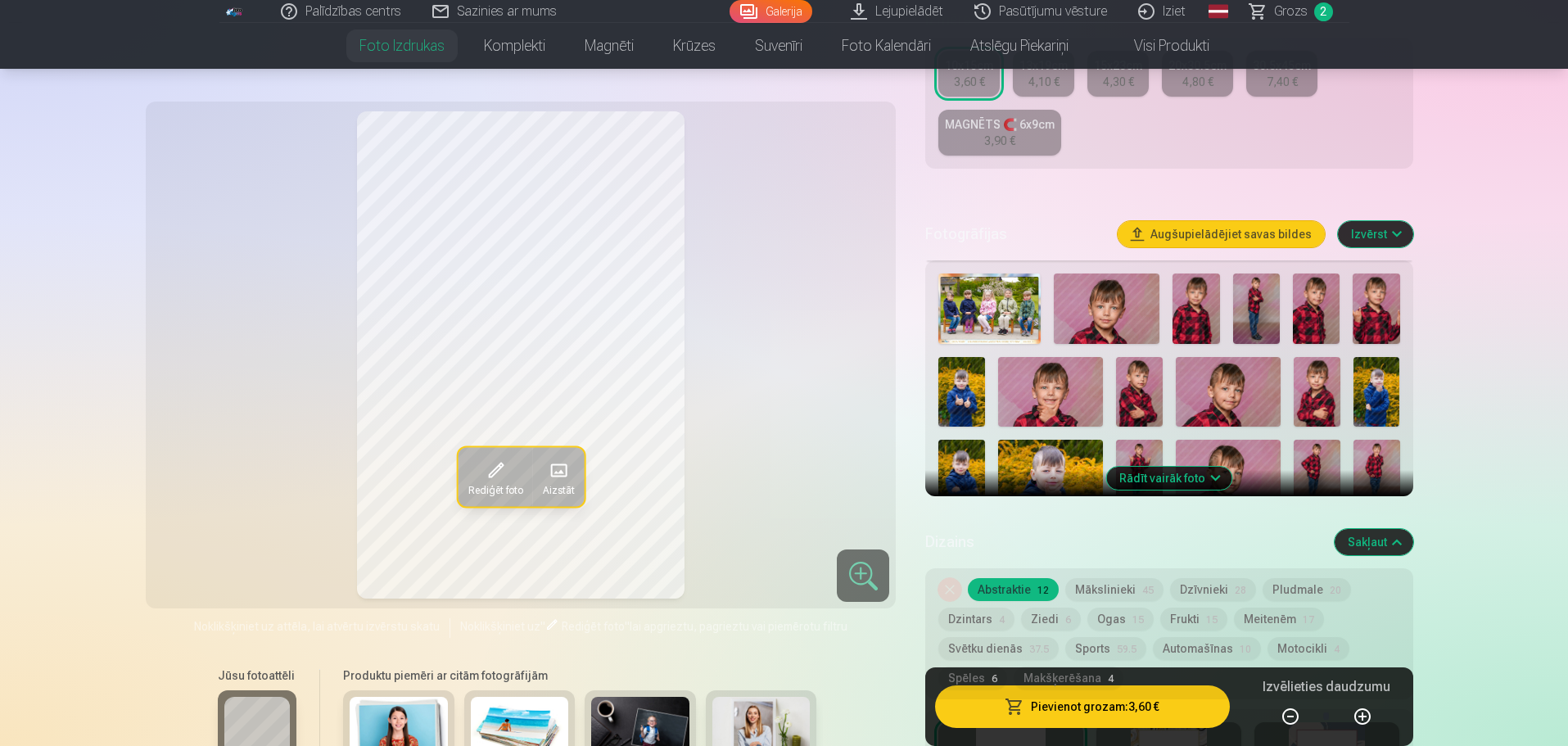 scroll, scrollTop: 361, scrollLeft: 0, axis: vertical 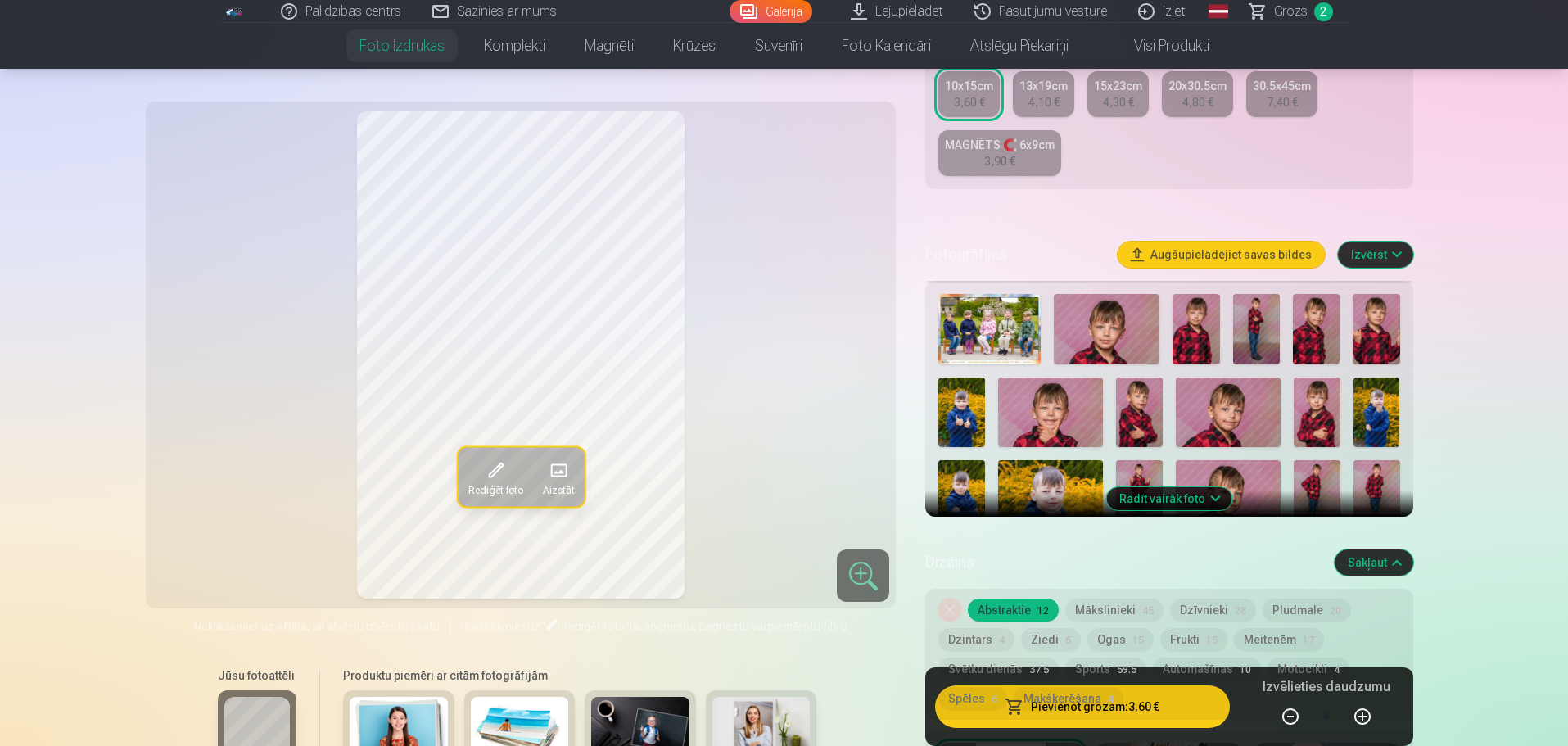 click on "Rādīt vairāk foto" at bounding box center (1168, 499) 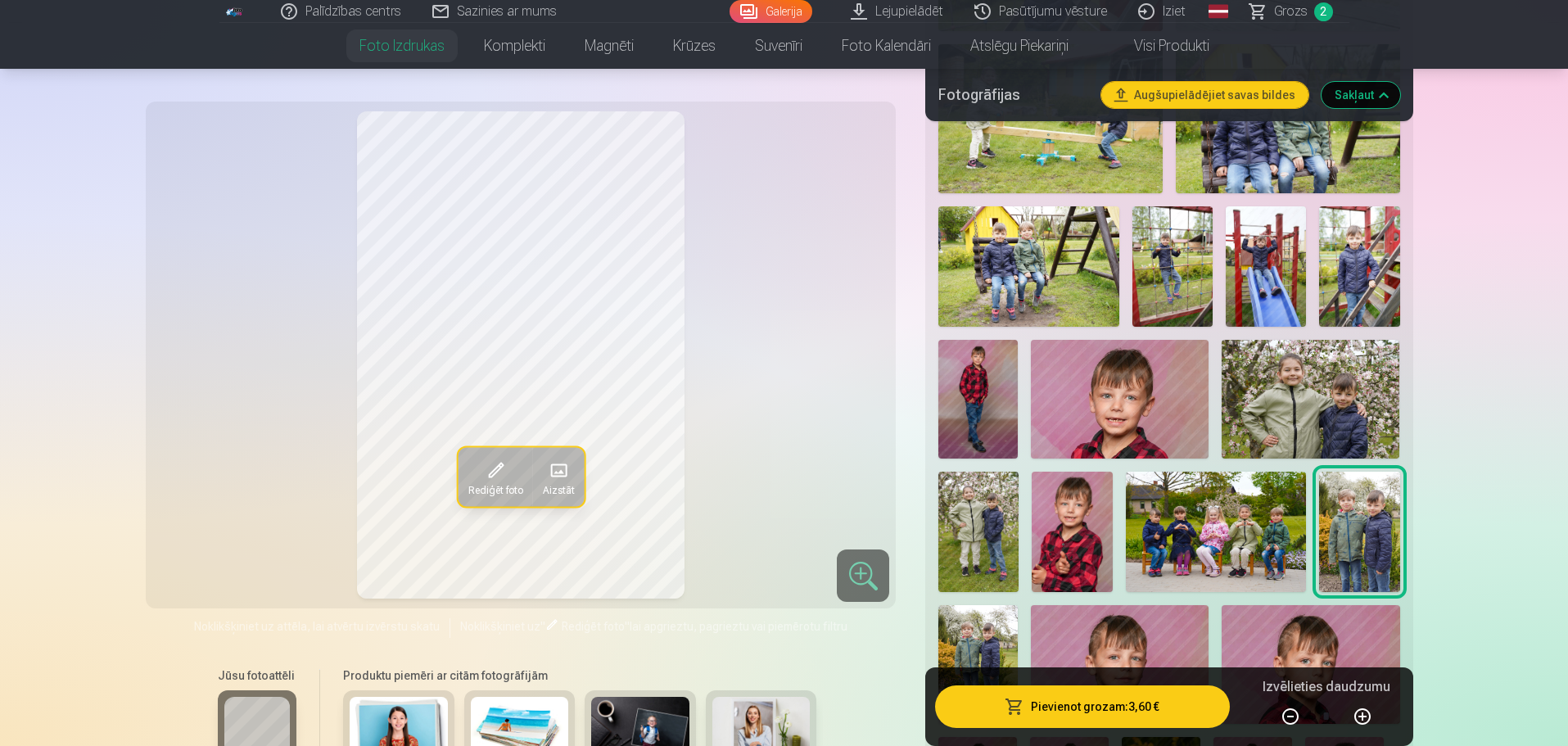 scroll, scrollTop: 1917, scrollLeft: 0, axis: vertical 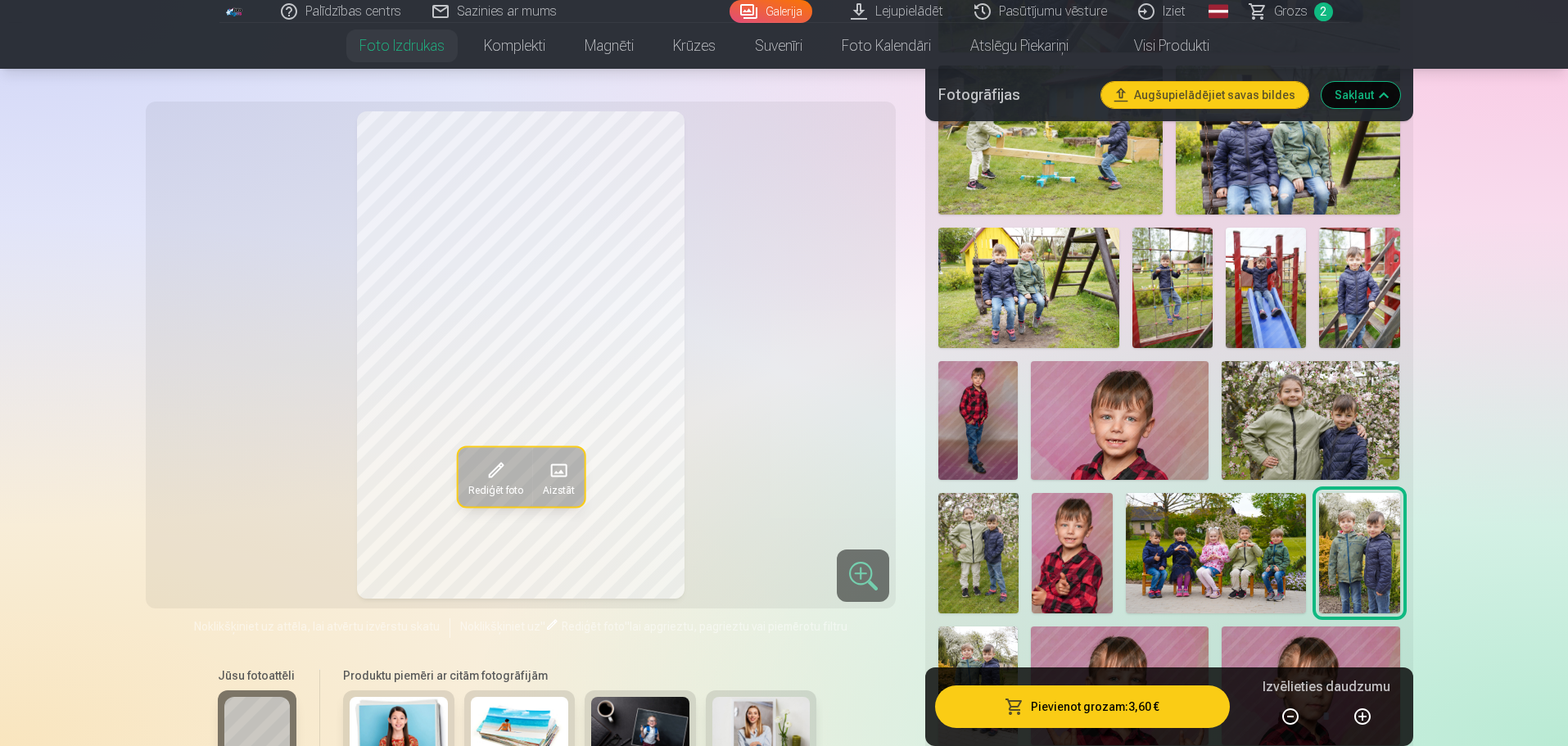 click at bounding box center (1310, 420) 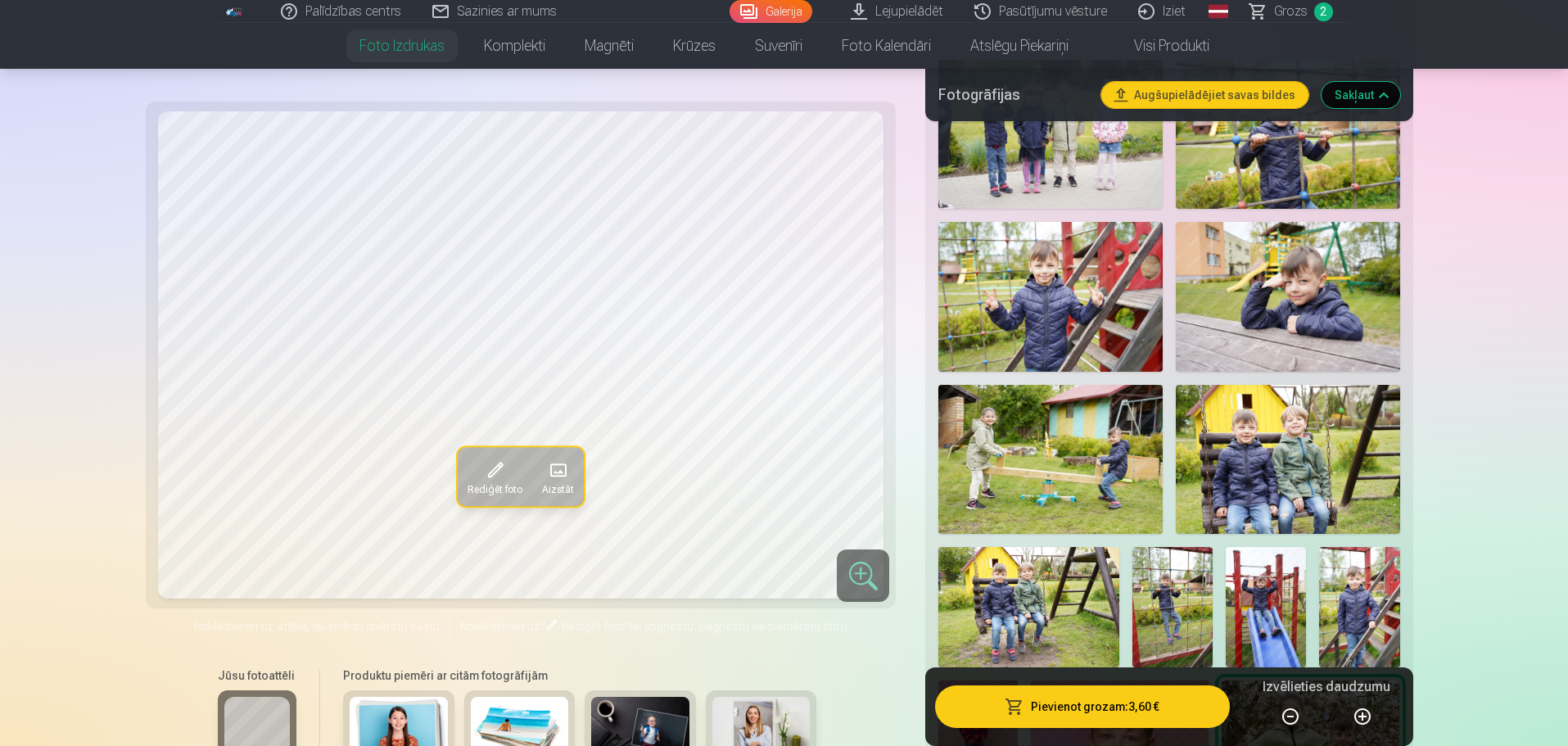scroll, scrollTop: 1589, scrollLeft: 0, axis: vertical 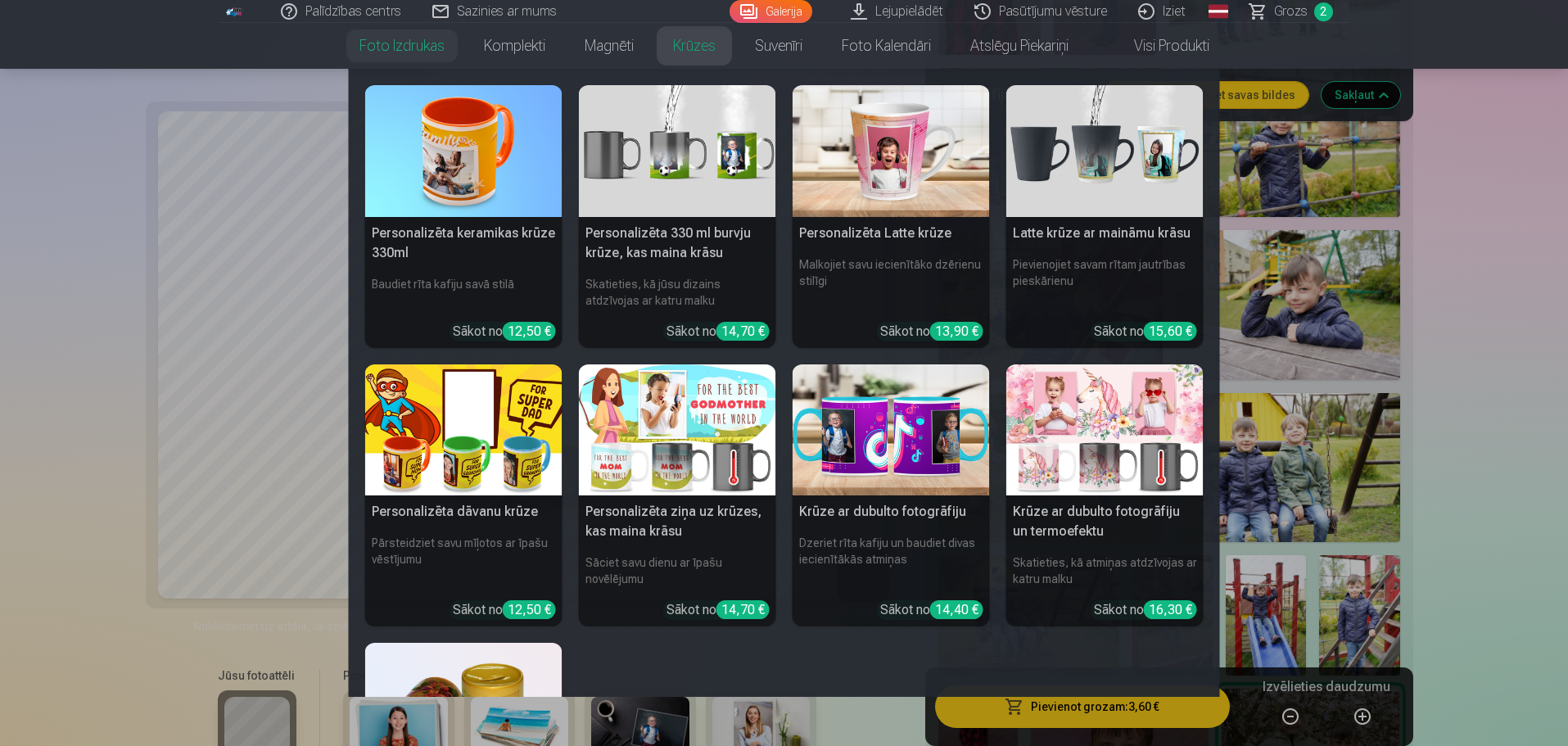 click at bounding box center [463, 151] 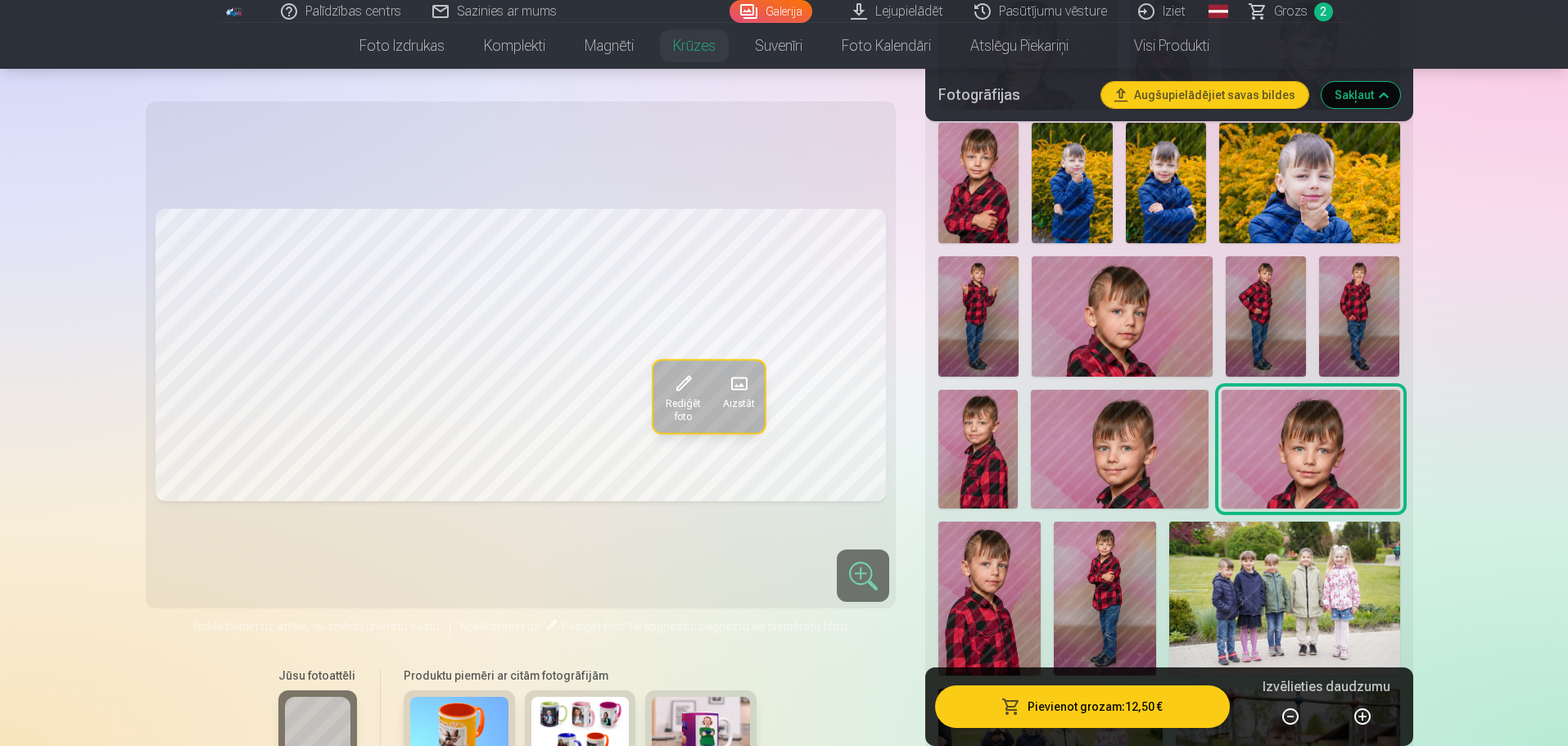 scroll, scrollTop: 819, scrollLeft: 0, axis: vertical 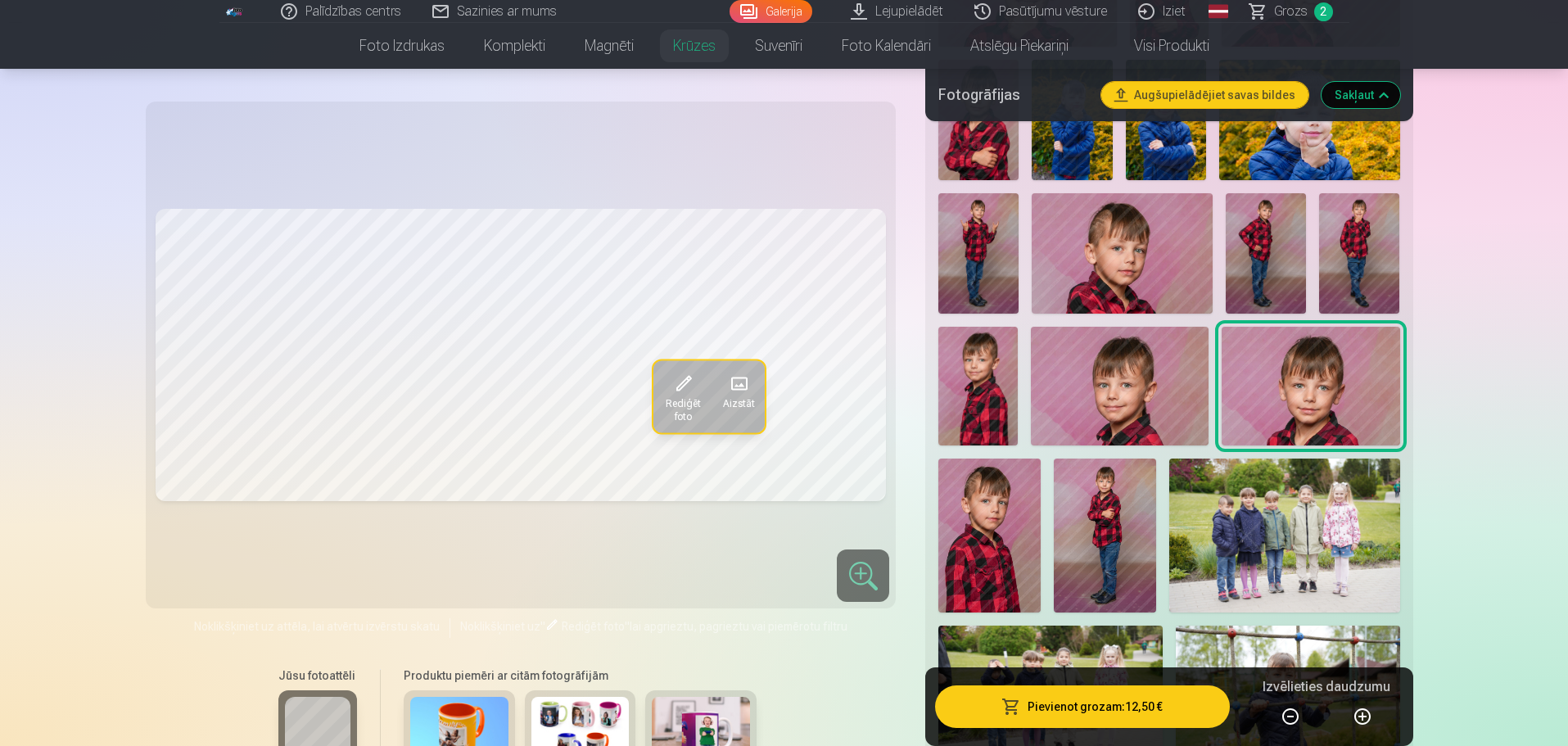 click at bounding box center [989, 535] 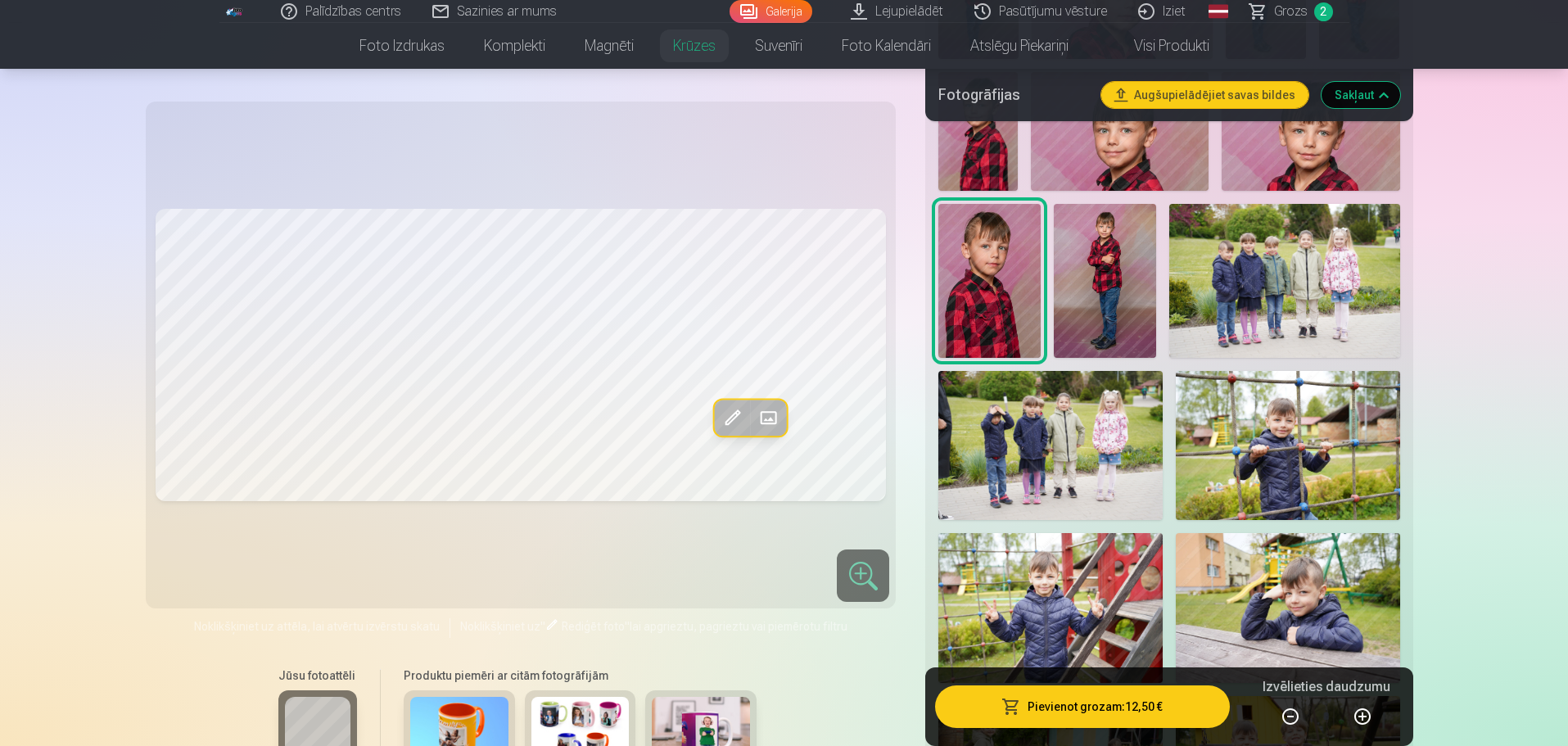 scroll, scrollTop: 1146, scrollLeft: 0, axis: vertical 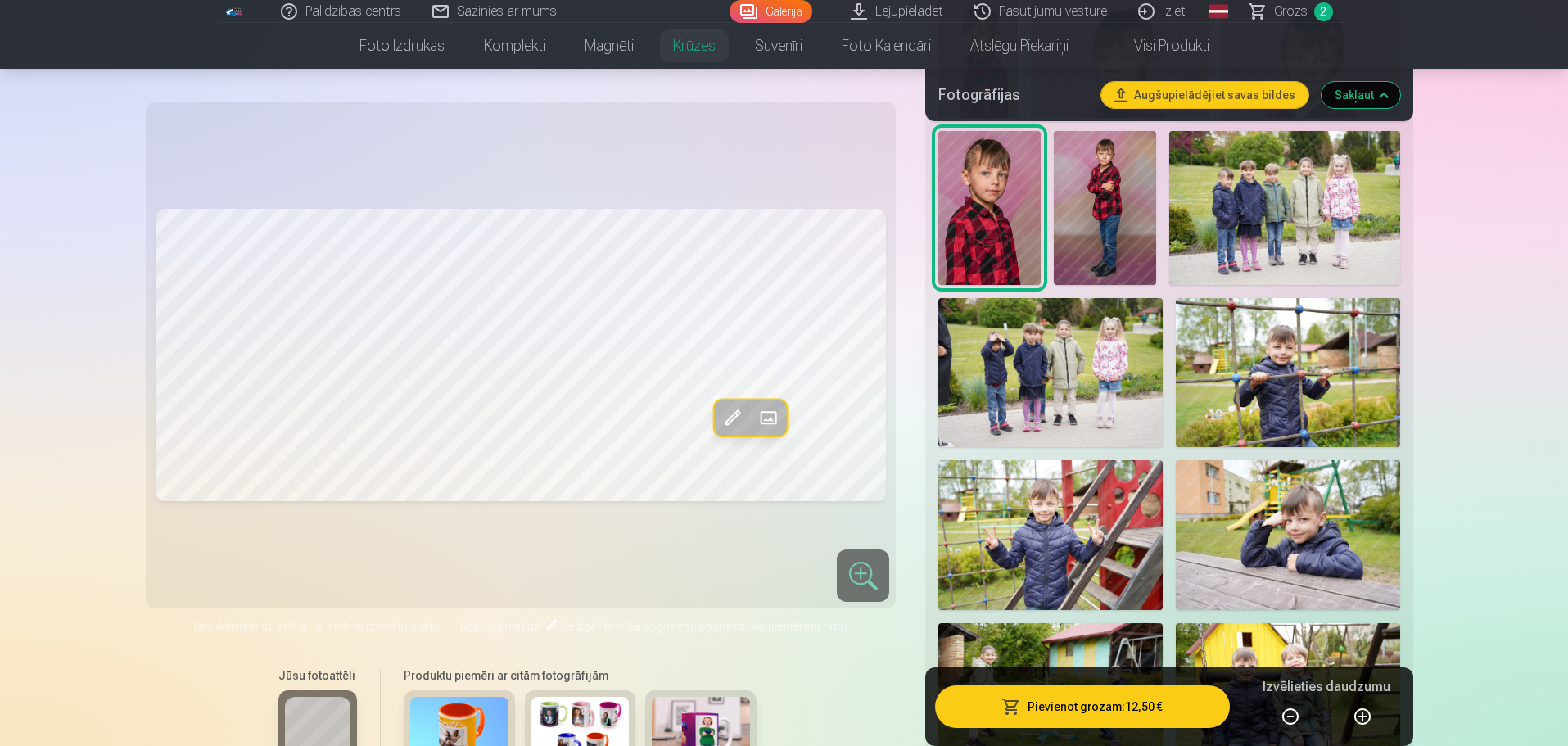 click at bounding box center [768, 418] 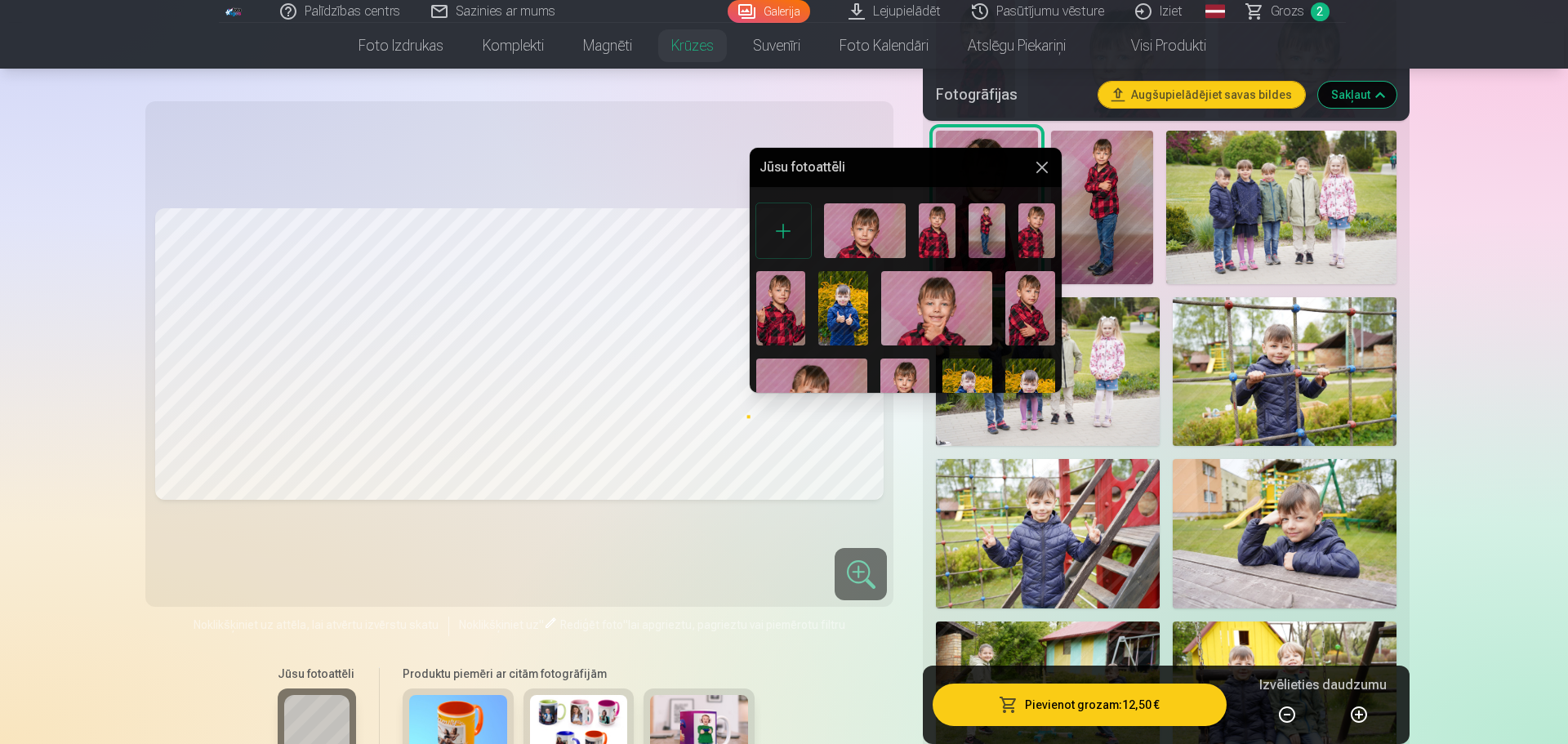 click at bounding box center (1042, 167) 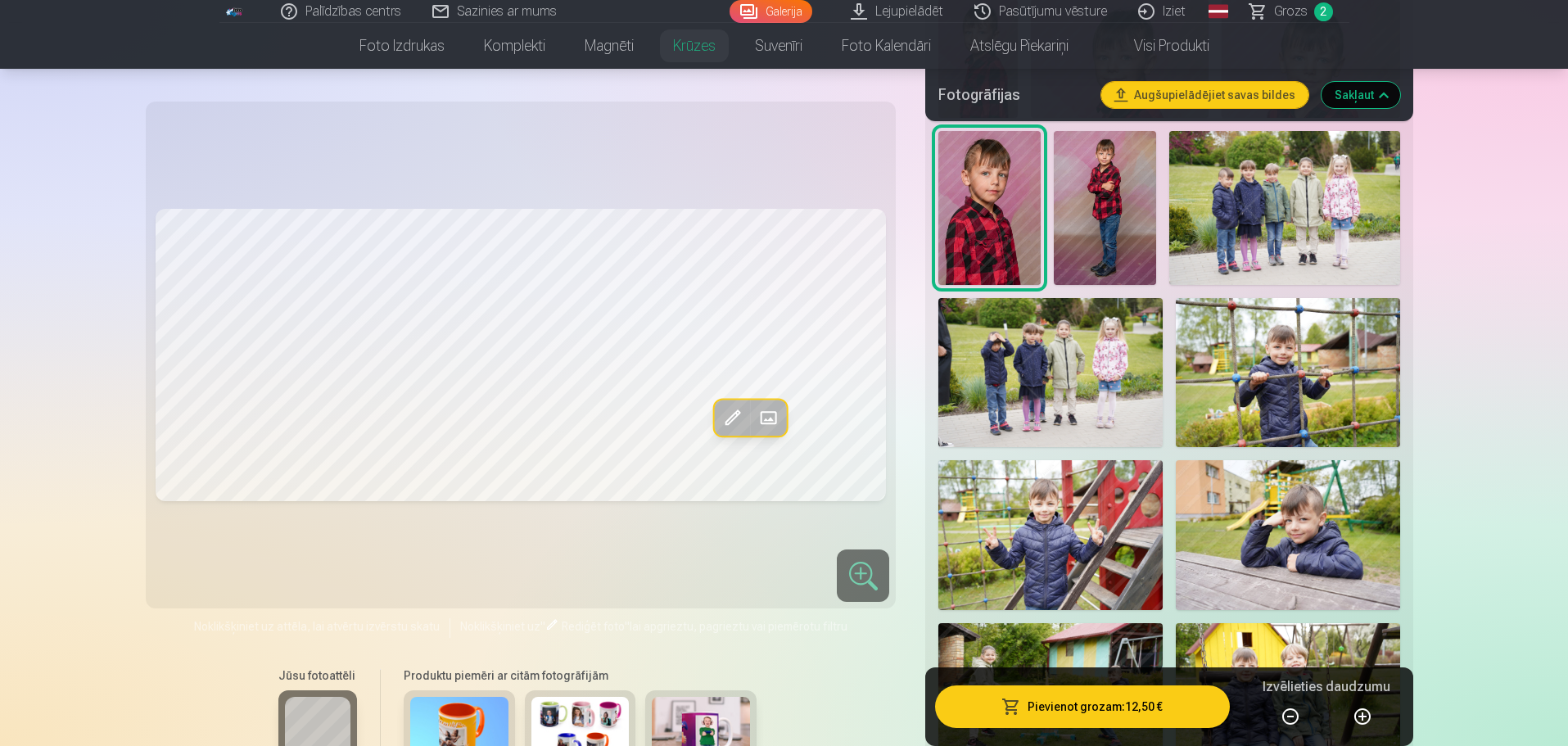 click at bounding box center [732, 418] 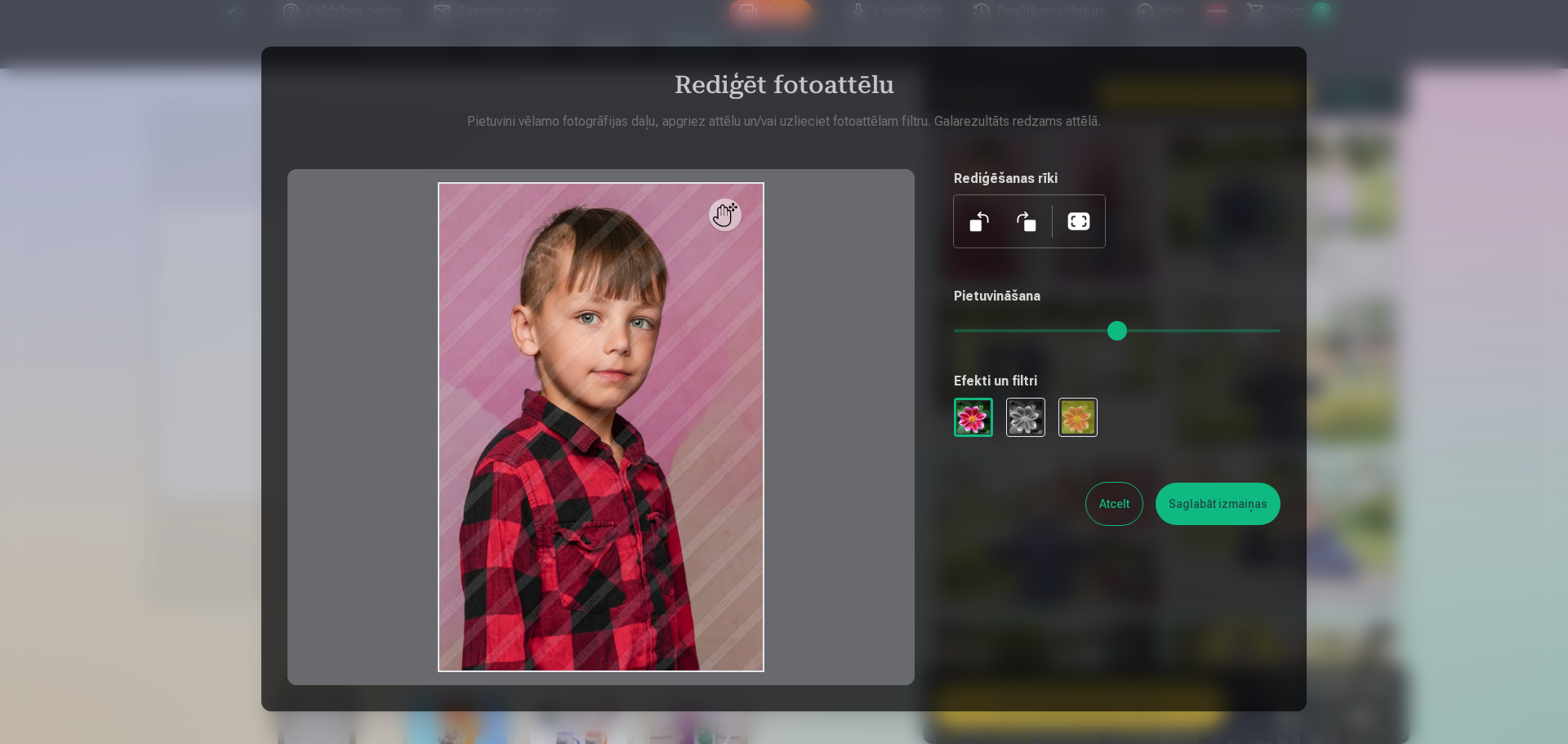 click on "Atcelt" at bounding box center (1114, 504) 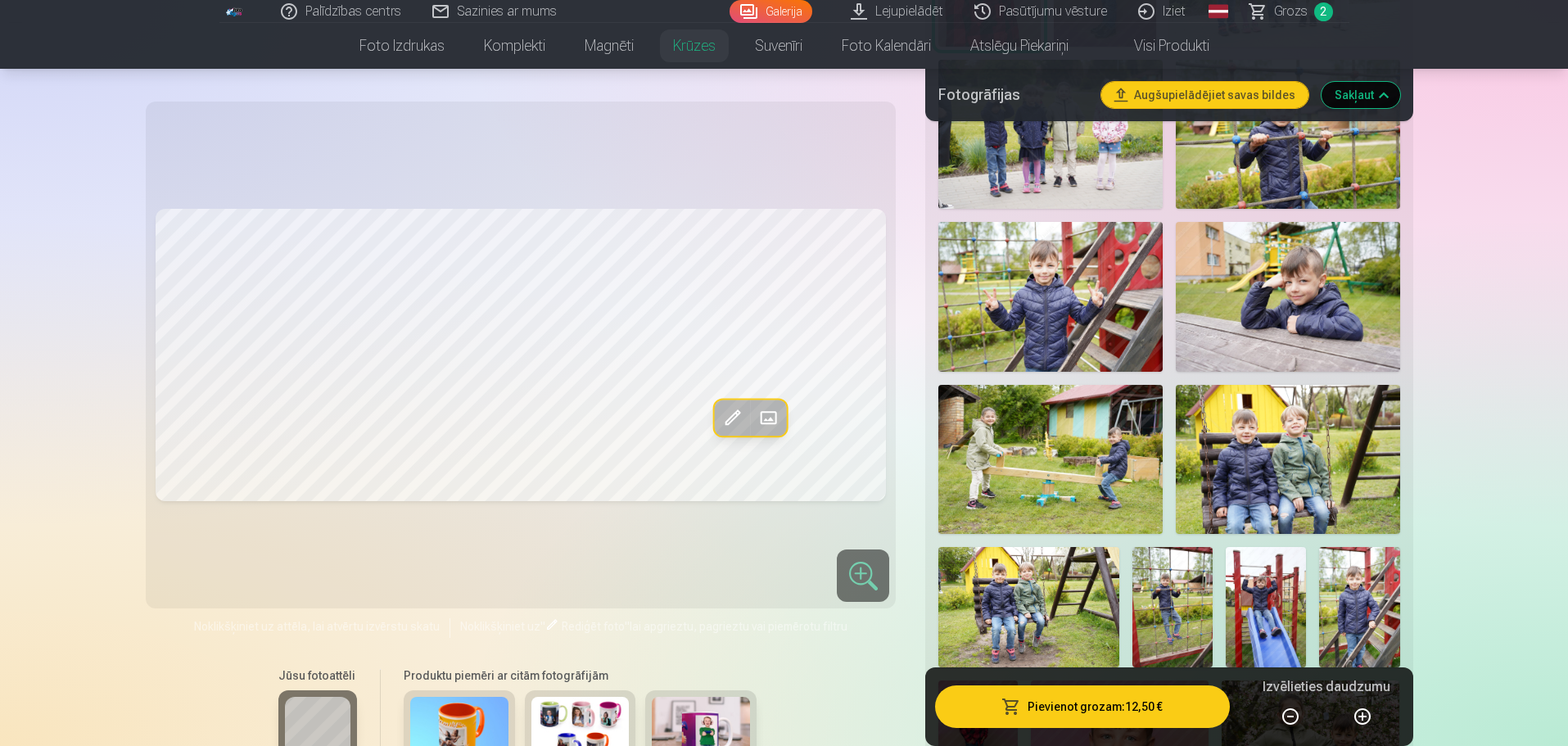 scroll, scrollTop: 1392, scrollLeft: 0, axis: vertical 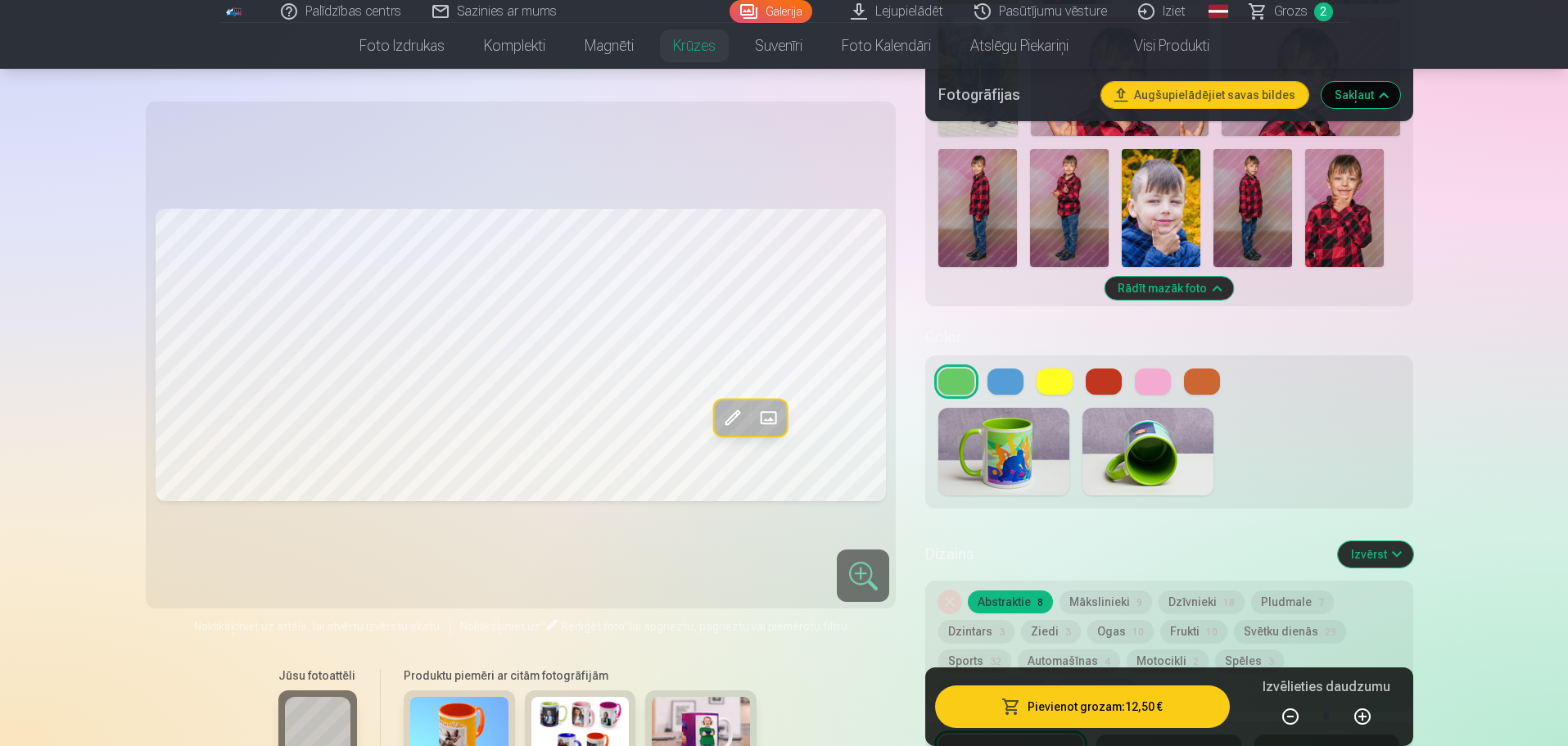 click at bounding box center (1168, 382) 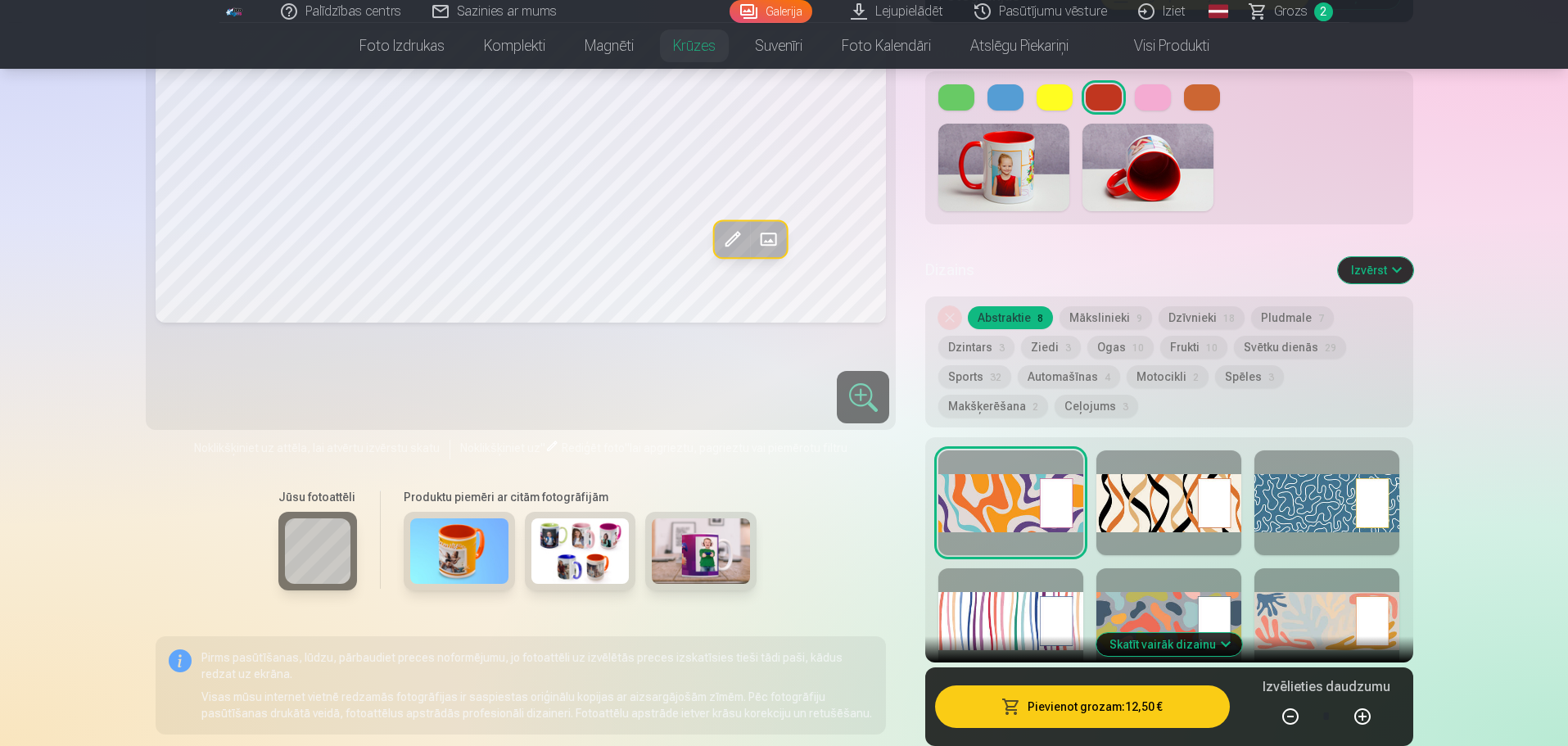 scroll, scrollTop: 2641, scrollLeft: 0, axis: vertical 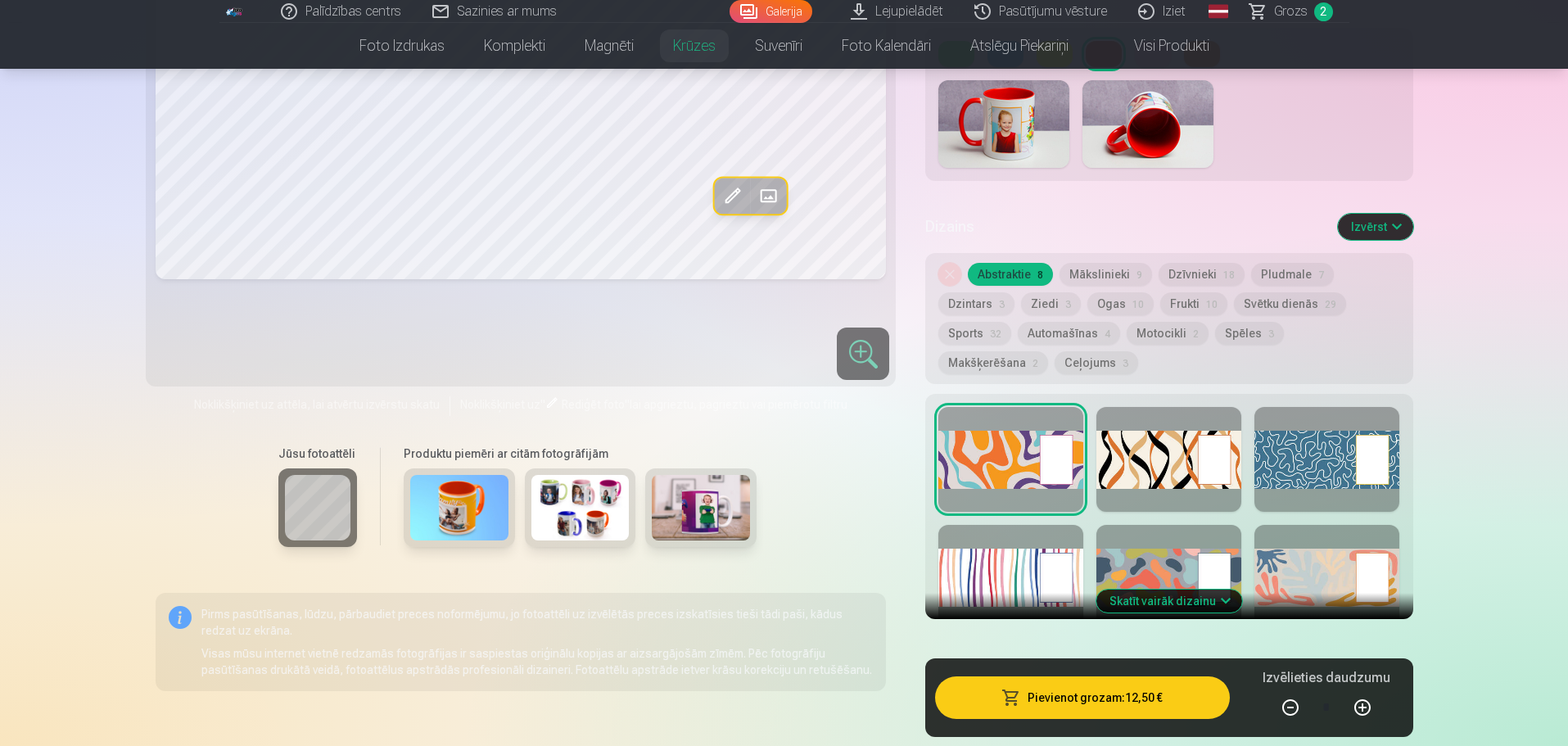 click at bounding box center (1168, 459) 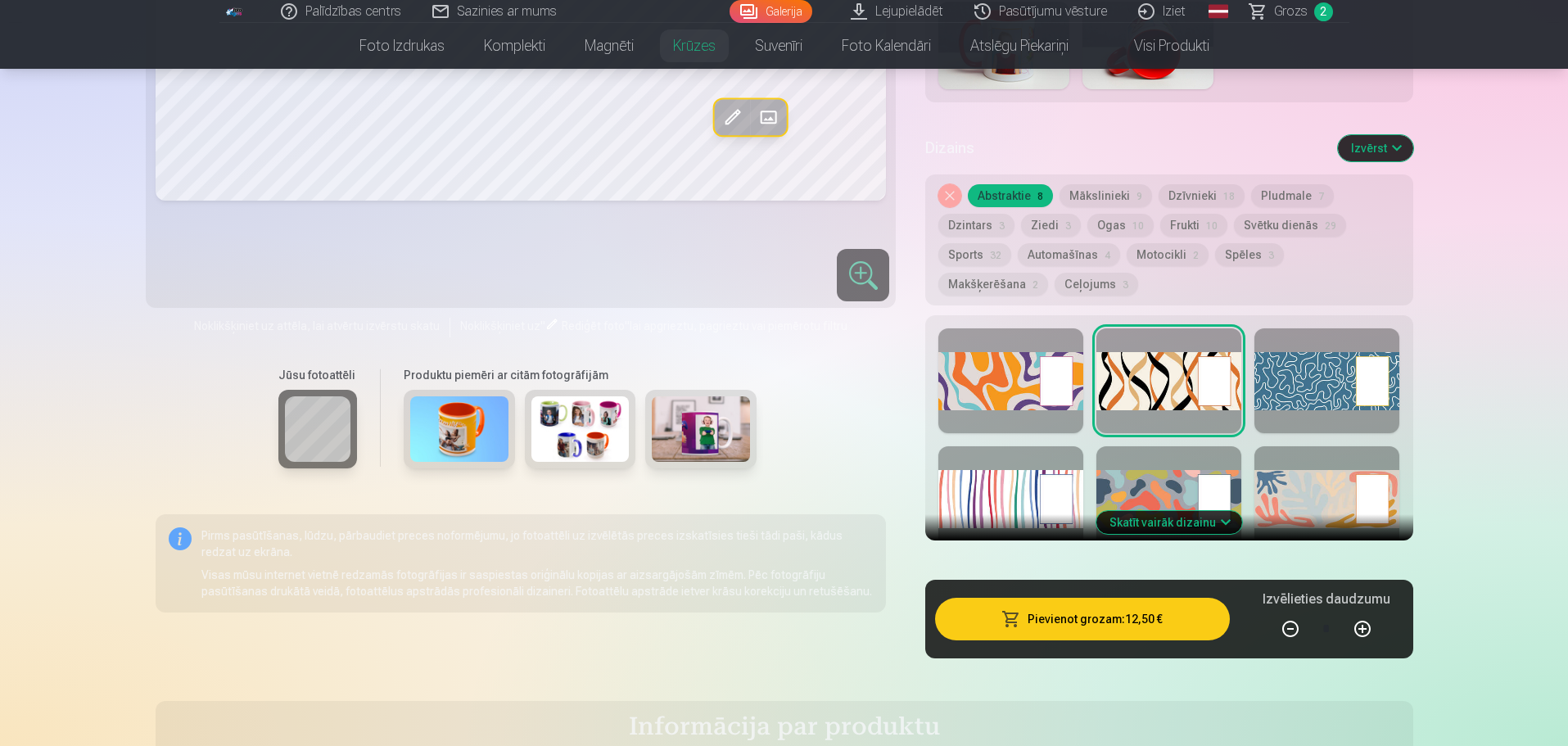 scroll, scrollTop: 2723, scrollLeft: 0, axis: vertical 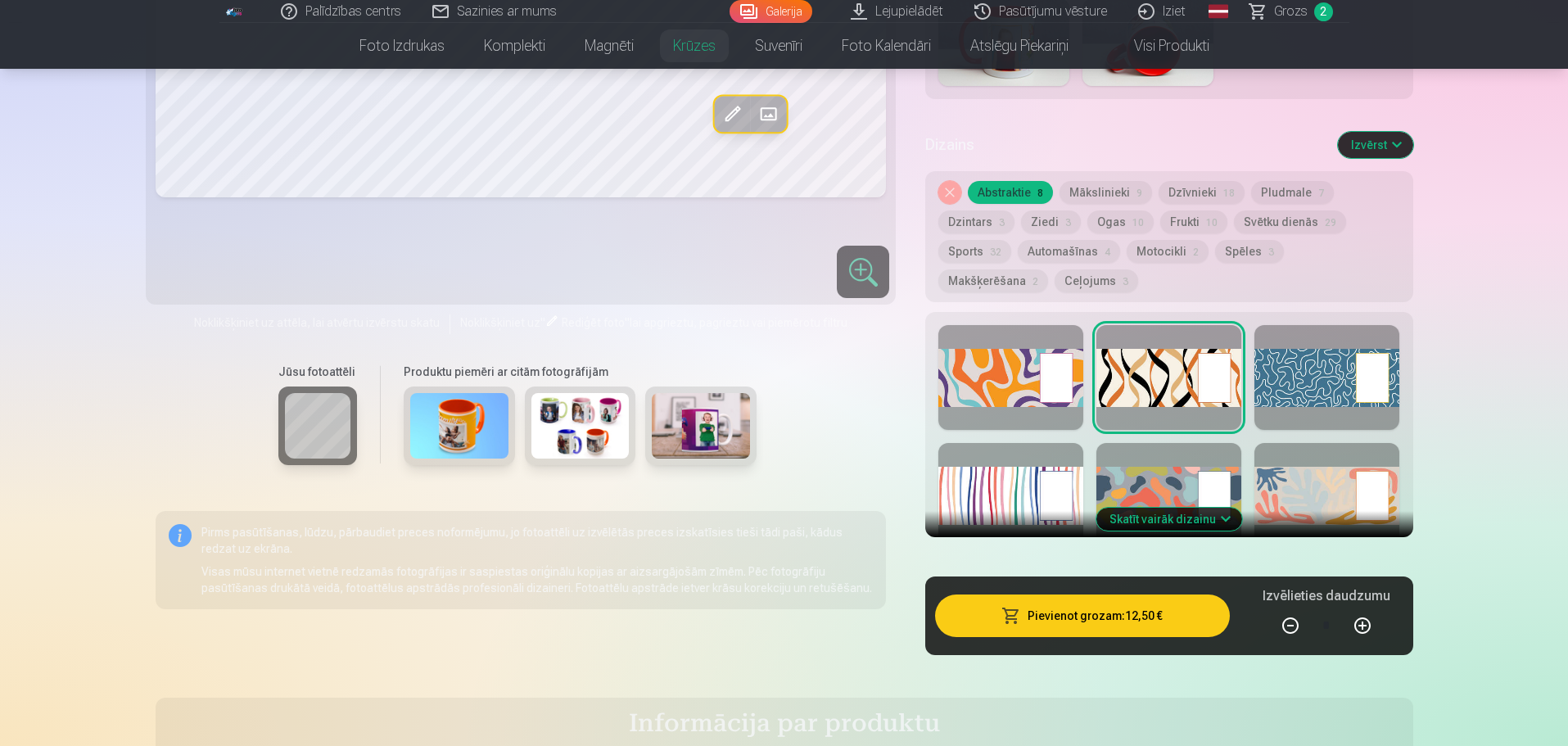 click on "Skatīt vairāk dizainu" at bounding box center [1169, 519] 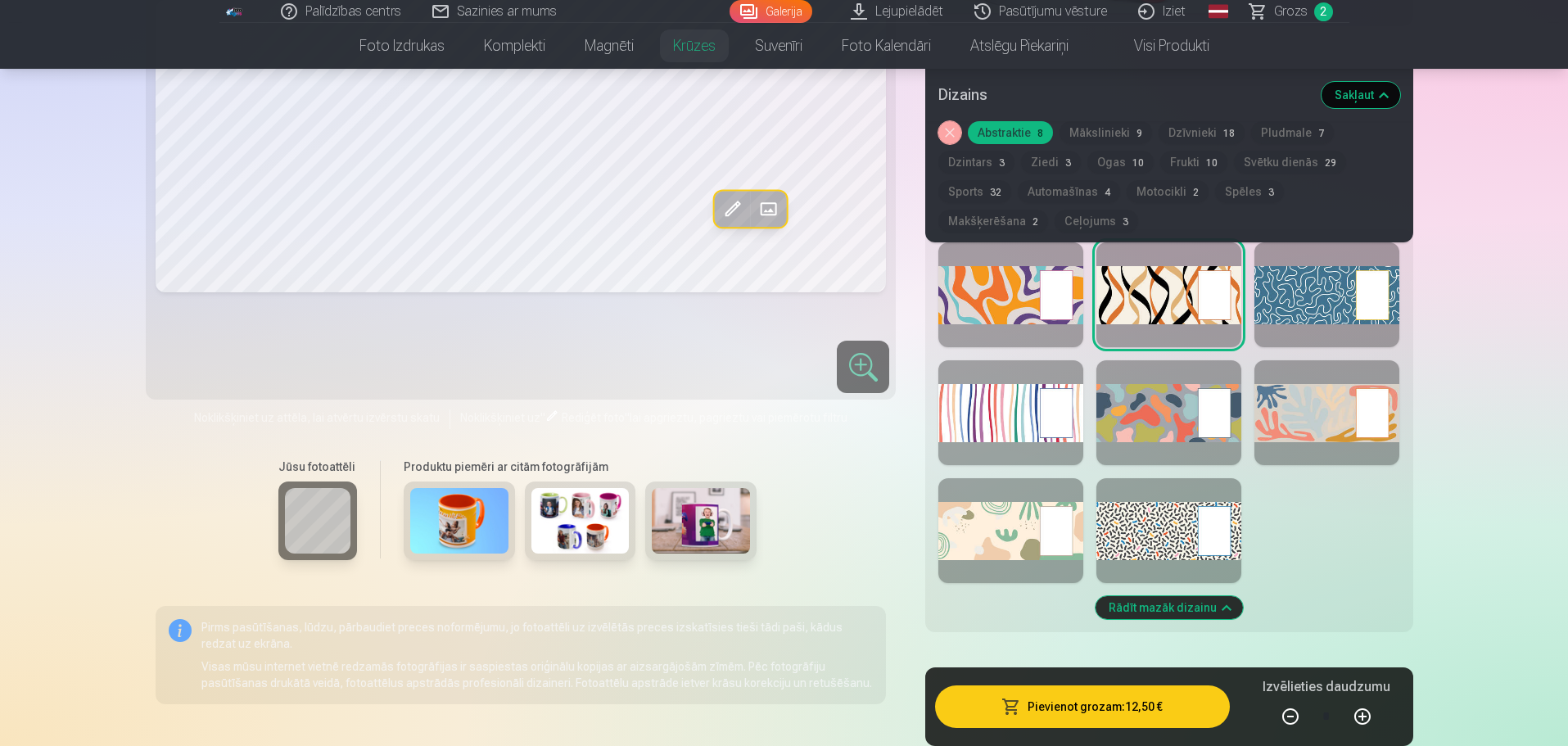 scroll, scrollTop: 2805, scrollLeft: 0, axis: vertical 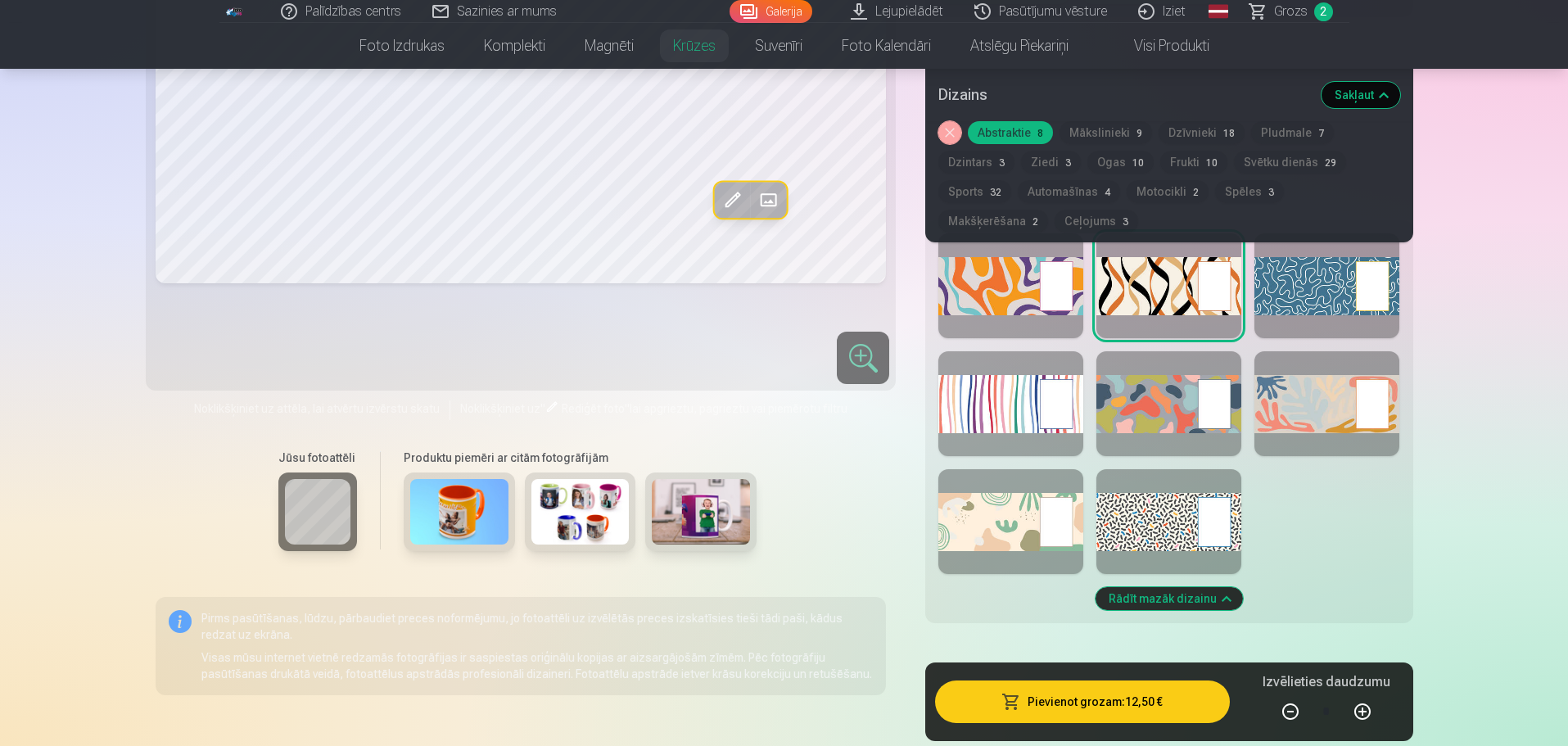 click at bounding box center [1010, 522] 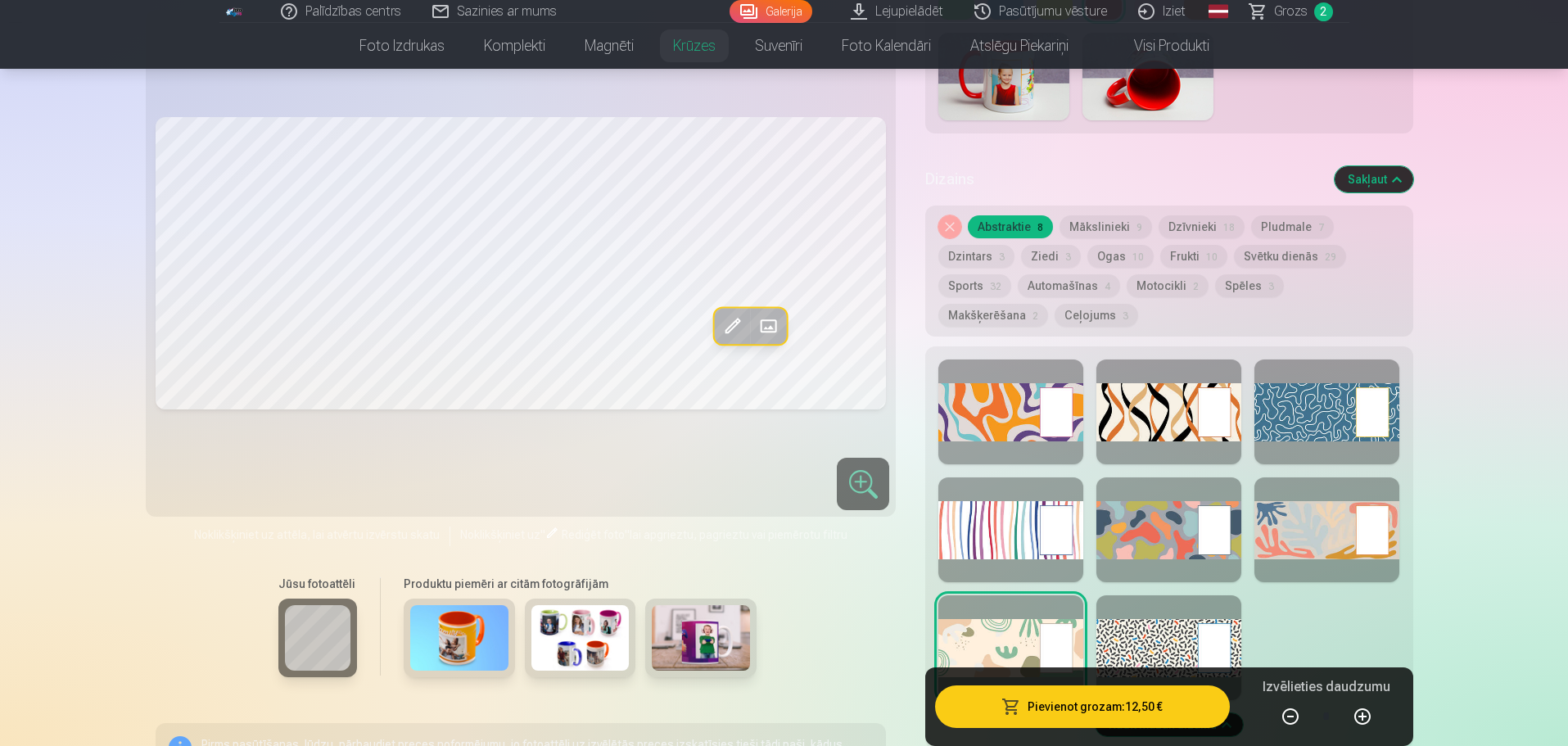 scroll, scrollTop: 2641, scrollLeft: 0, axis: vertical 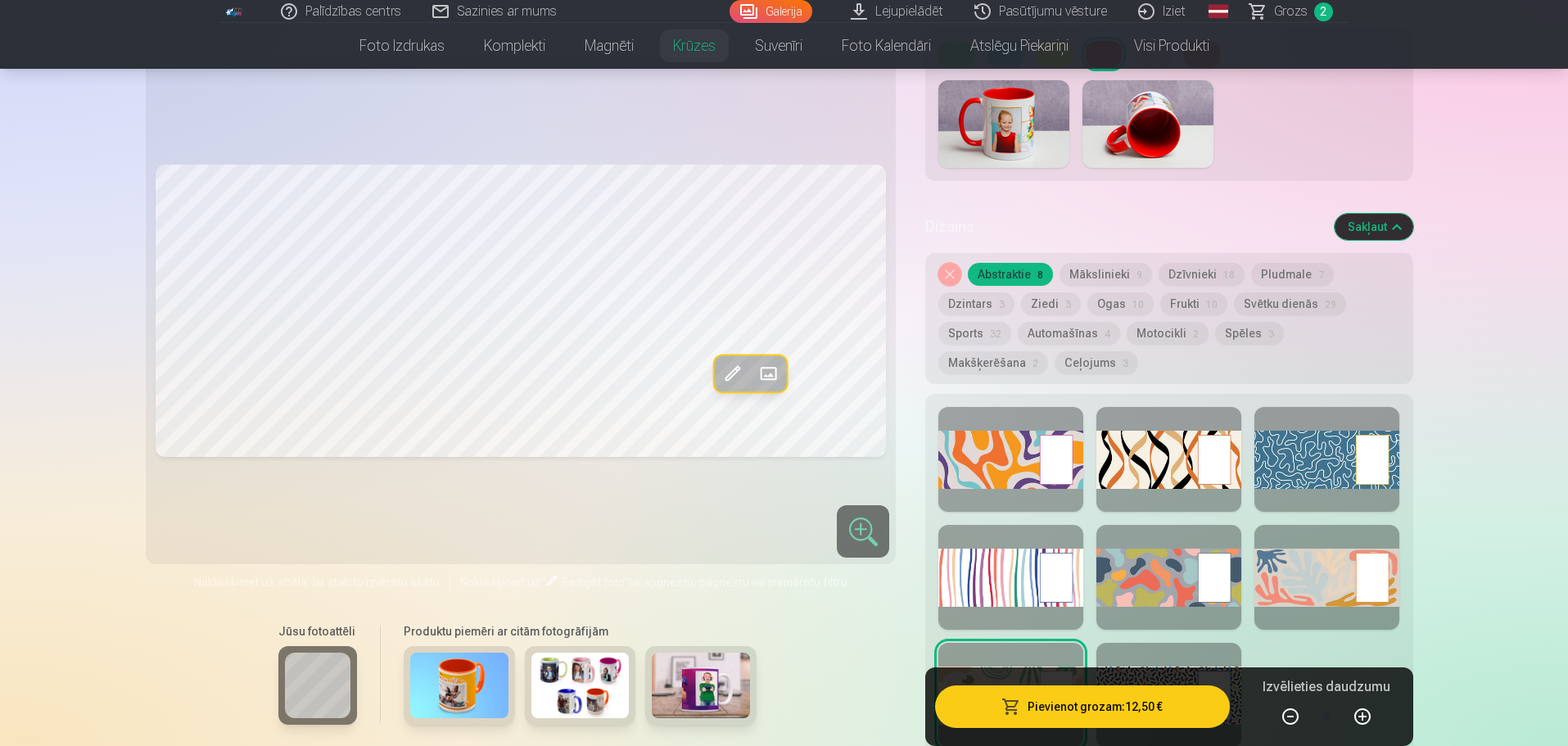 click at bounding box center [1168, 459] 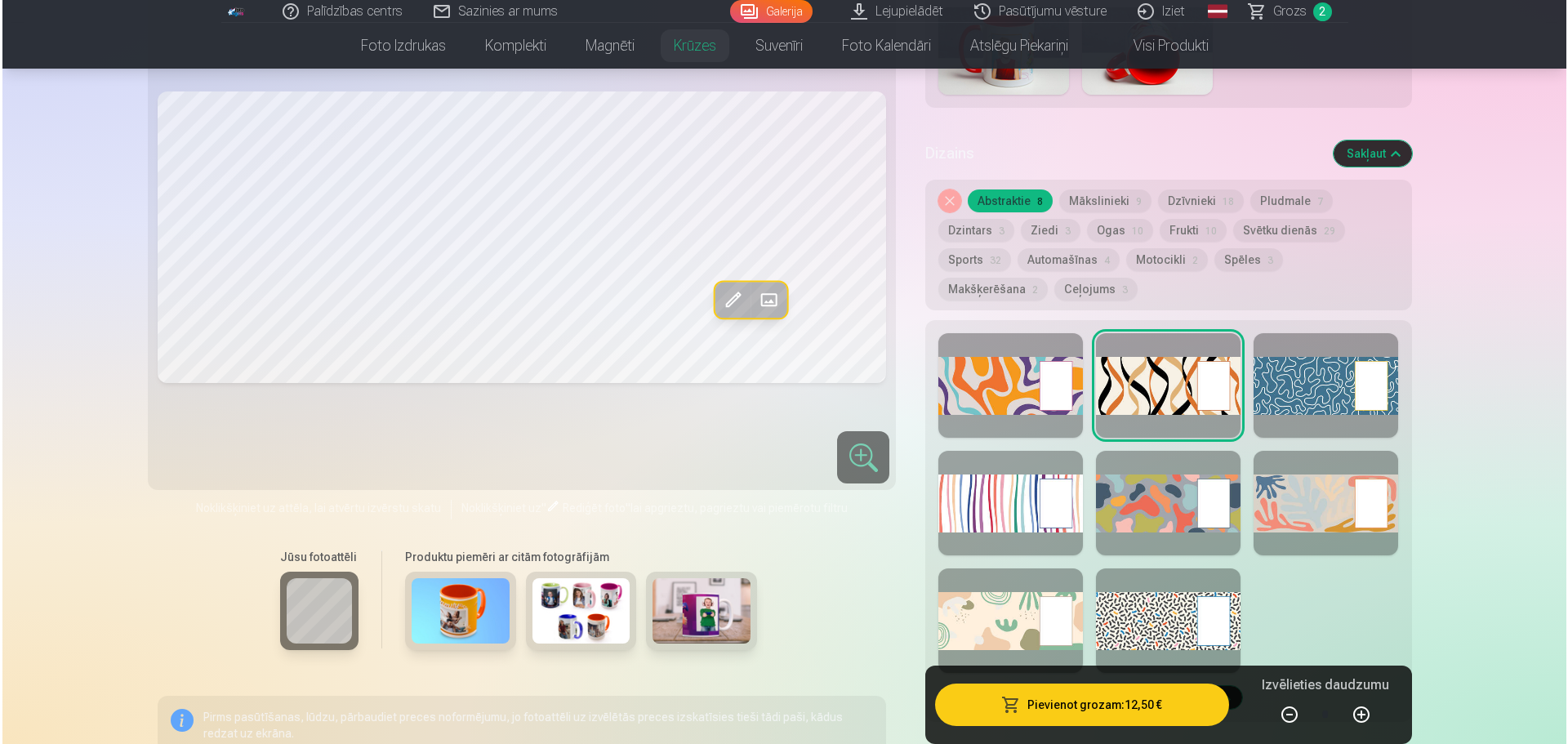 scroll, scrollTop: 2715, scrollLeft: 0, axis: vertical 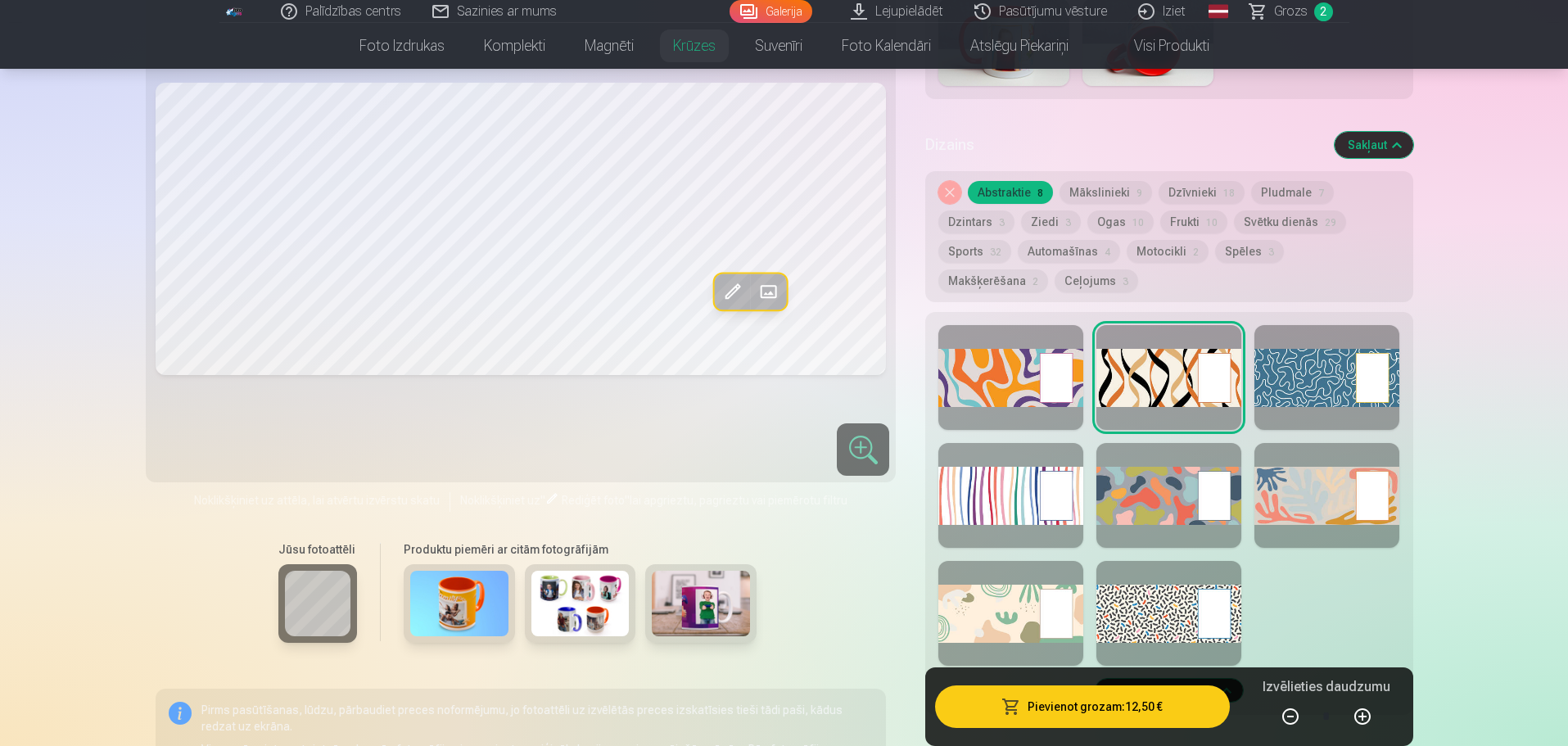 click on "Pievienot grozam :  12,50 €" at bounding box center (1082, 707) 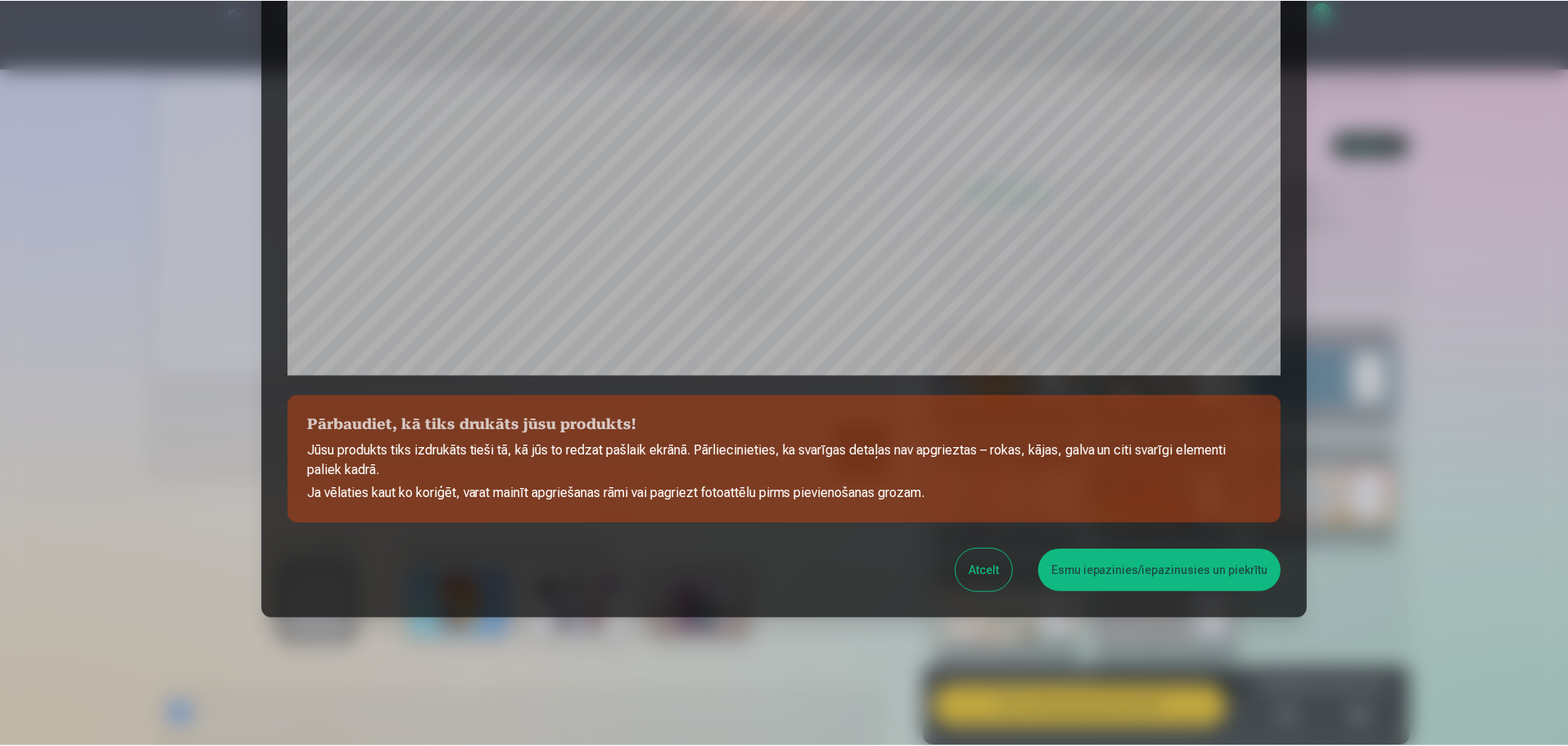 scroll, scrollTop: 433, scrollLeft: 0, axis: vertical 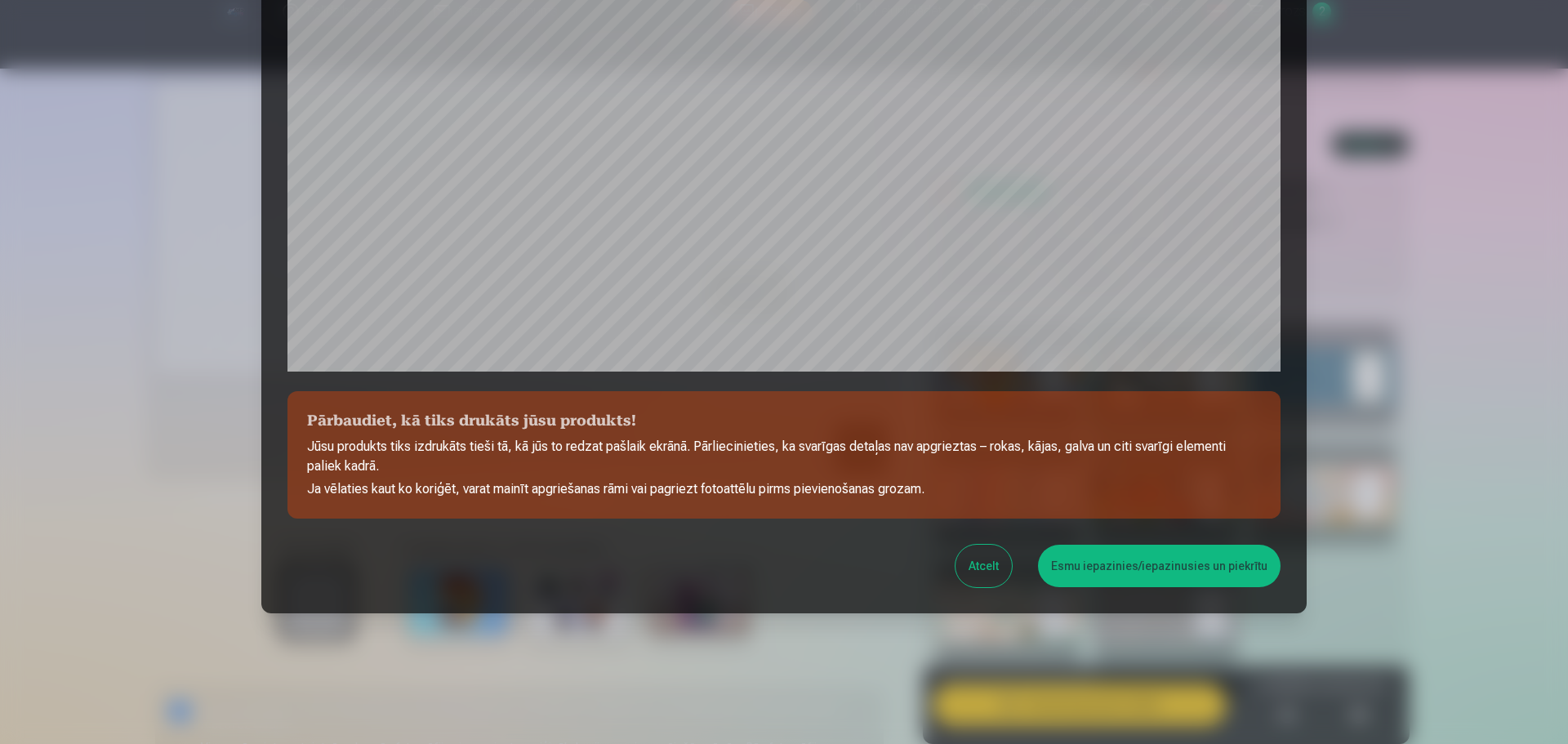 click on "Esmu iepazinies/iepazinusies un piekrītu" at bounding box center (1159, 566) 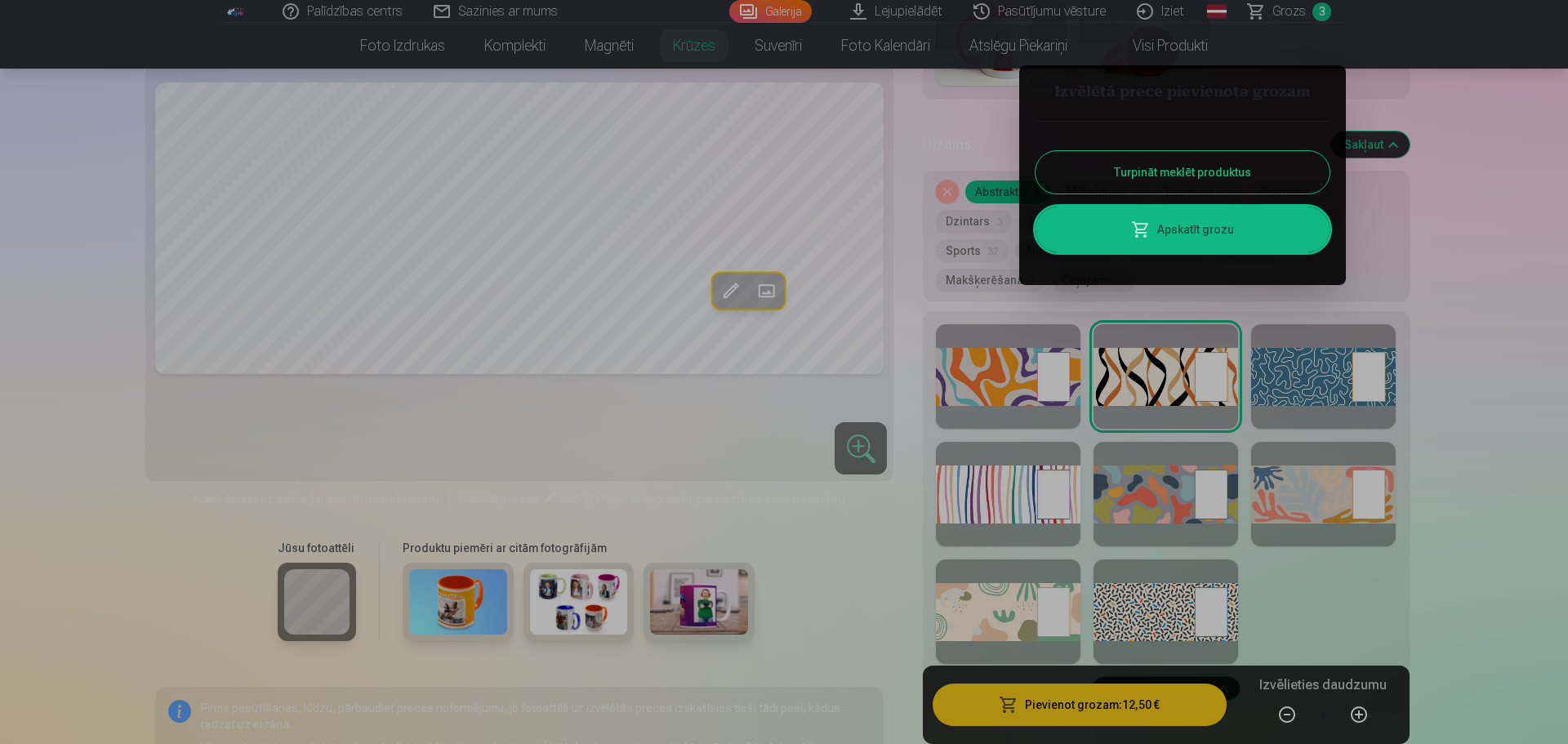 click on "Apskatīt grozu" at bounding box center [1183, 229] 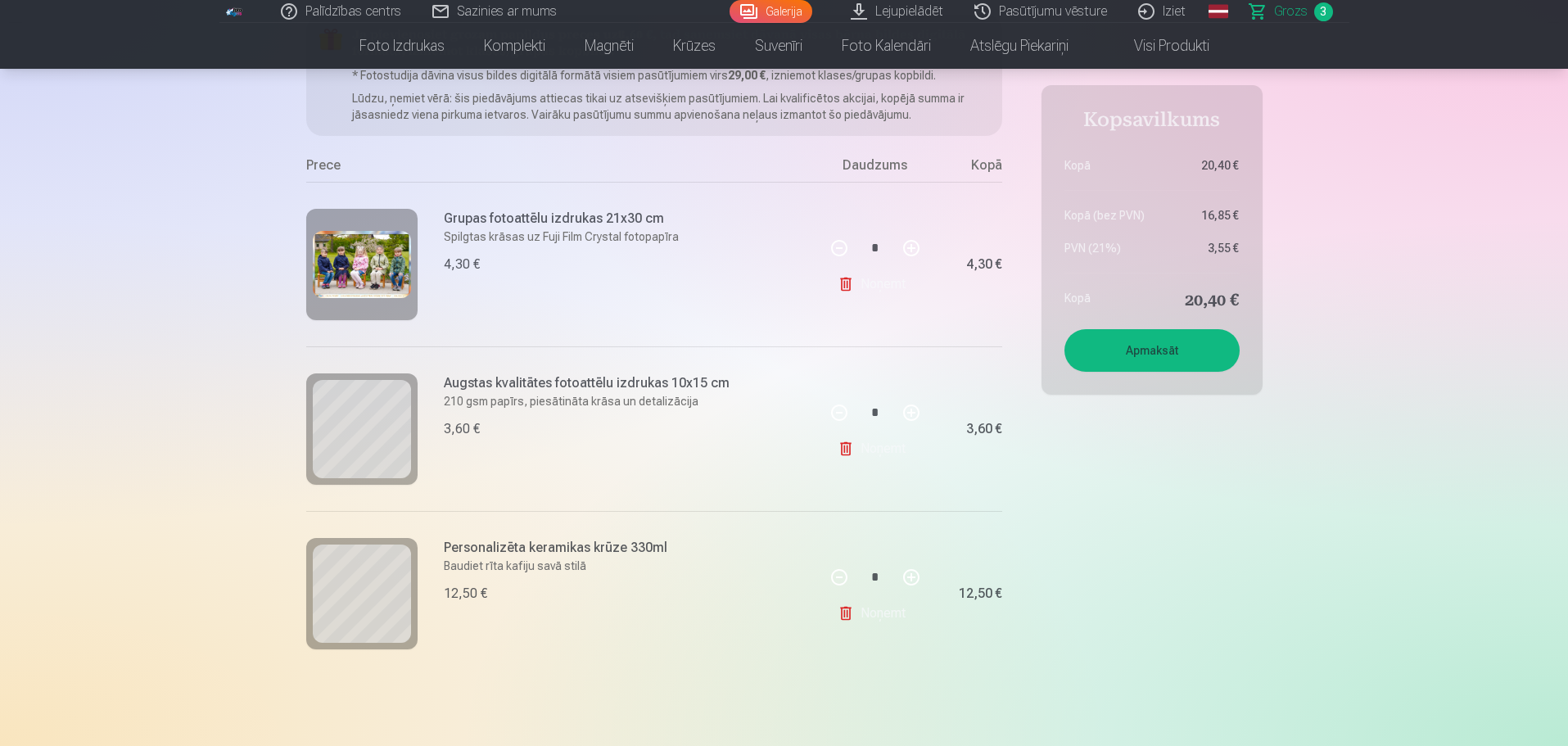 scroll, scrollTop: 0, scrollLeft: 0, axis: both 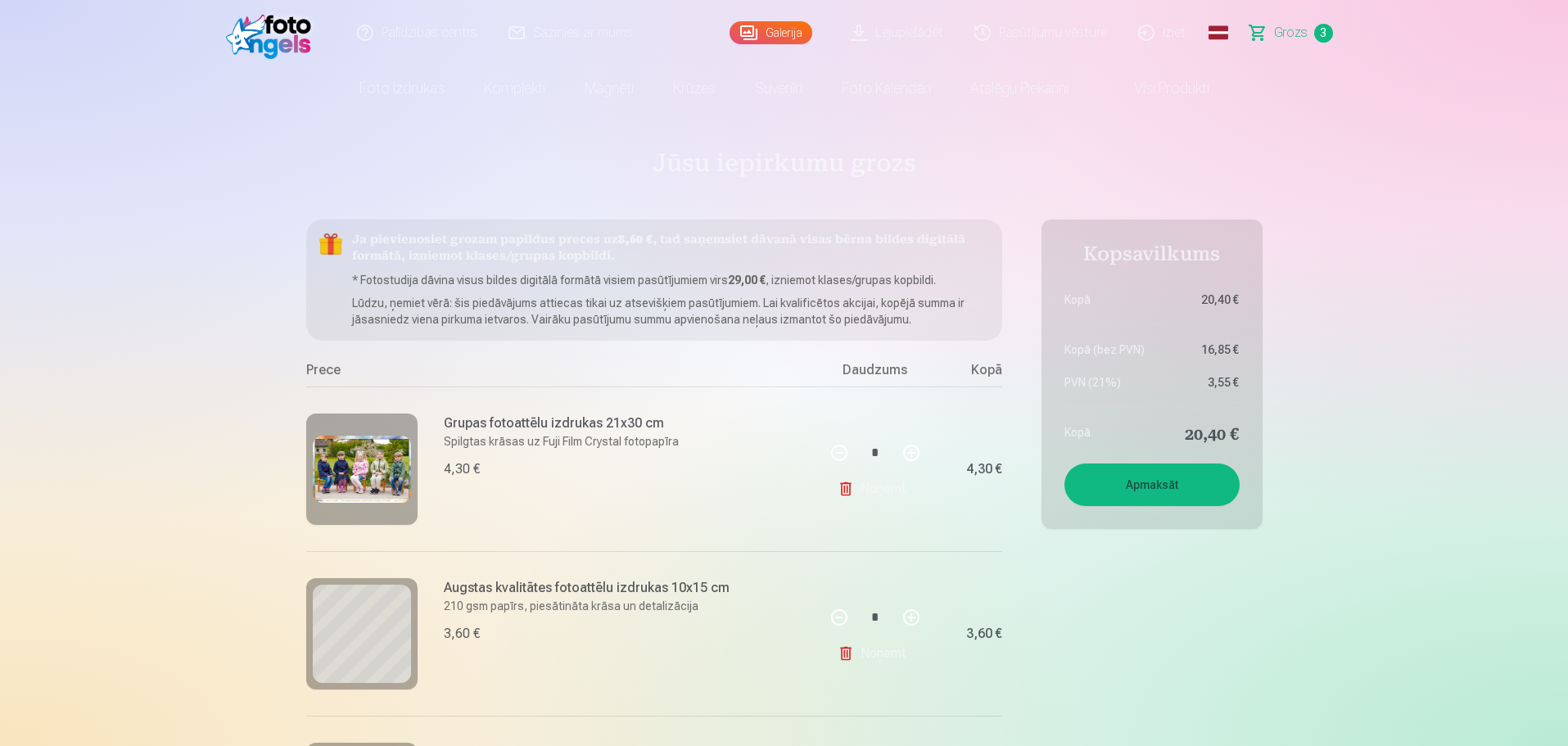 click on "Apmaksāt" at bounding box center (1152, 485) 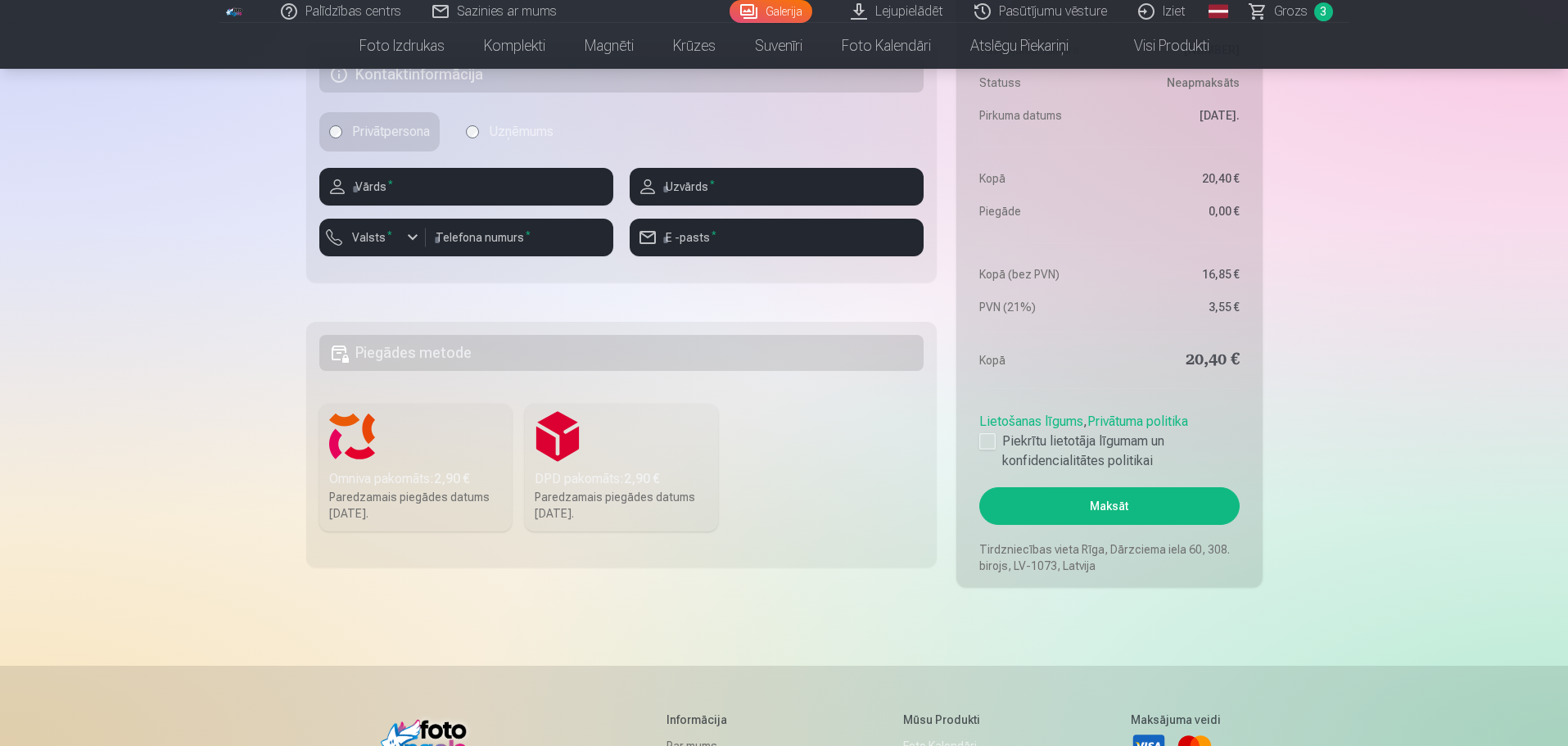 scroll, scrollTop: 737, scrollLeft: 0, axis: vertical 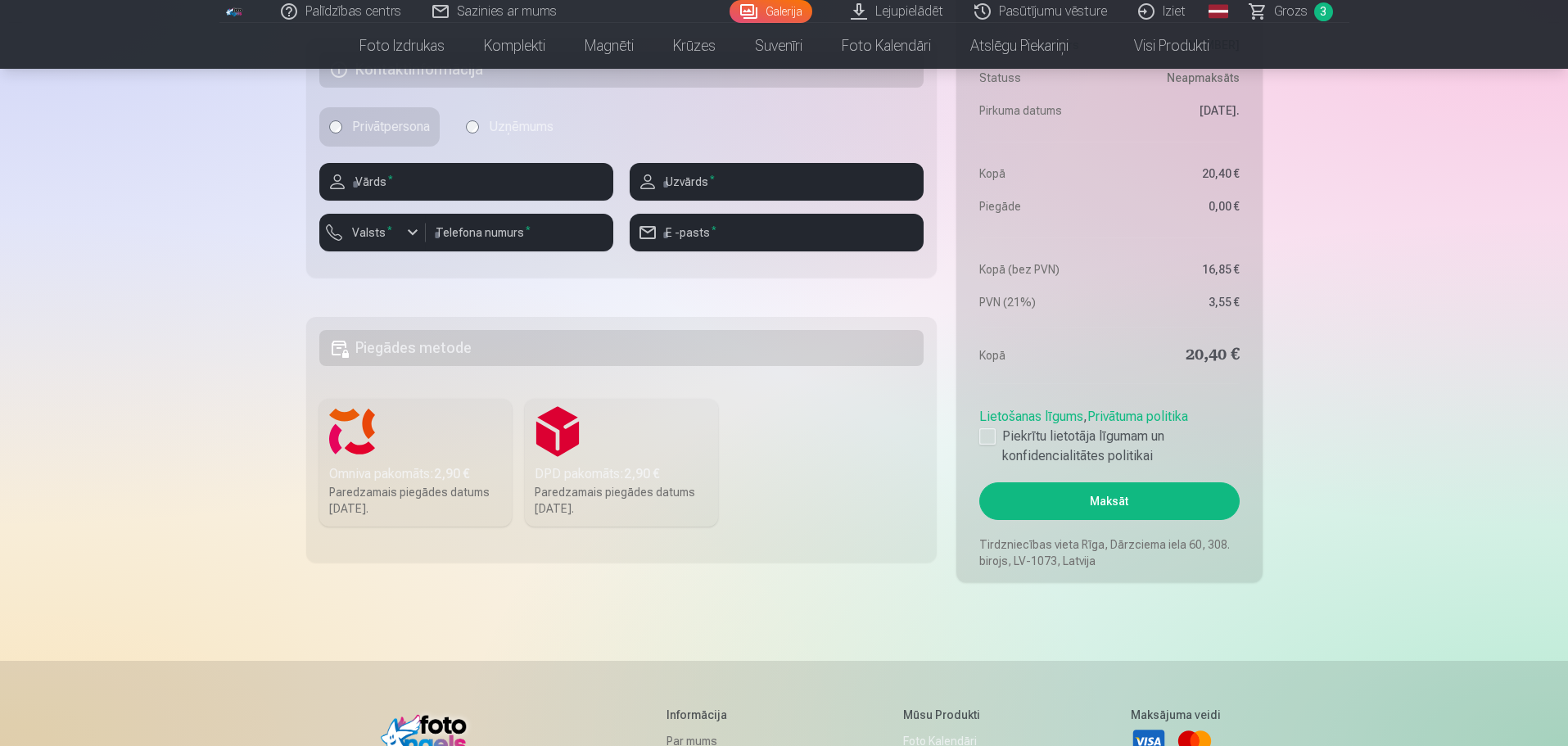 click on "Omniva pakomāts : [PRICE] [CURRENCY] Paredzamais piegādes datums [DATE]." at bounding box center [416, 463] 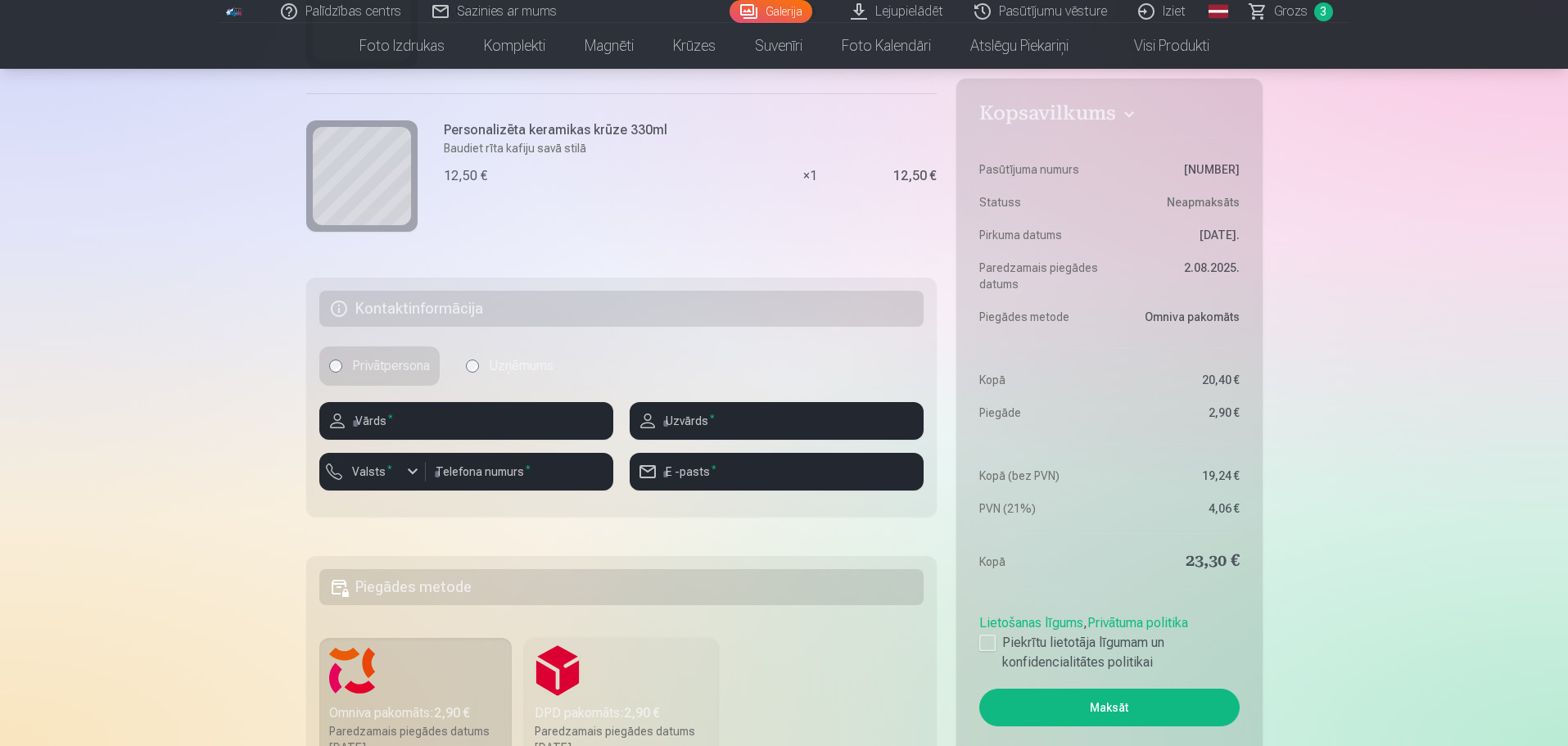 scroll, scrollTop: 491, scrollLeft: 0, axis: vertical 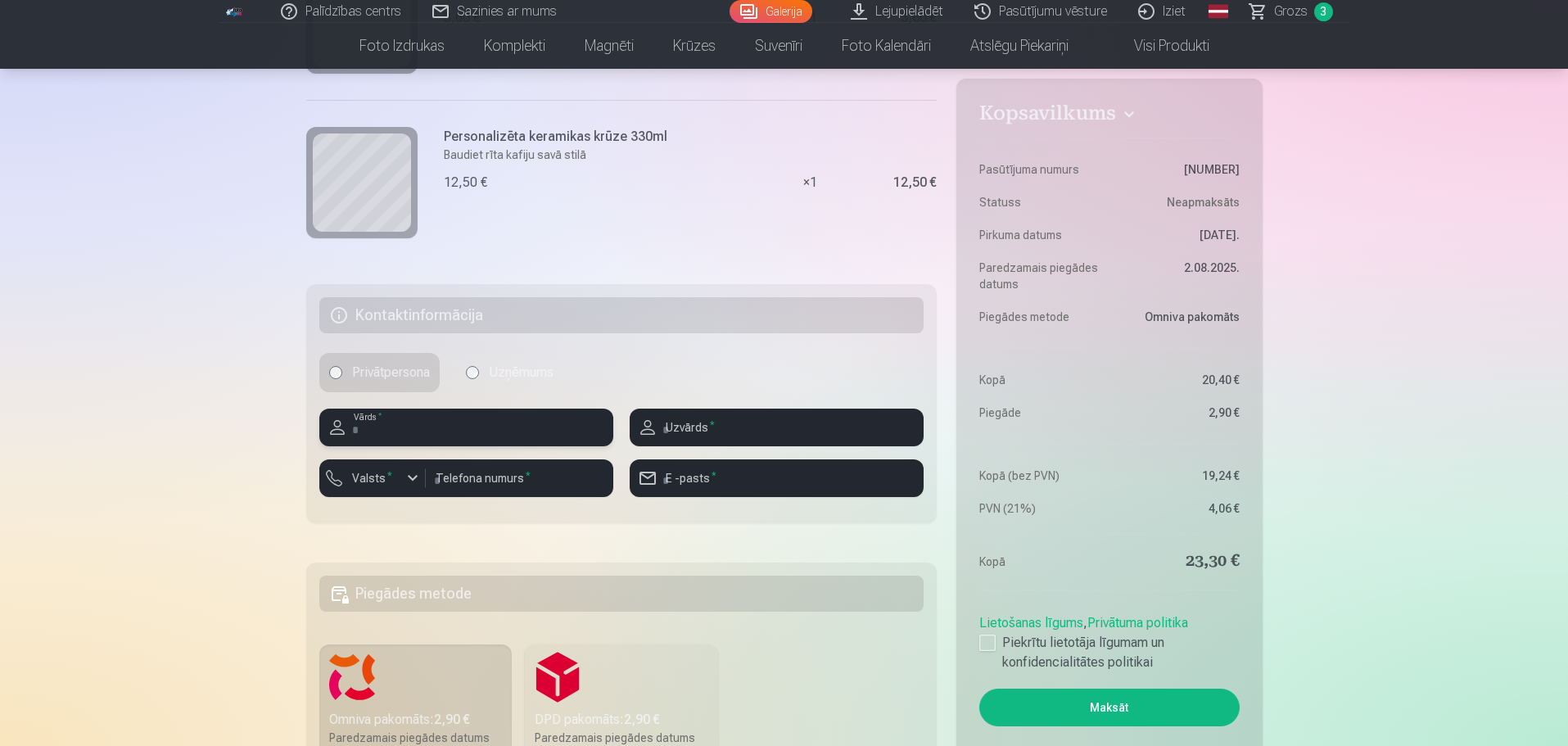 click at bounding box center (466, 427) 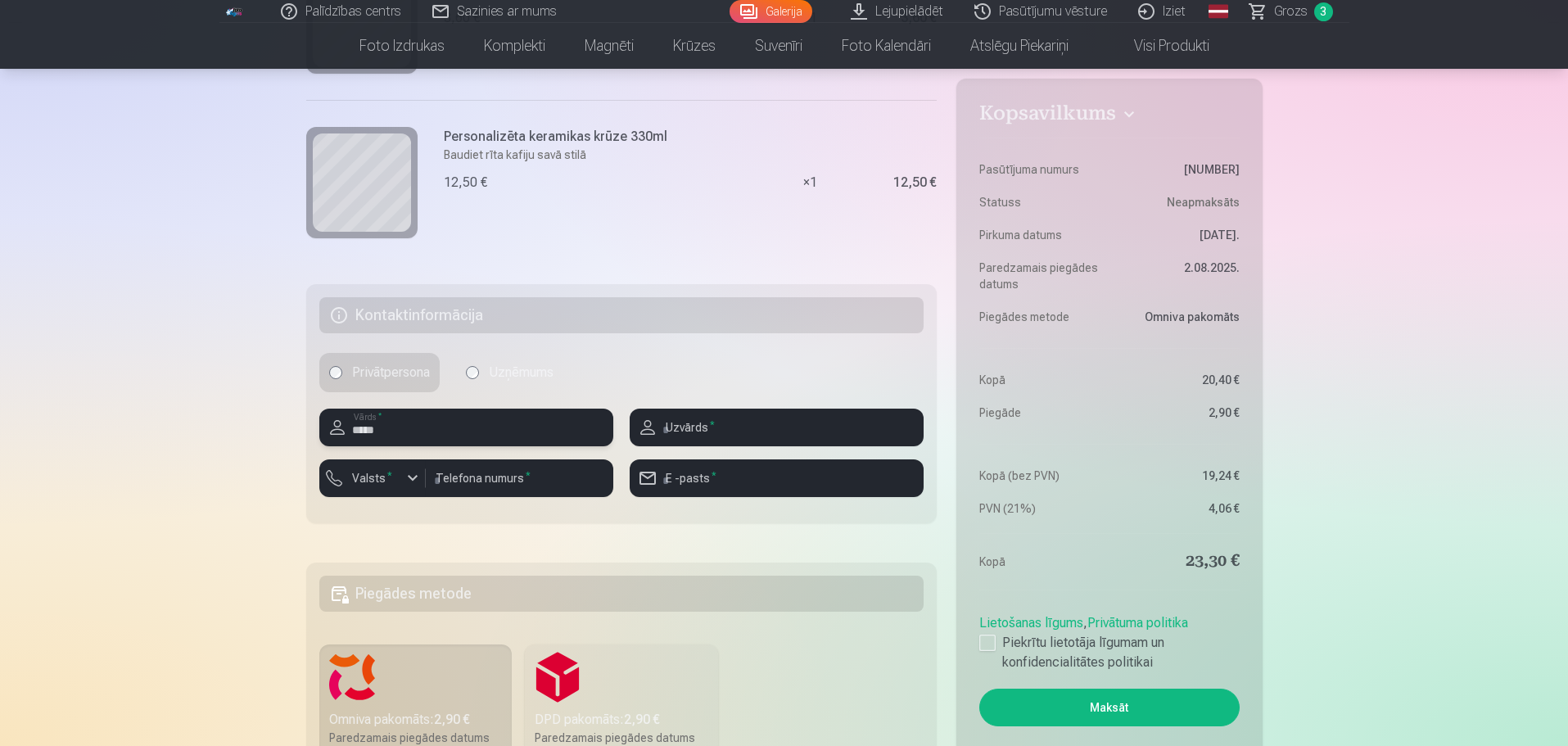 type on "********" 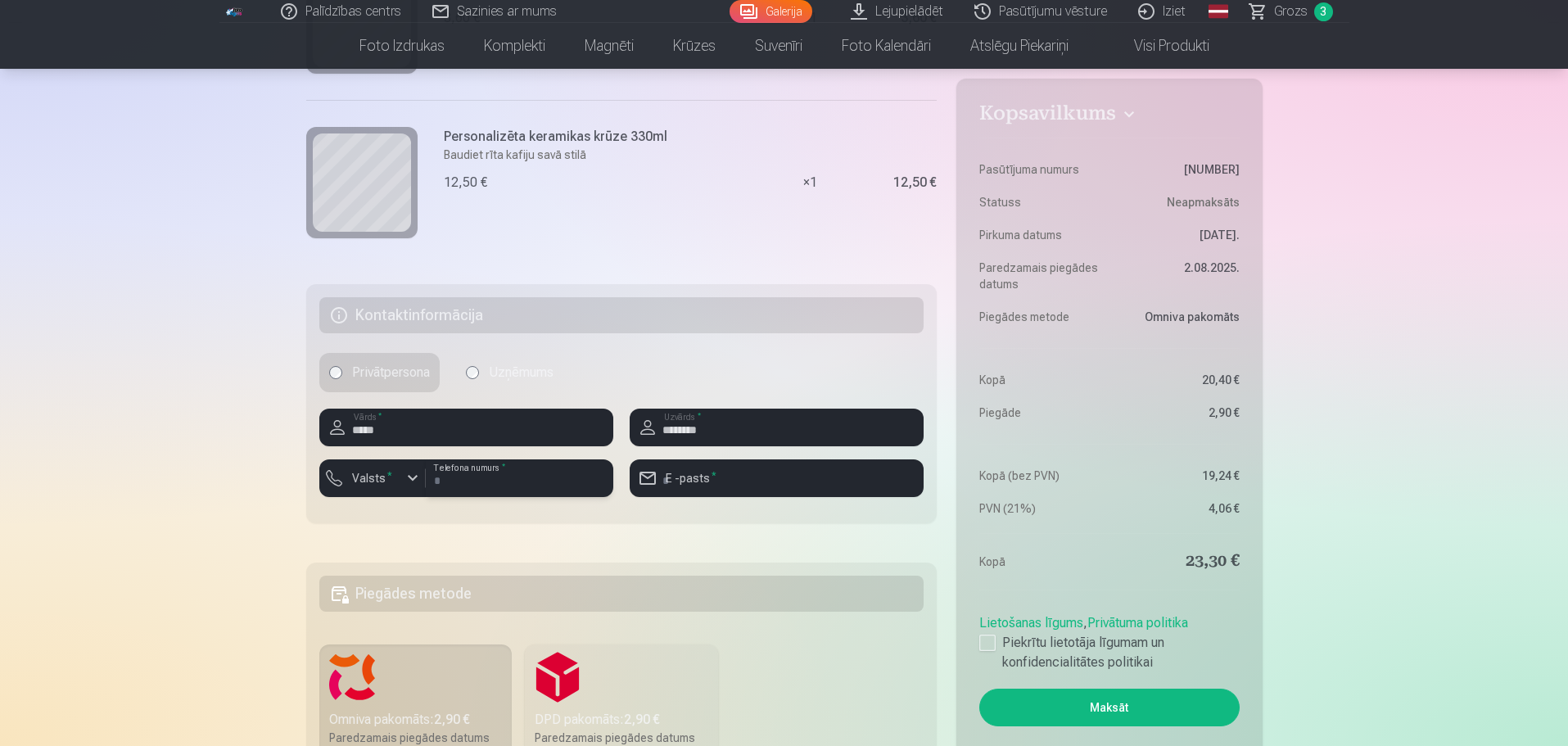 type on "********" 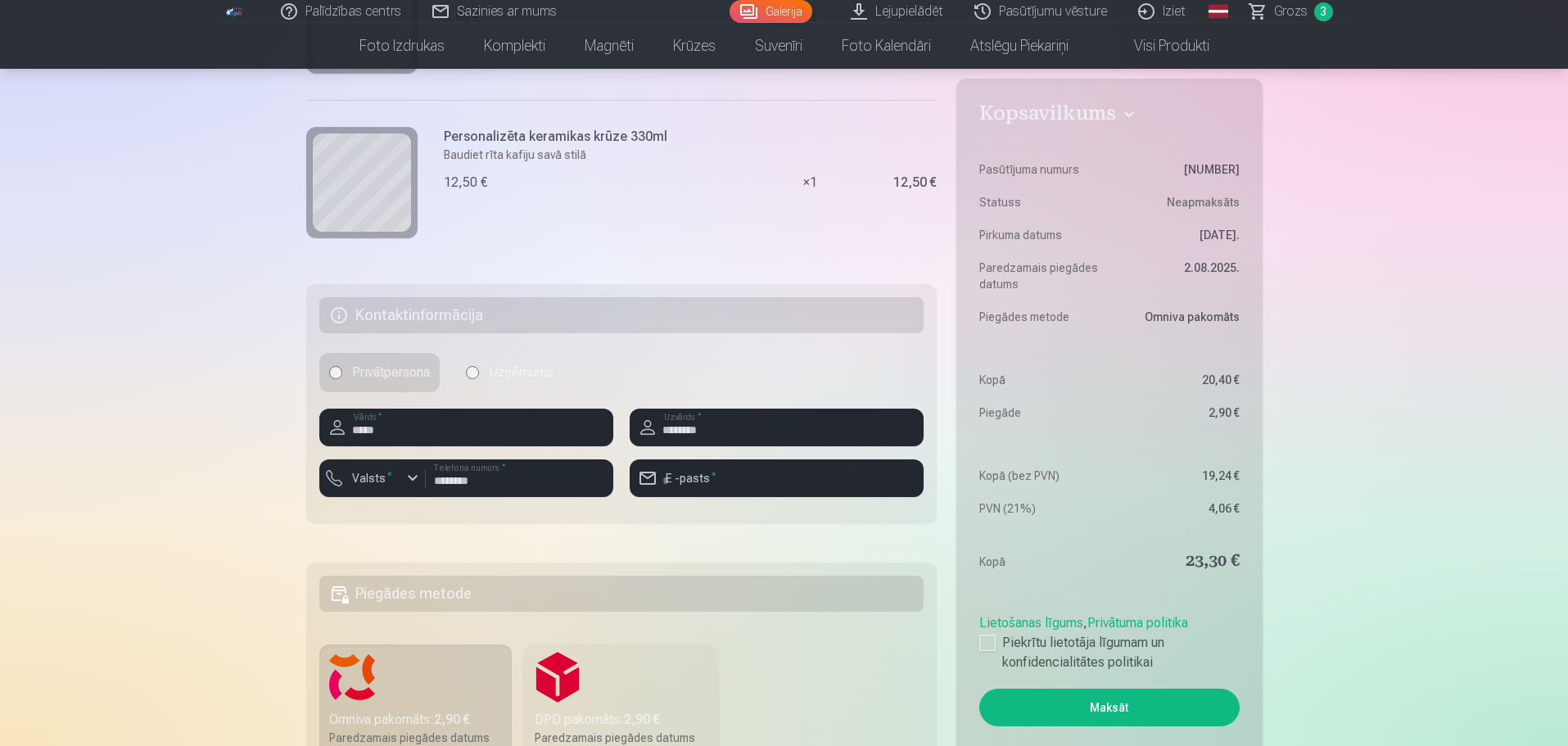 type on "*******" 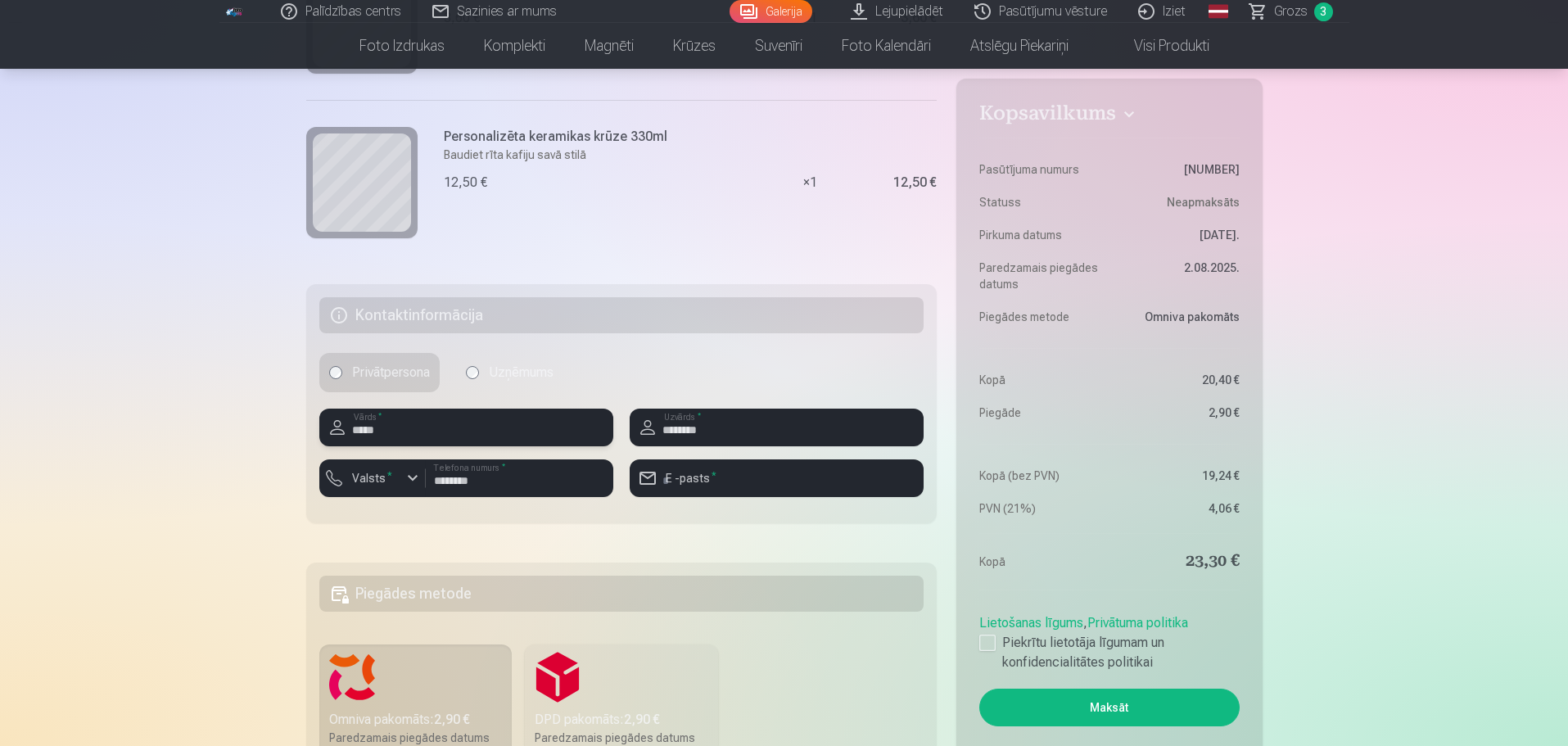 scroll, scrollTop: 763, scrollLeft: 0, axis: vertical 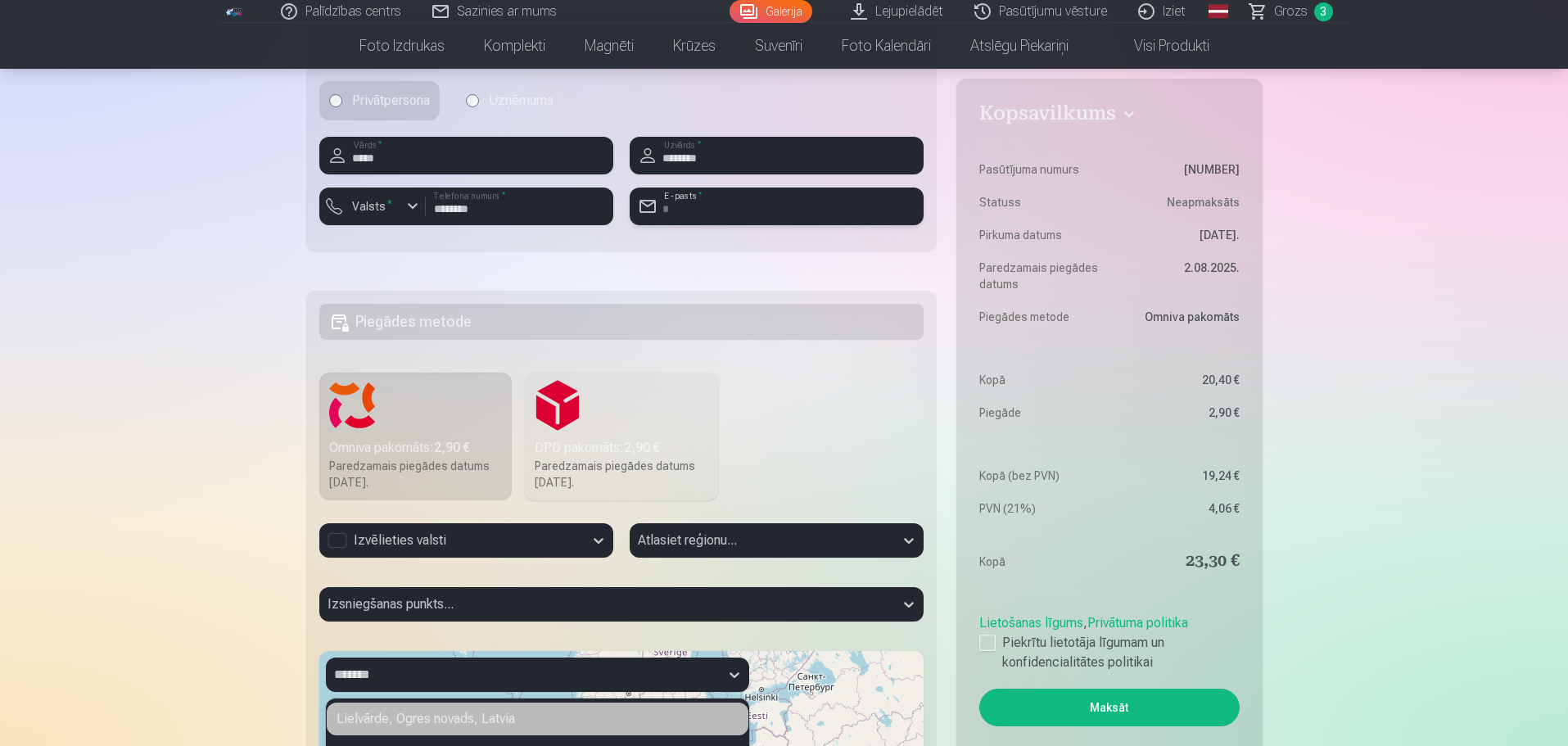 drag, startPoint x: 820, startPoint y: 210, endPoint x: 818, endPoint y: 230, distance: 20.099751 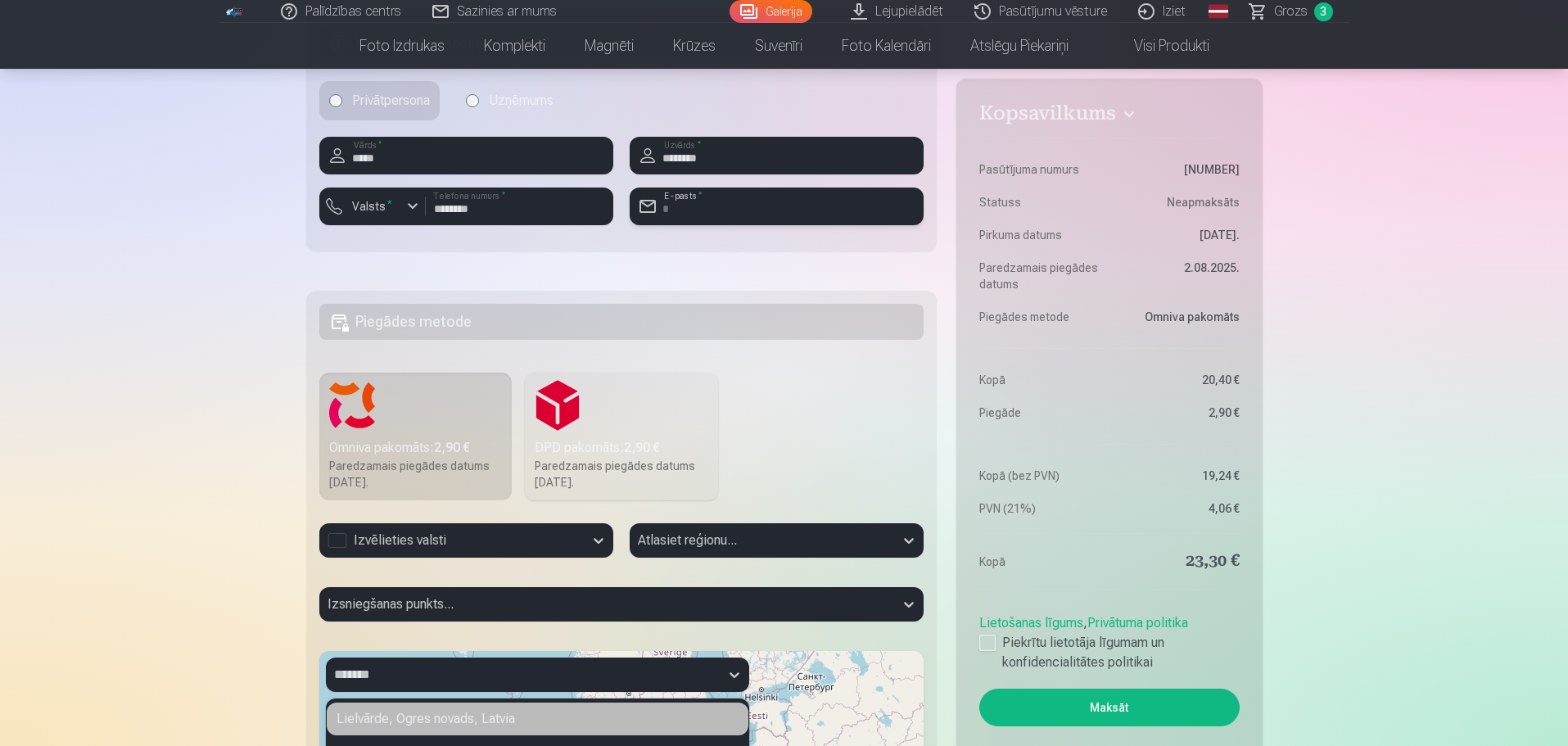 click on "E -pasts *" at bounding box center (776, 213) 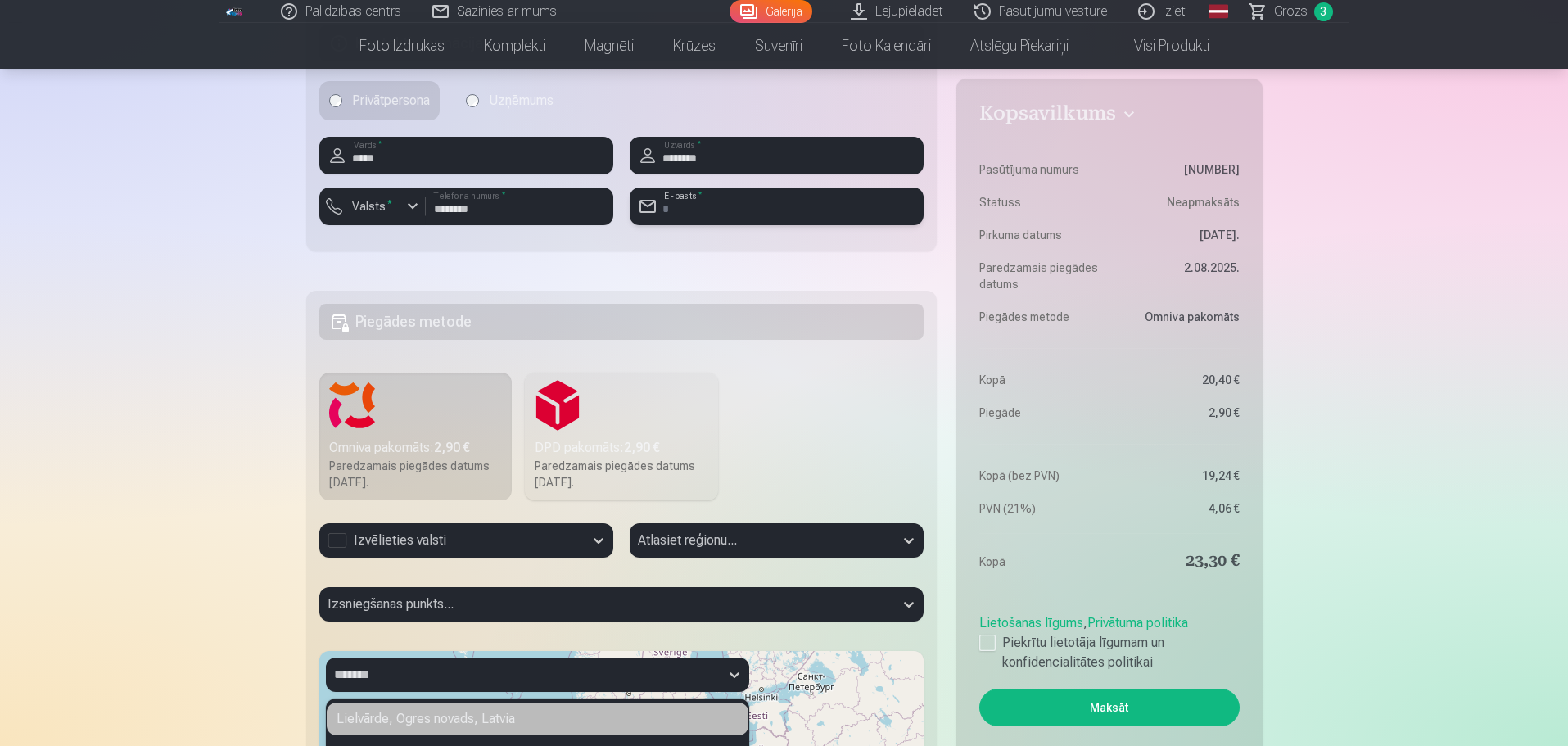 type on "**********" 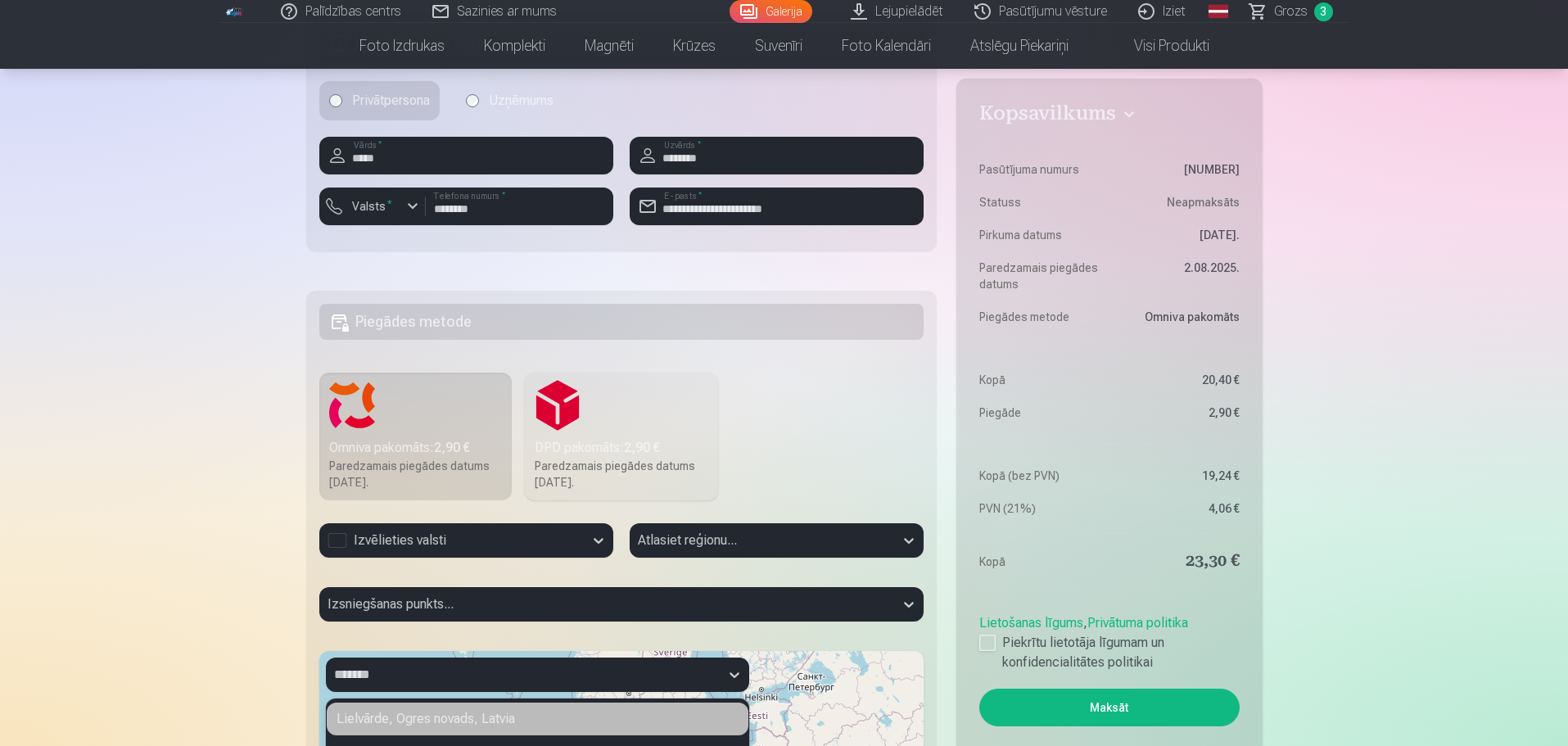 click on "Izvēlieties valsti" at bounding box center [451, 540] 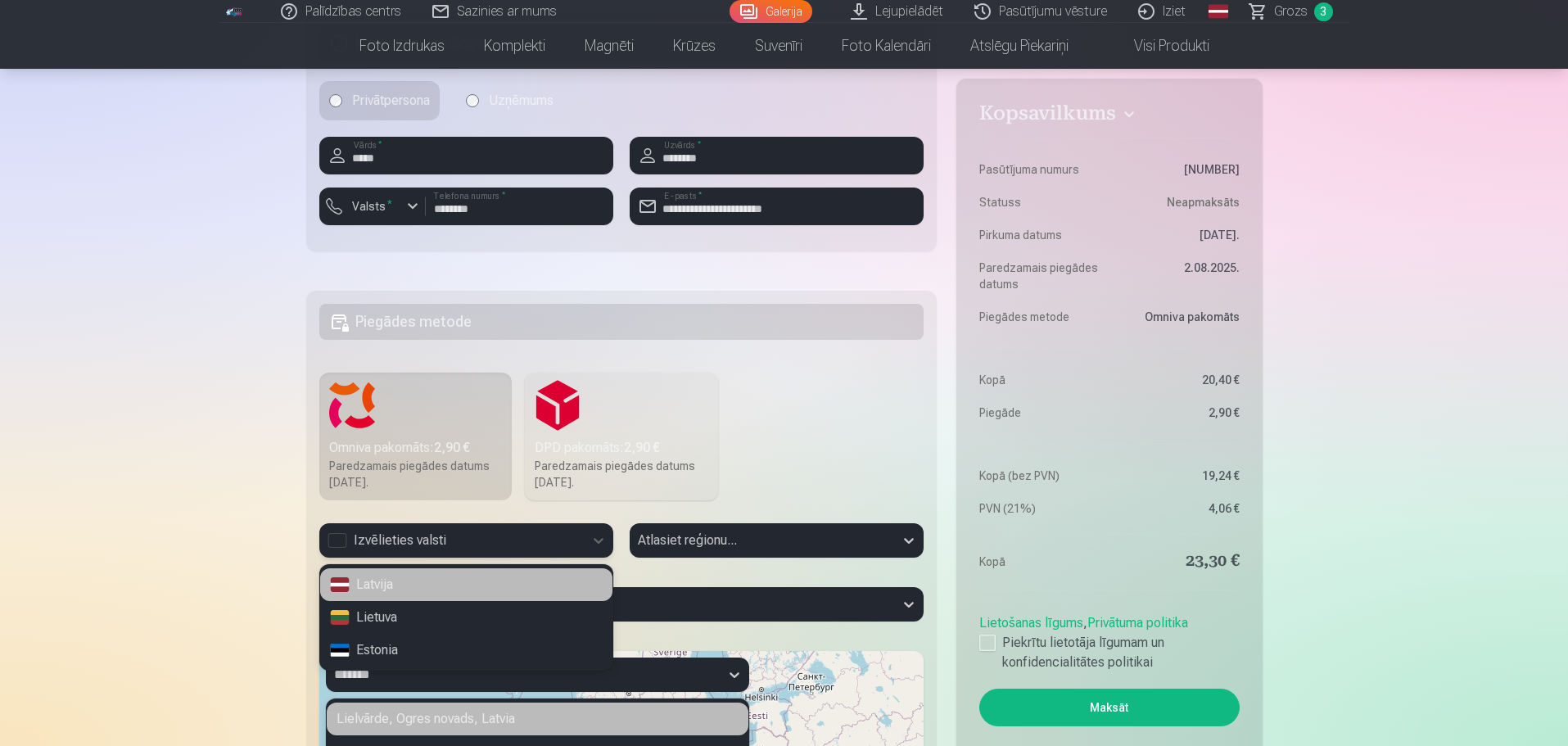 click on "Latvija" at bounding box center [466, 585] 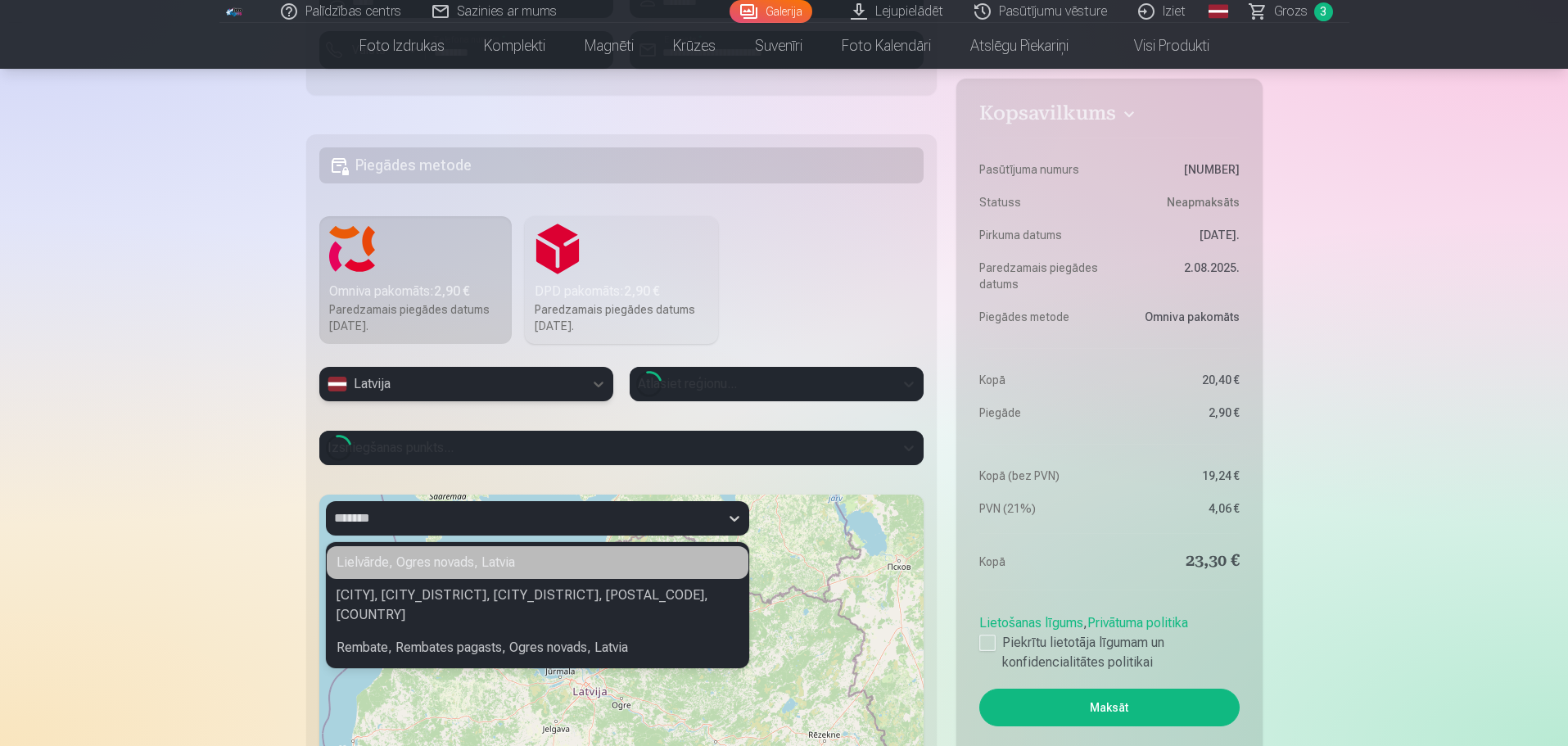scroll, scrollTop: 927, scrollLeft: 0, axis: vertical 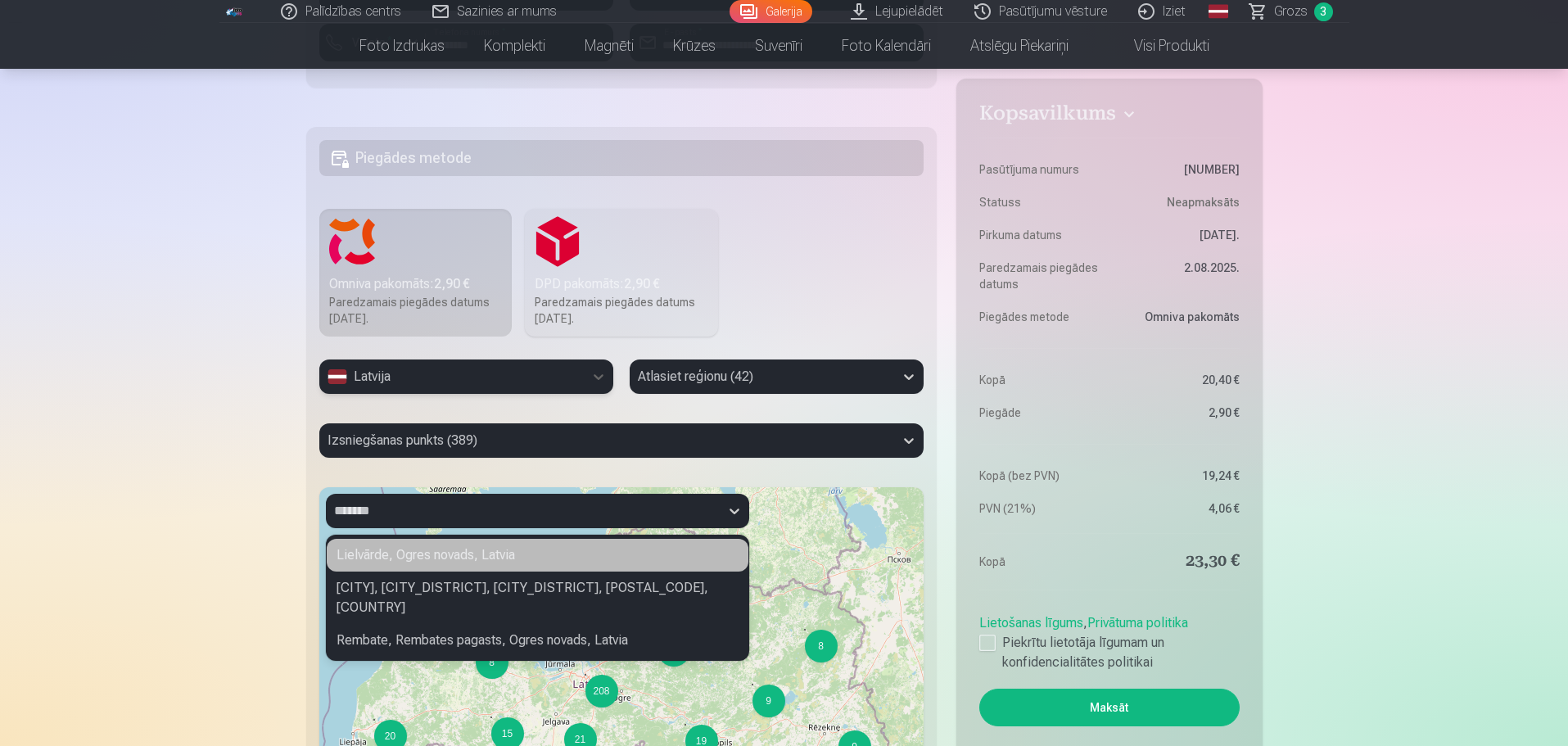 drag, startPoint x: 508, startPoint y: 445, endPoint x: 517, endPoint y: 447, distance: 9.219544 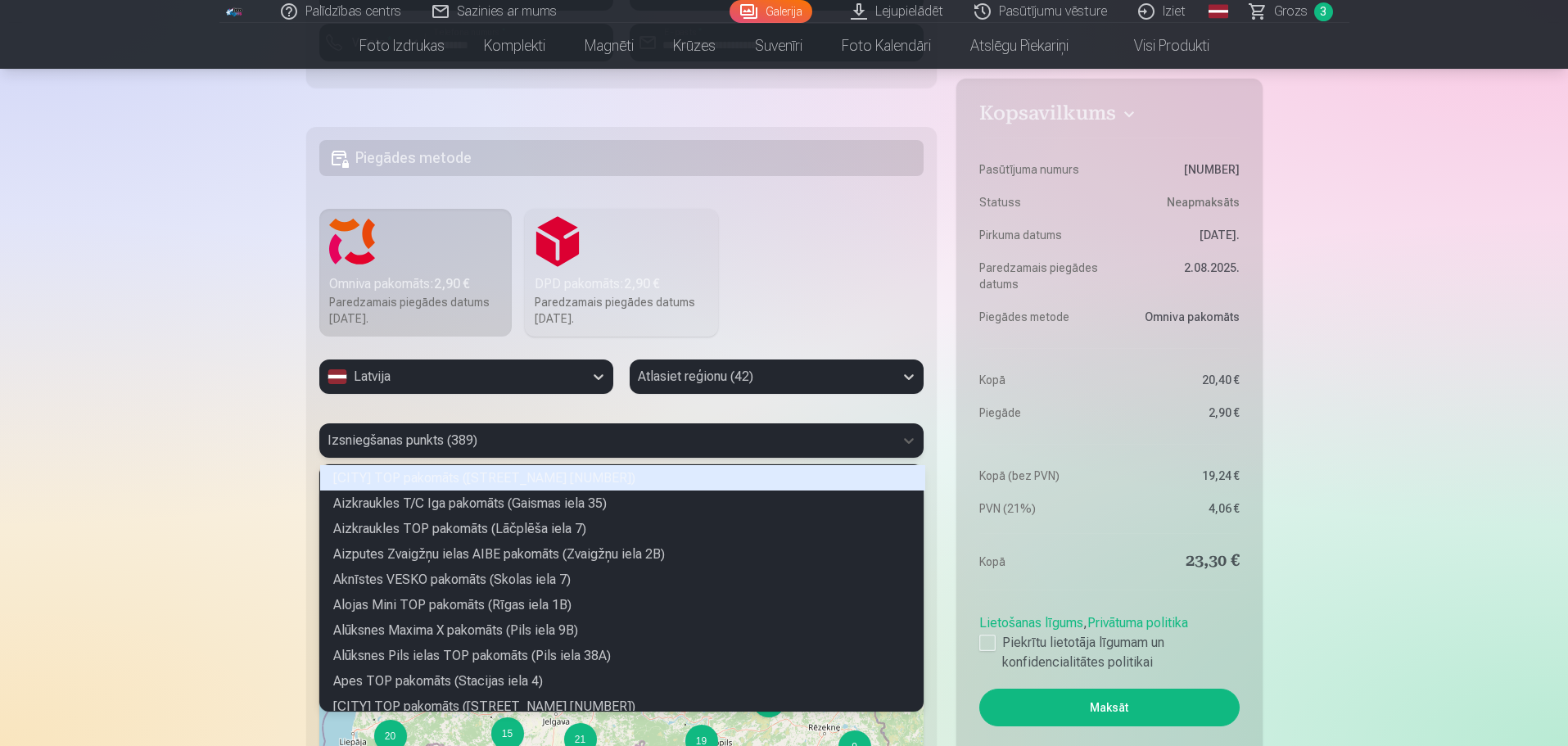 scroll, scrollTop: 5, scrollLeft: 5, axis: both 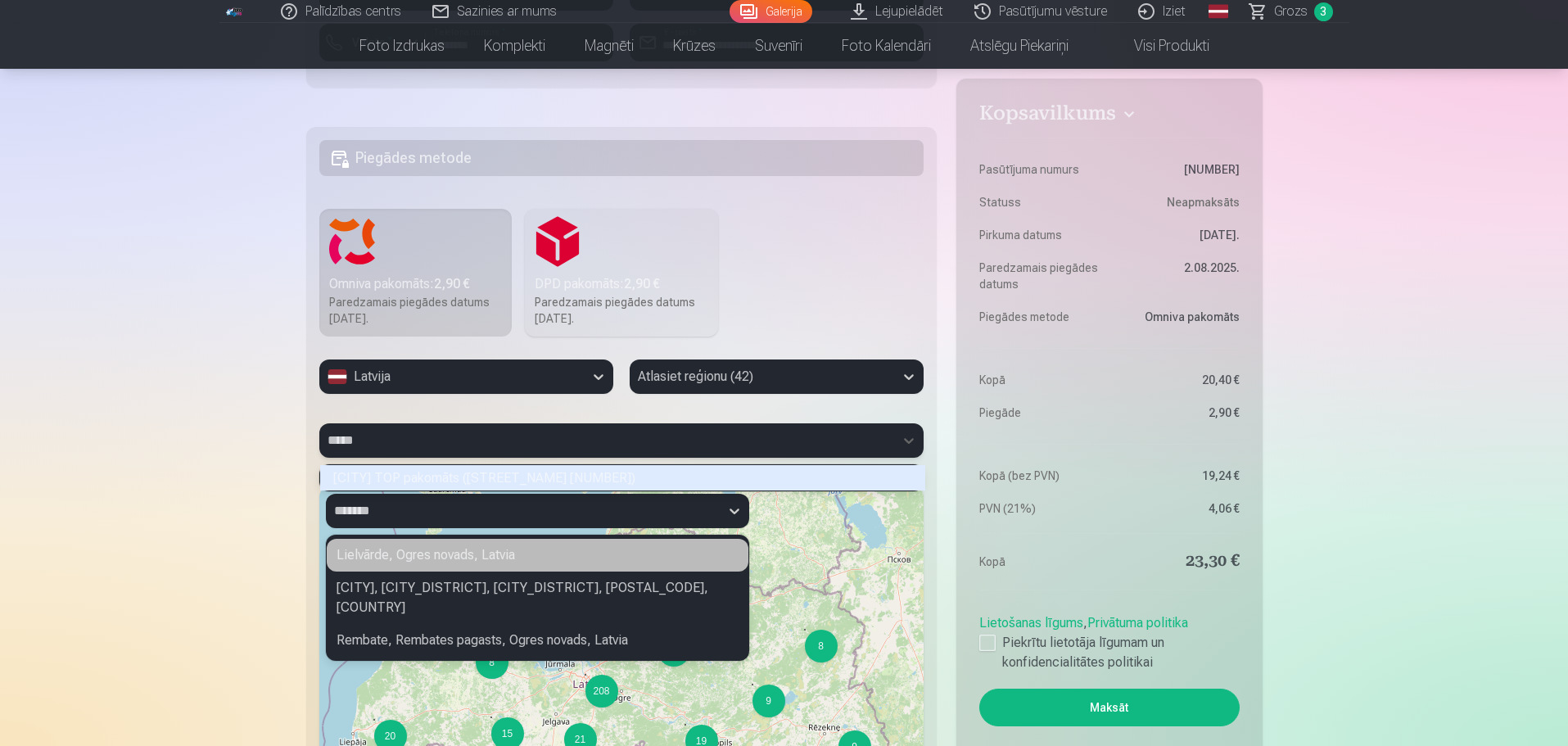 type on "*****" 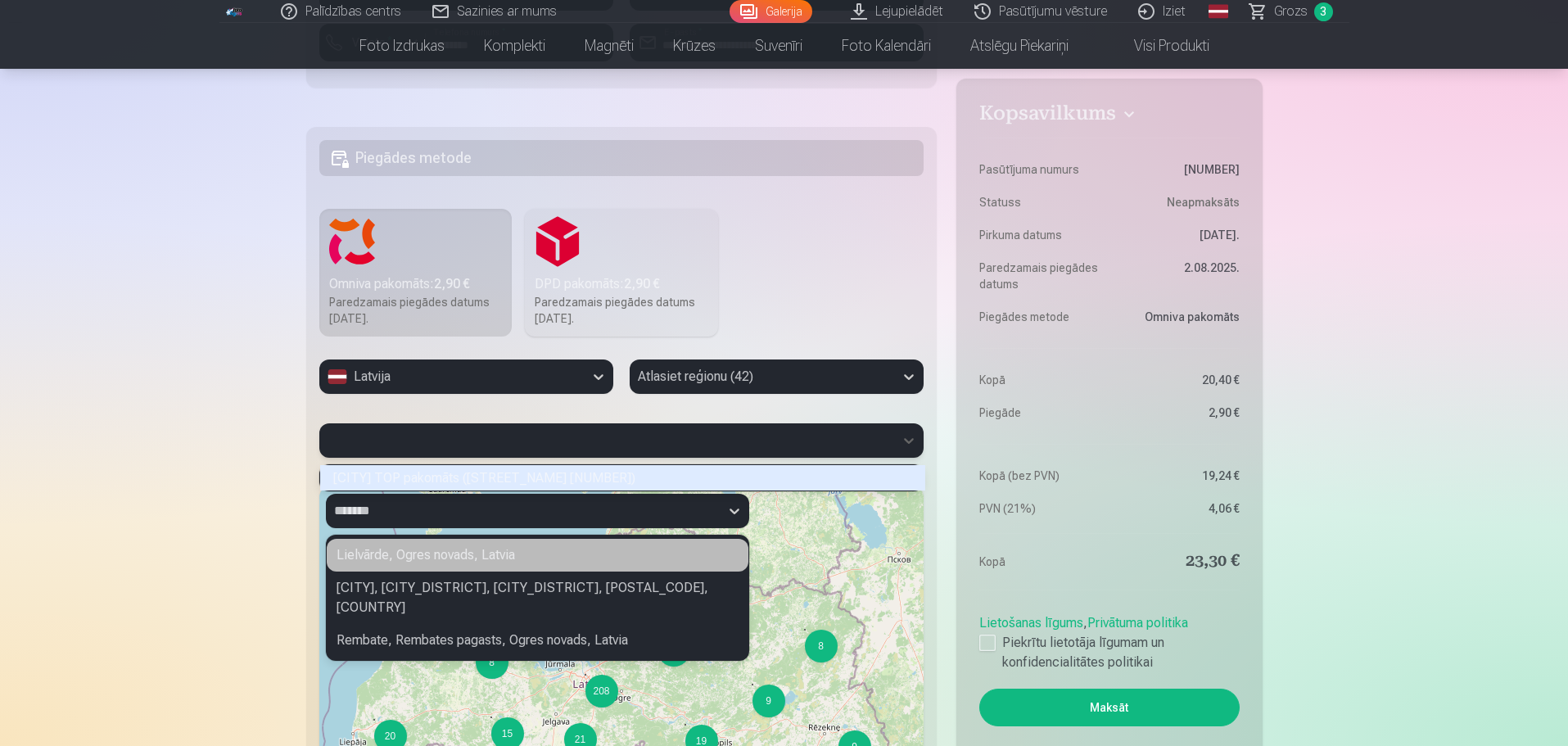 click on "Lielvārde, Ogres novads, Latvia" at bounding box center (537, 555) 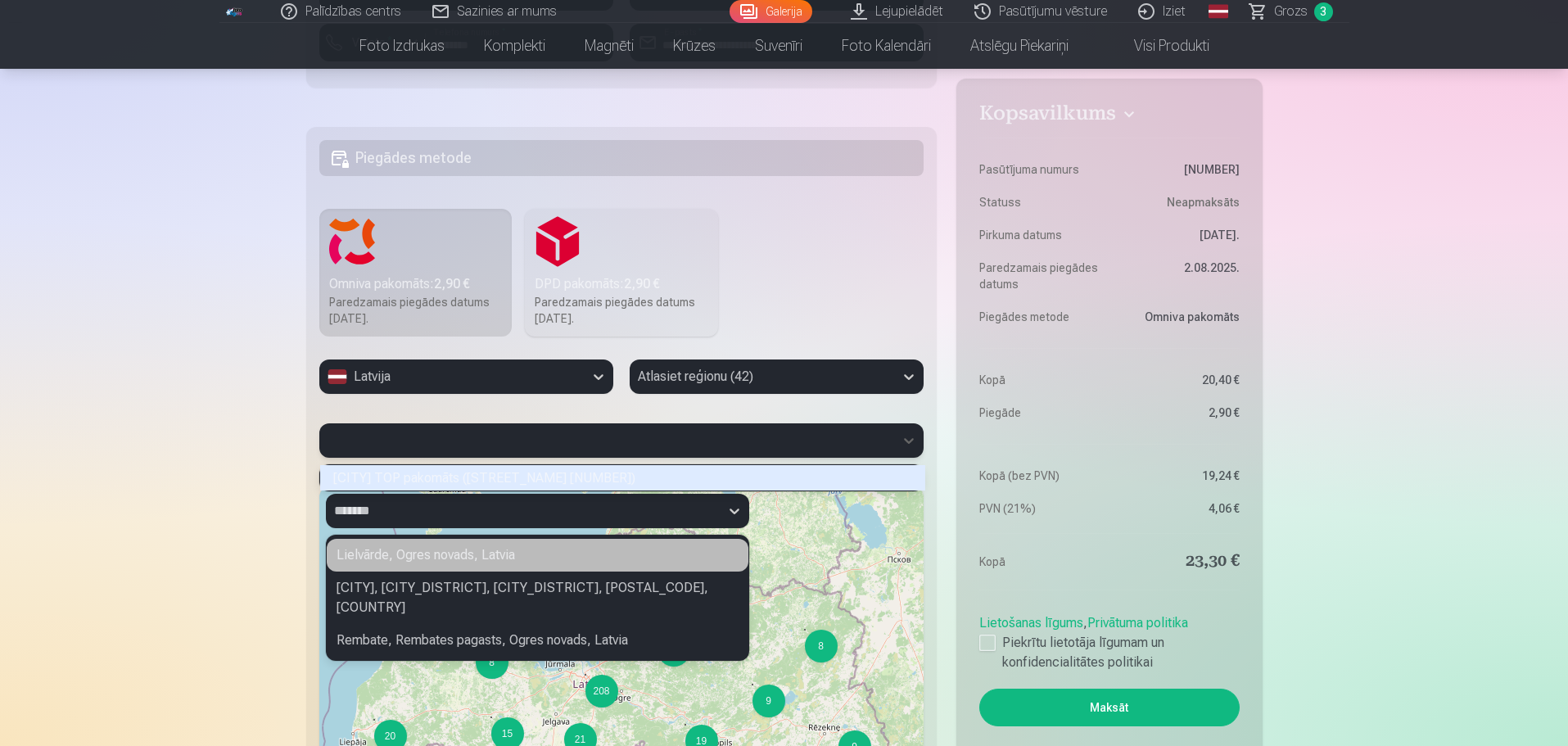 type 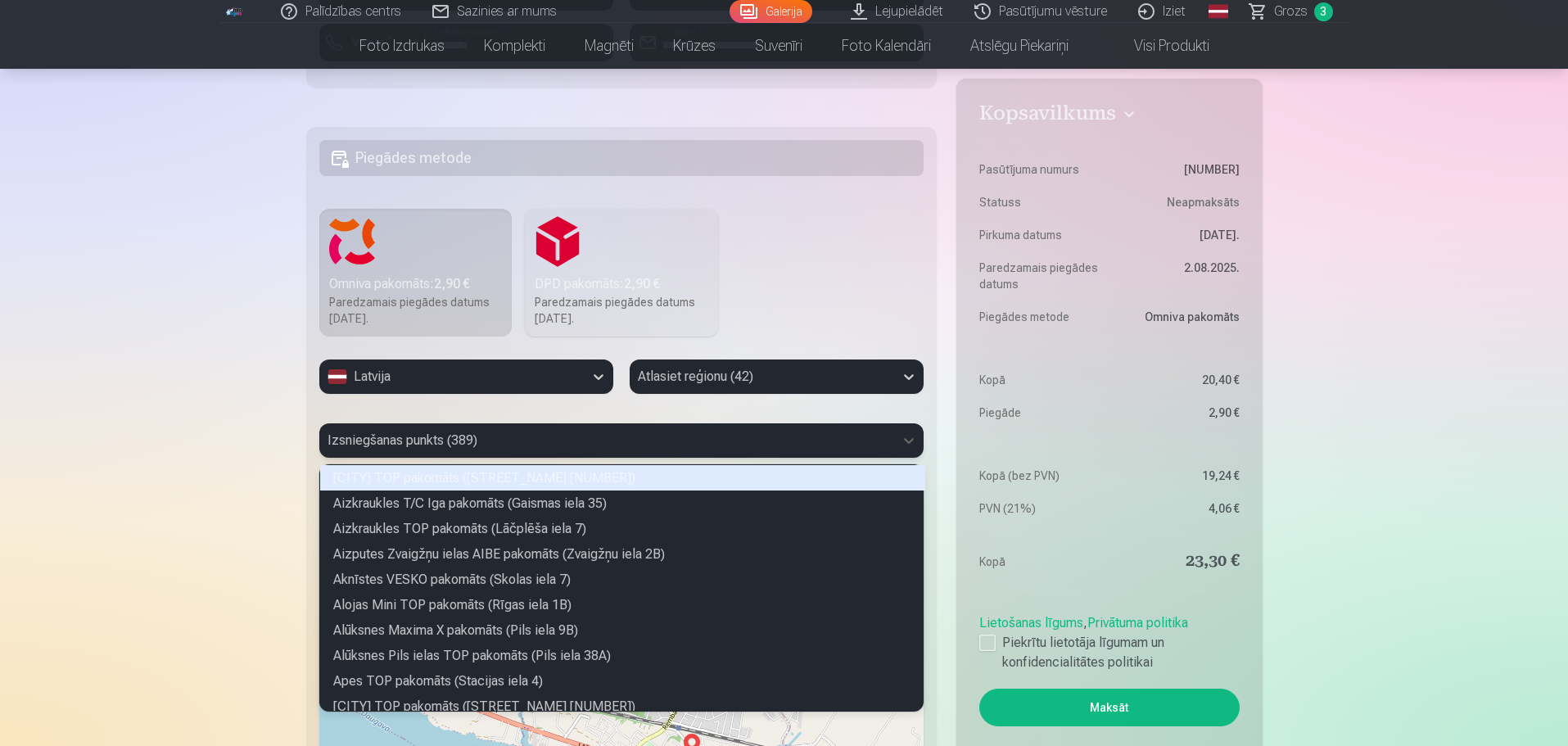 click at bounding box center (607, 441) 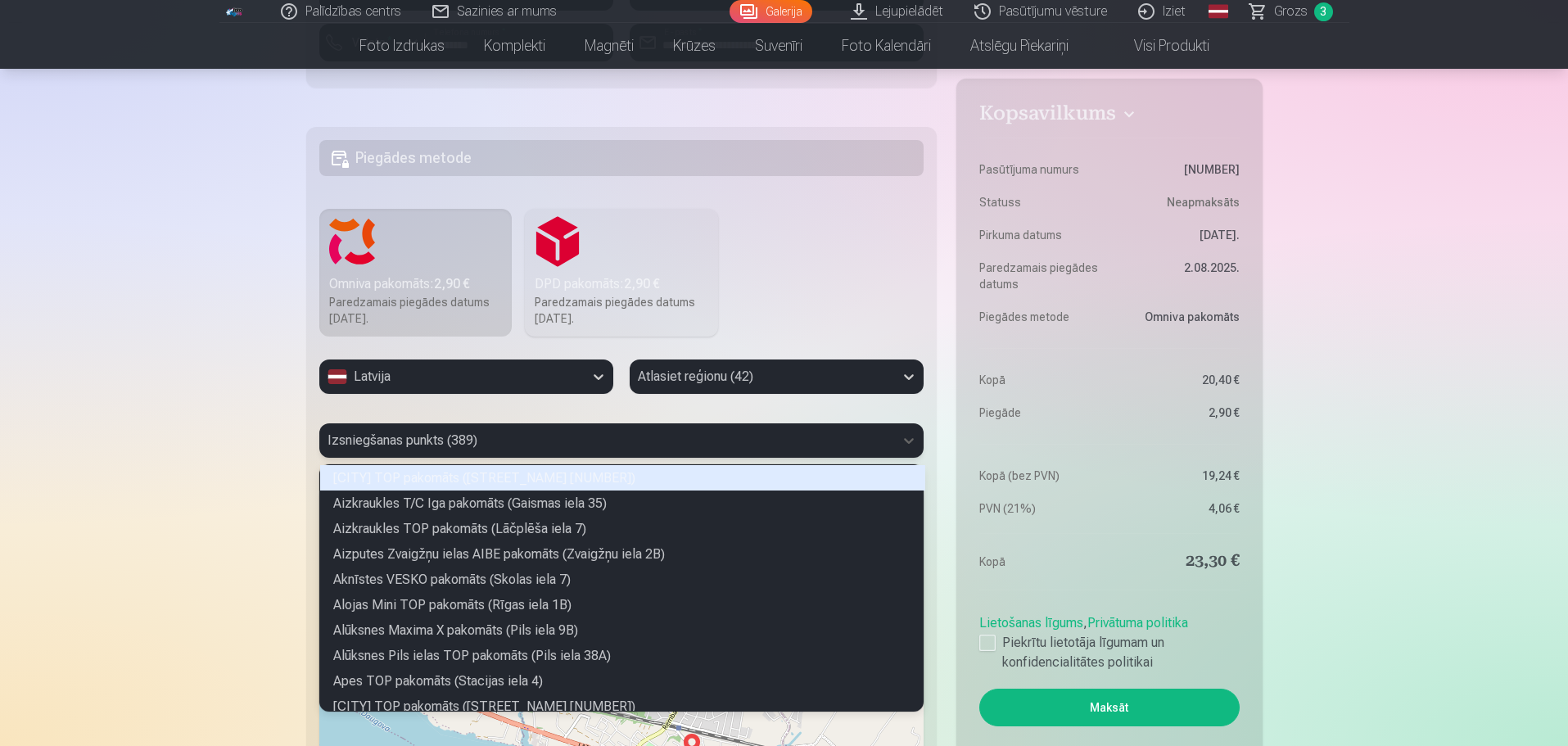 type on "*" 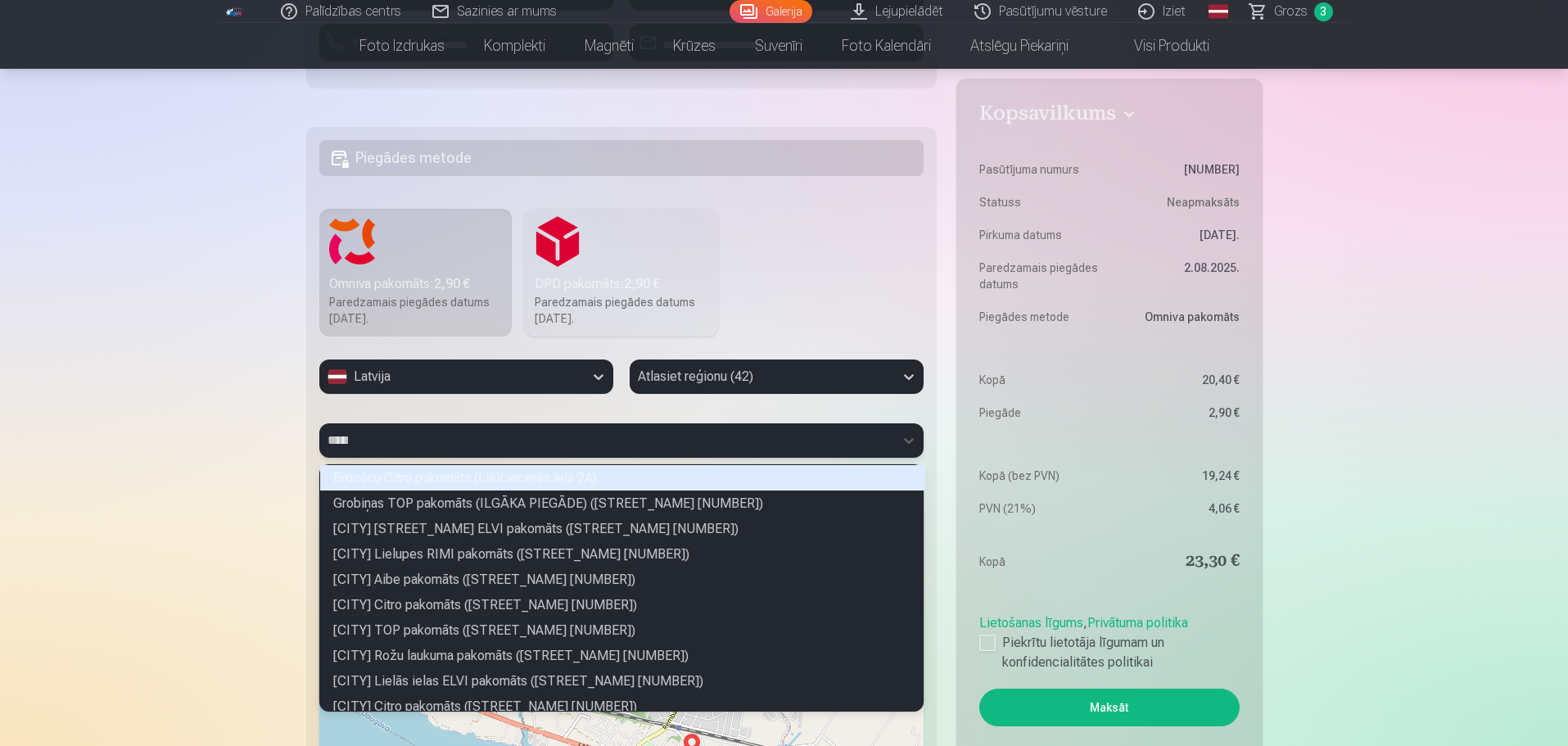 scroll, scrollTop: 21, scrollLeft: 599, axis: both 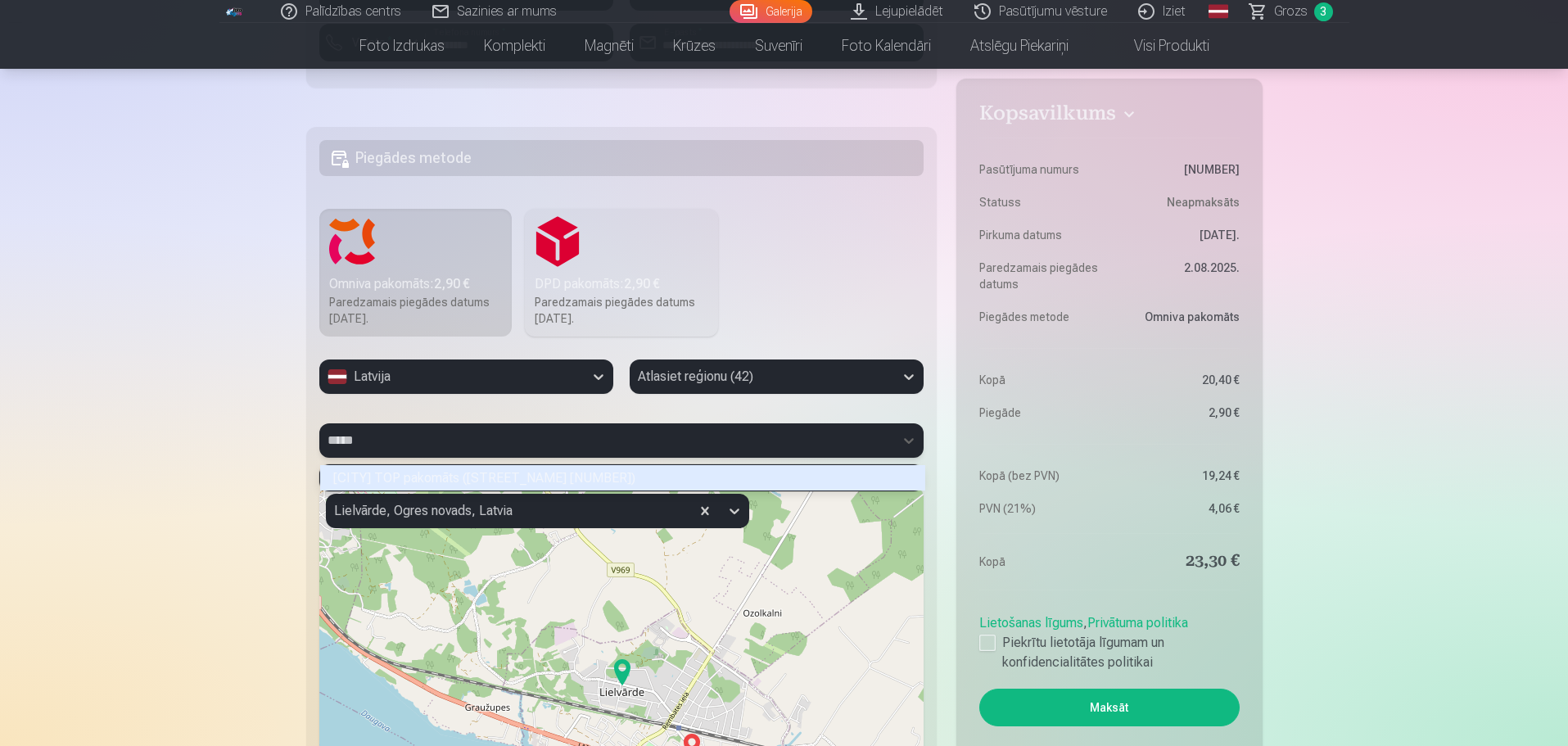 type on "*****" 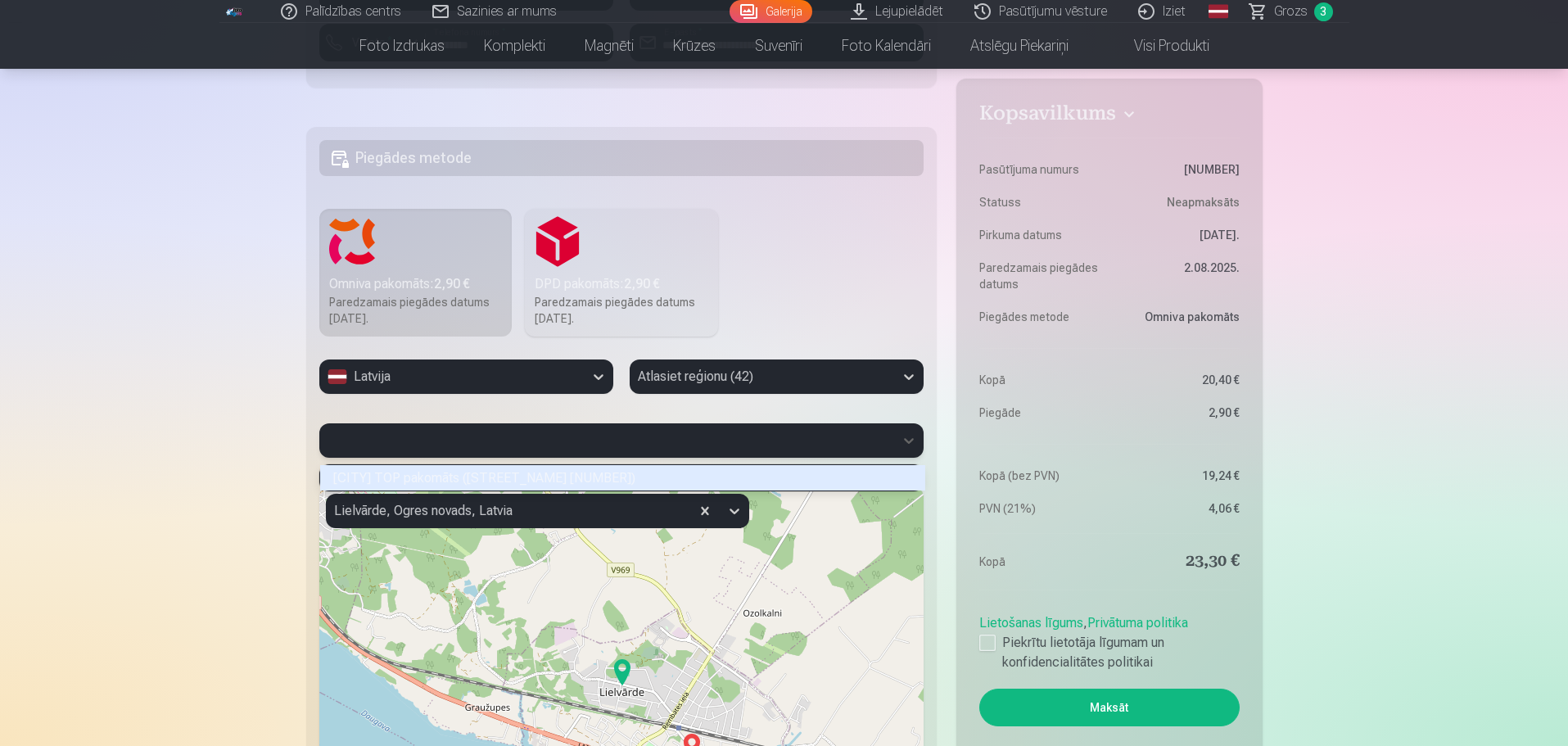 click on "[COUNTRY] Atlasiet reģionu ([NUMBER]) 1 result available for search term lielv. Use Up and Down to choose options, press Enter to select the currently focused option, press Escape to exit the menu, press Tab to select the option and exit the menu. [CITY] TOP pakomāts ([STREET_NAME] [NUMBER]) [CITY], [CITY_DISTRICT], [COUNTRY] + − Leaflet | © OpenStreetMap contributors" at bounding box center (621, 628) 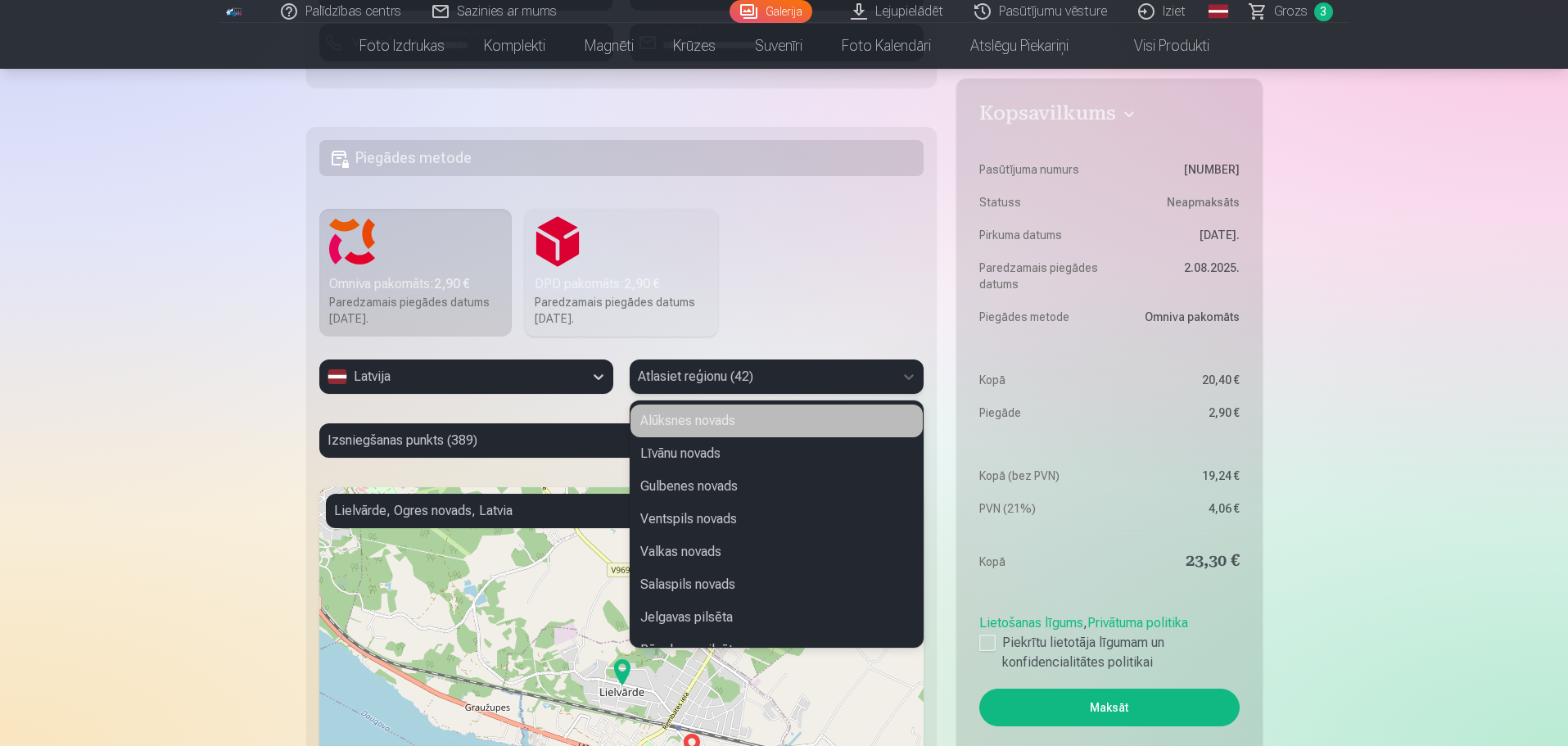 click at bounding box center (761, 377) 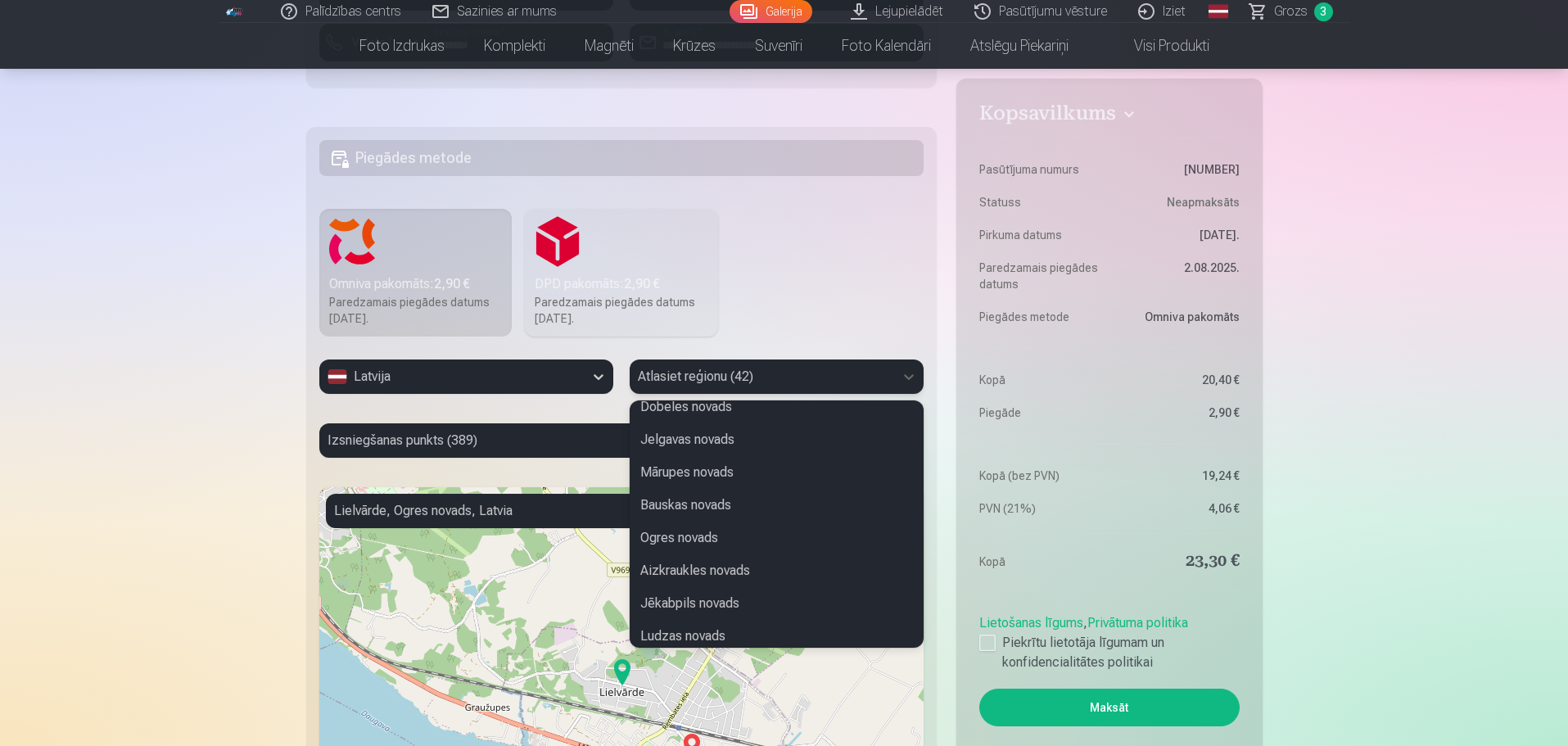 scroll, scrollTop: 573, scrollLeft: 0, axis: vertical 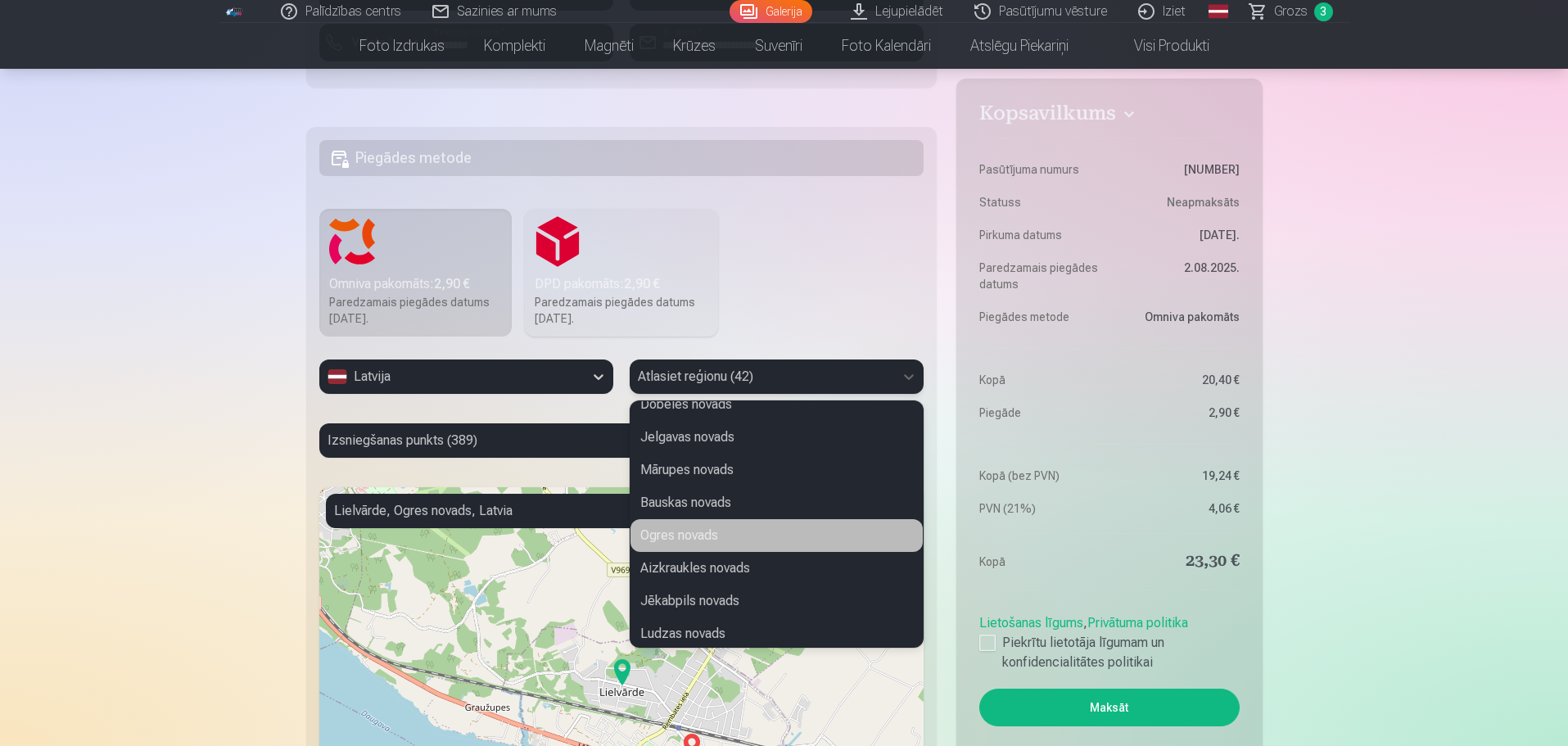 click on "Ogres novads" at bounding box center (776, 536) 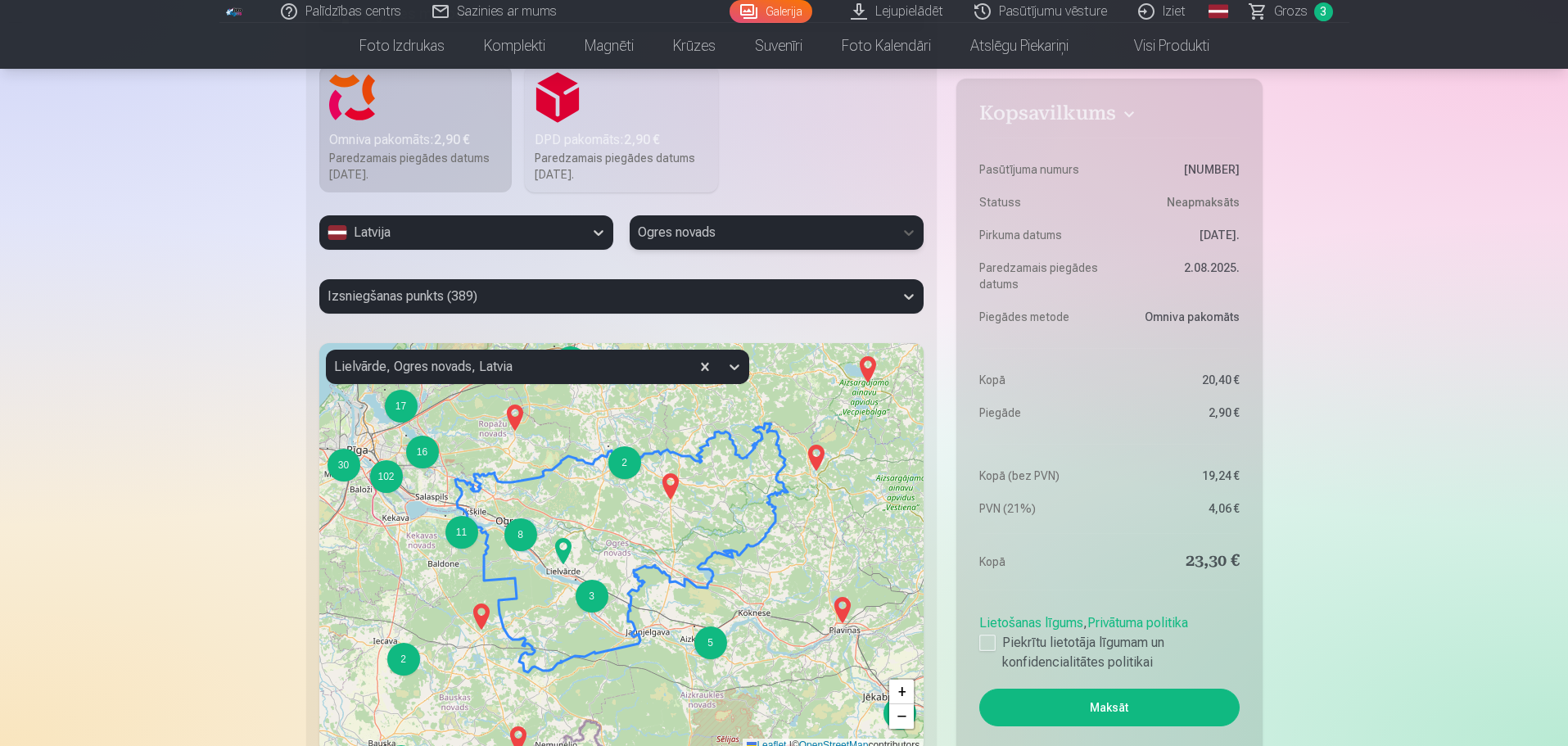 scroll, scrollTop: 1091, scrollLeft: 0, axis: vertical 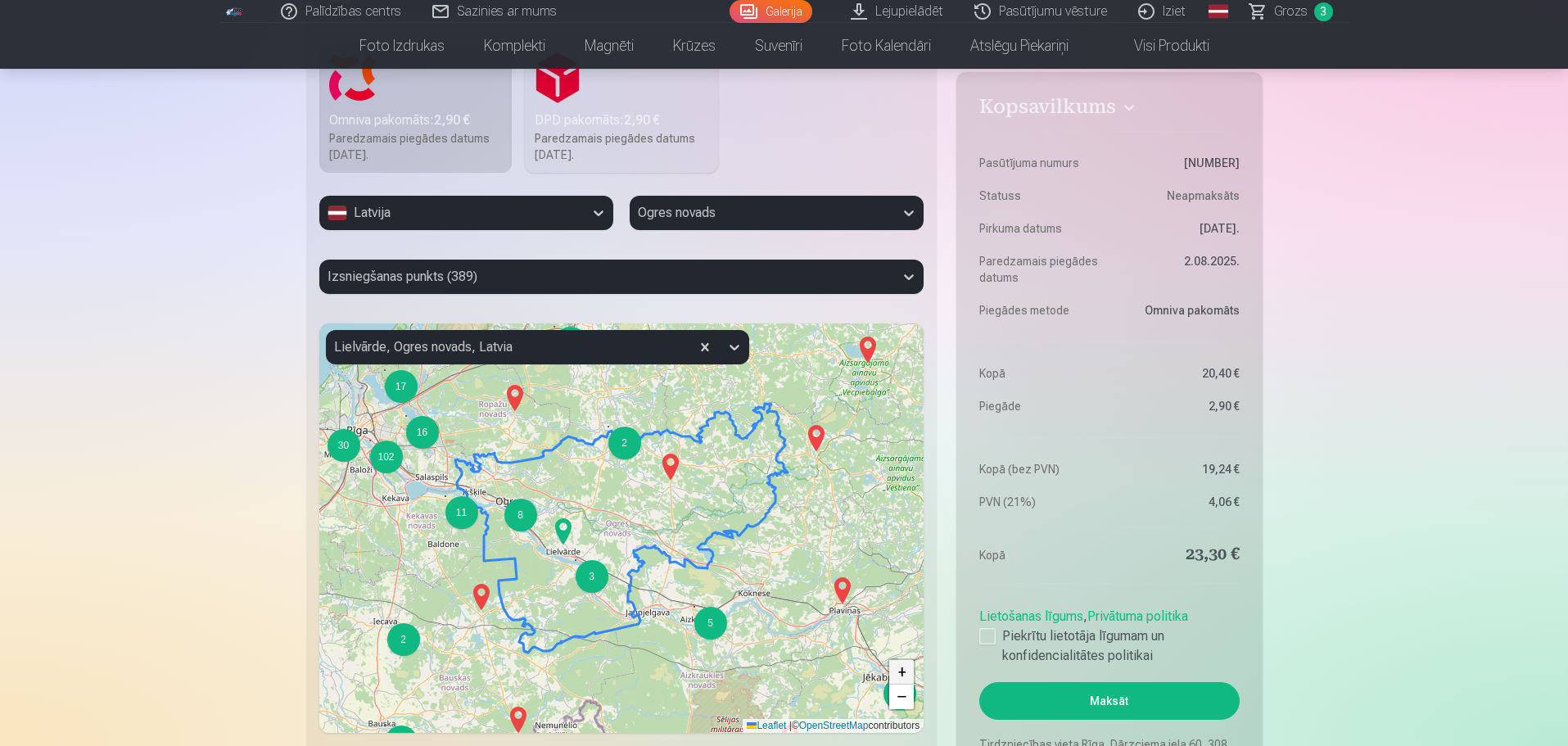click on "+" at bounding box center [901, 672] 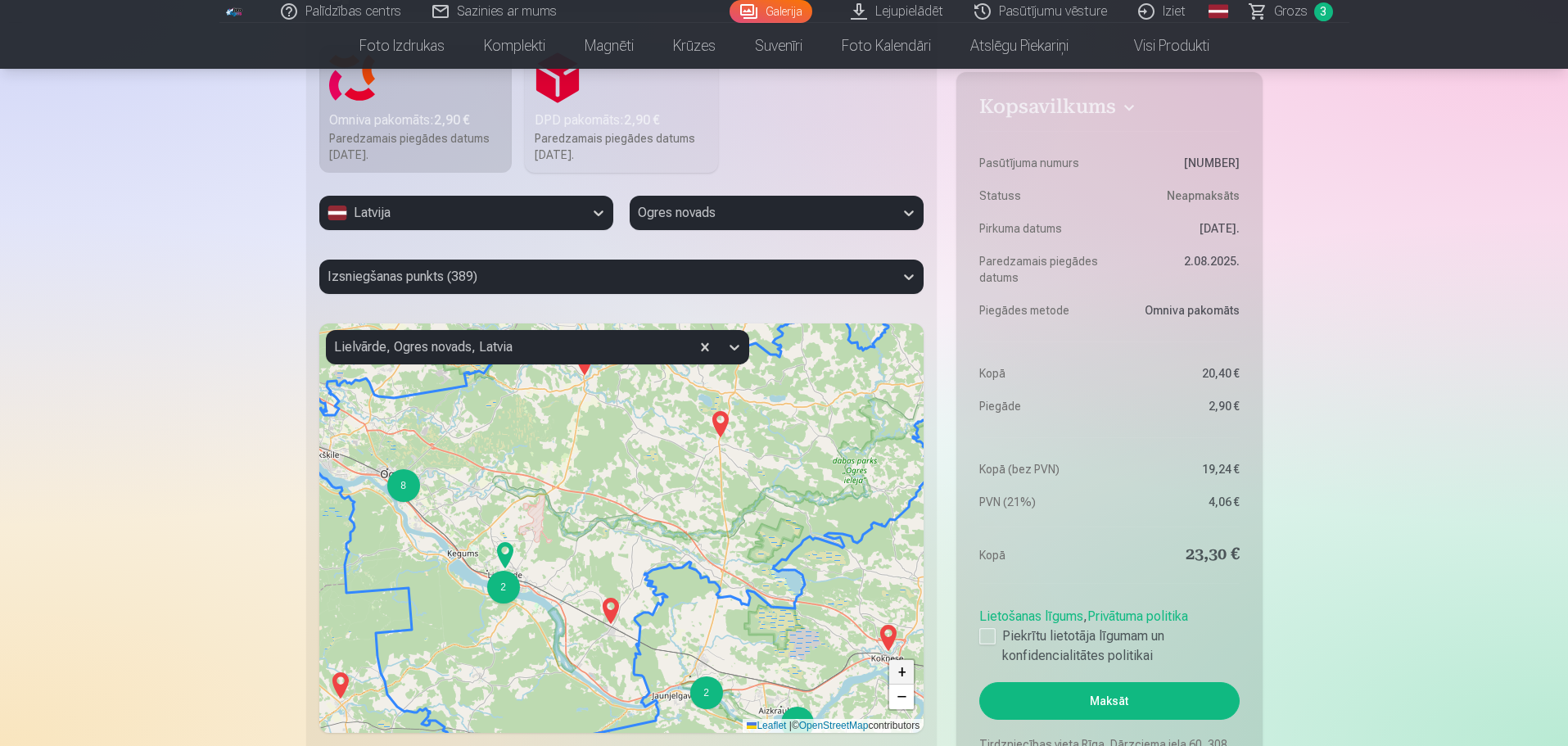 click on "+" at bounding box center [901, 672] 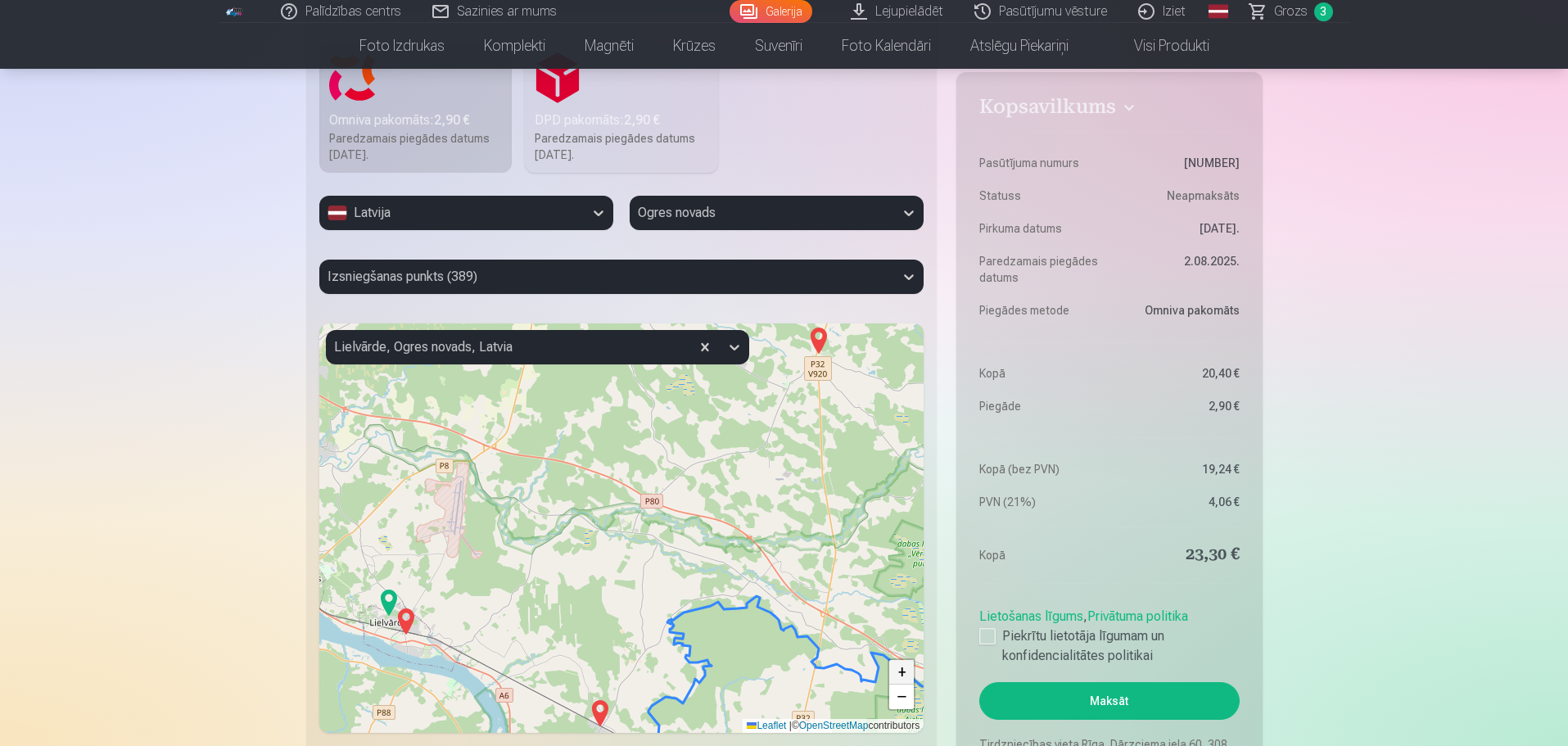 click on "+" at bounding box center [901, 672] 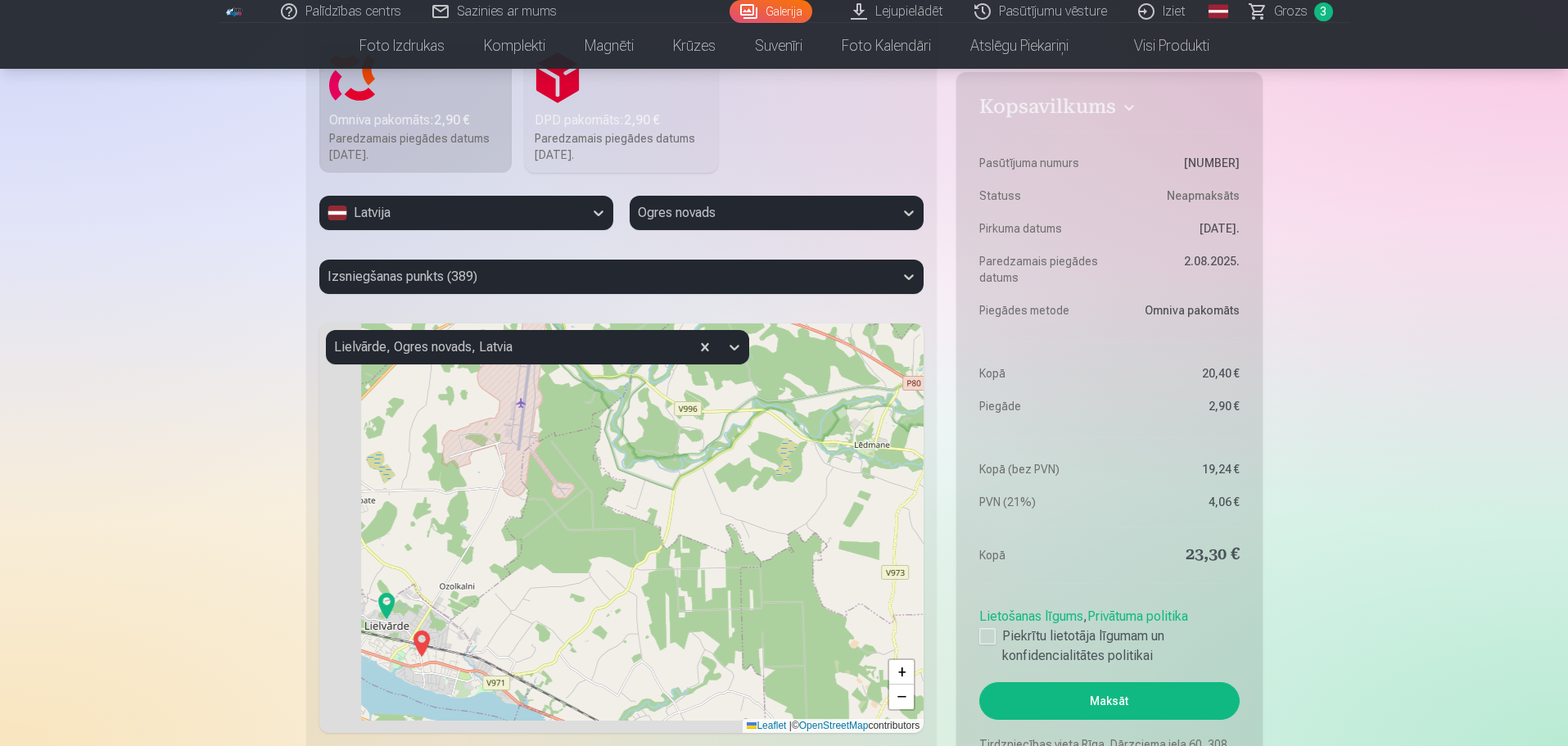 drag, startPoint x: 405, startPoint y: 616, endPoint x: 628, endPoint y: 525, distance: 240.85265 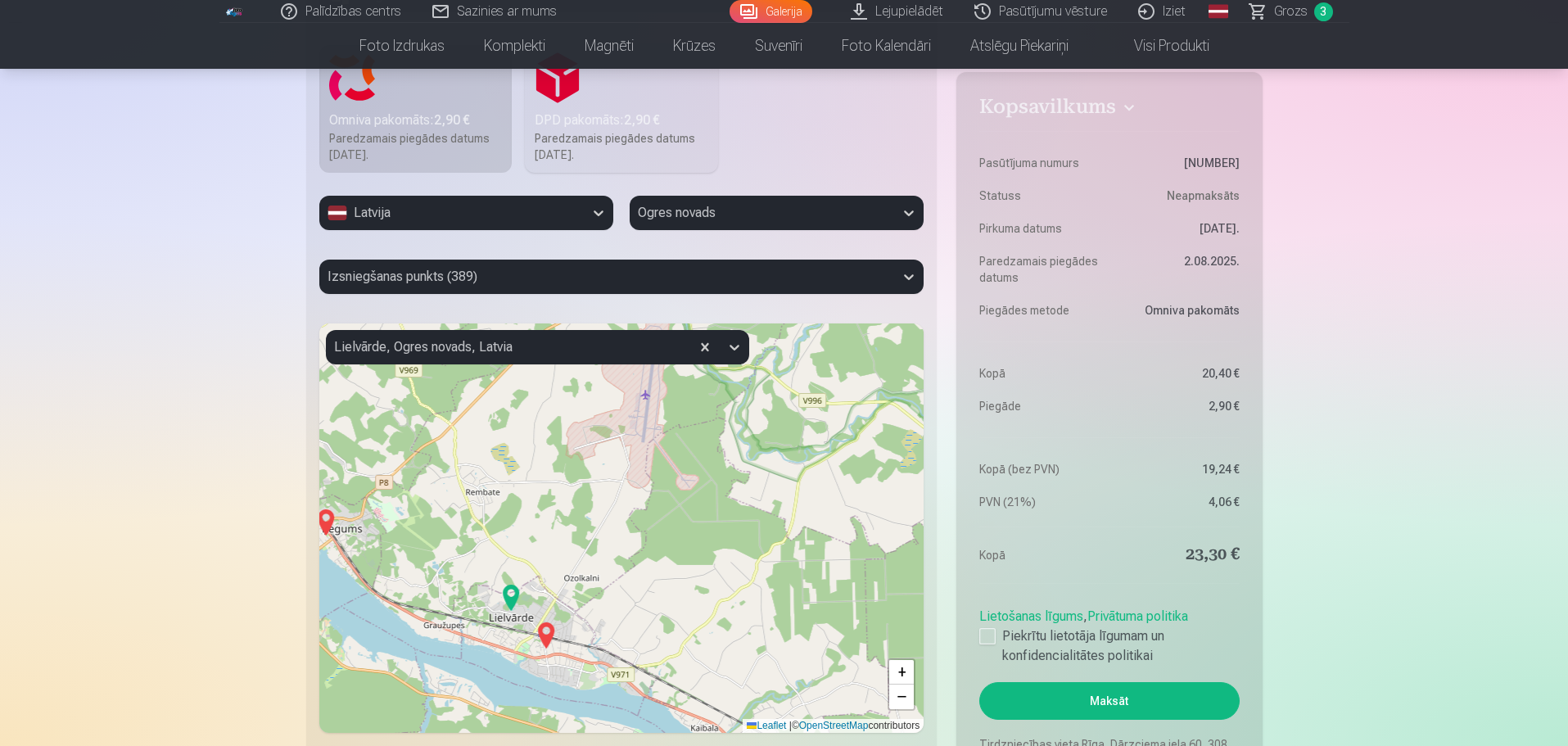 drag, startPoint x: 497, startPoint y: 613, endPoint x: 641, endPoint y: 586, distance: 146.50939 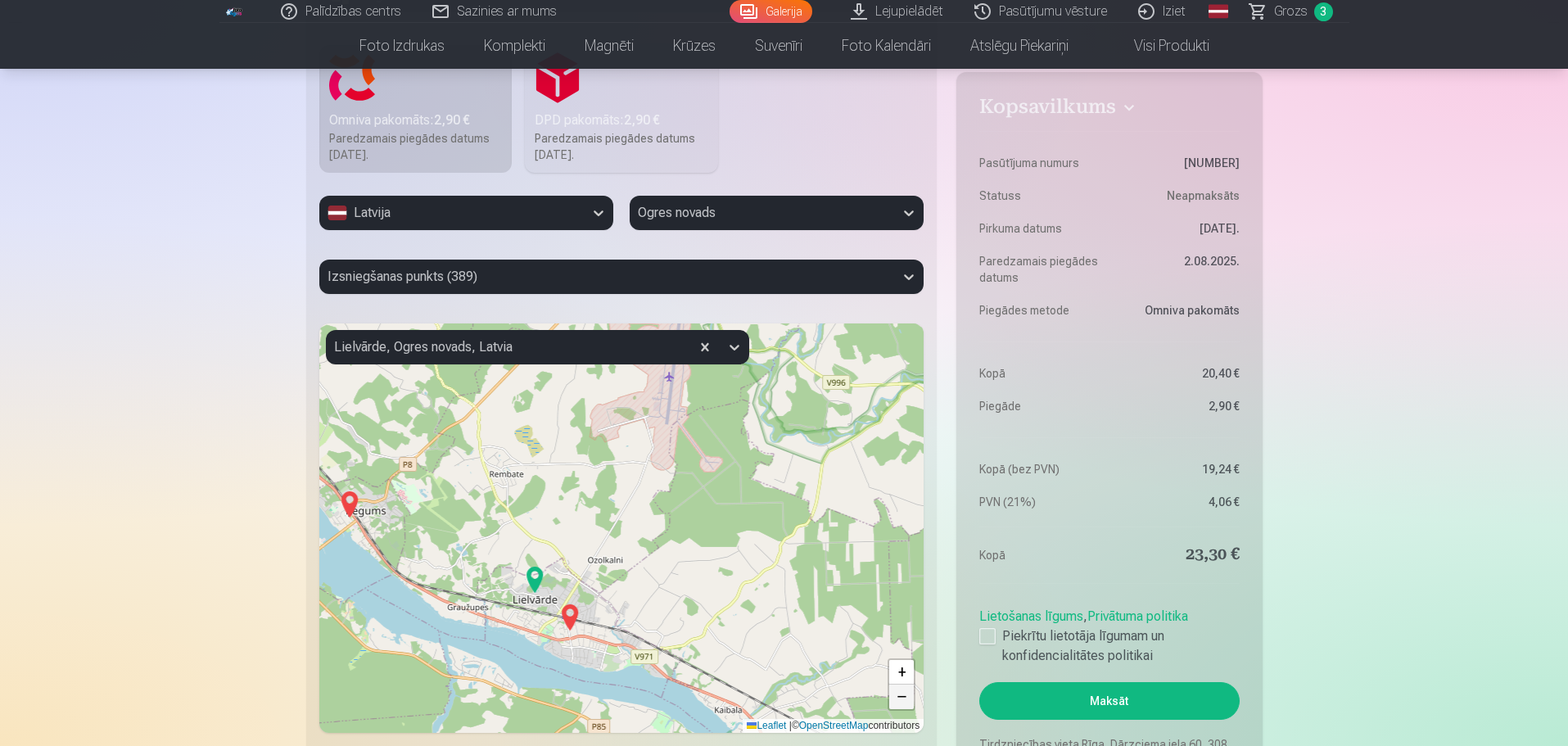 click on "−" at bounding box center [901, 697] 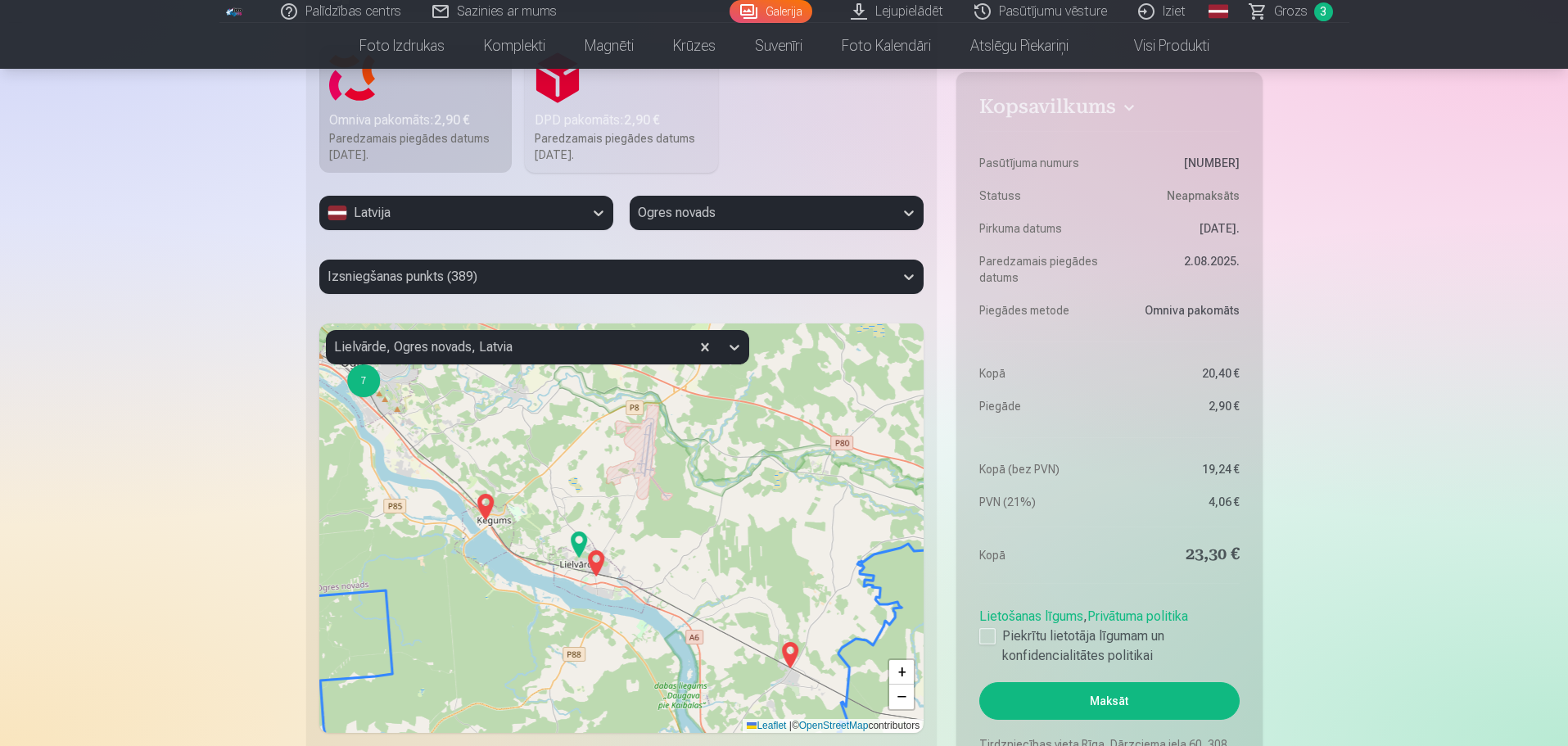 click on "+ −" at bounding box center (901, 685) 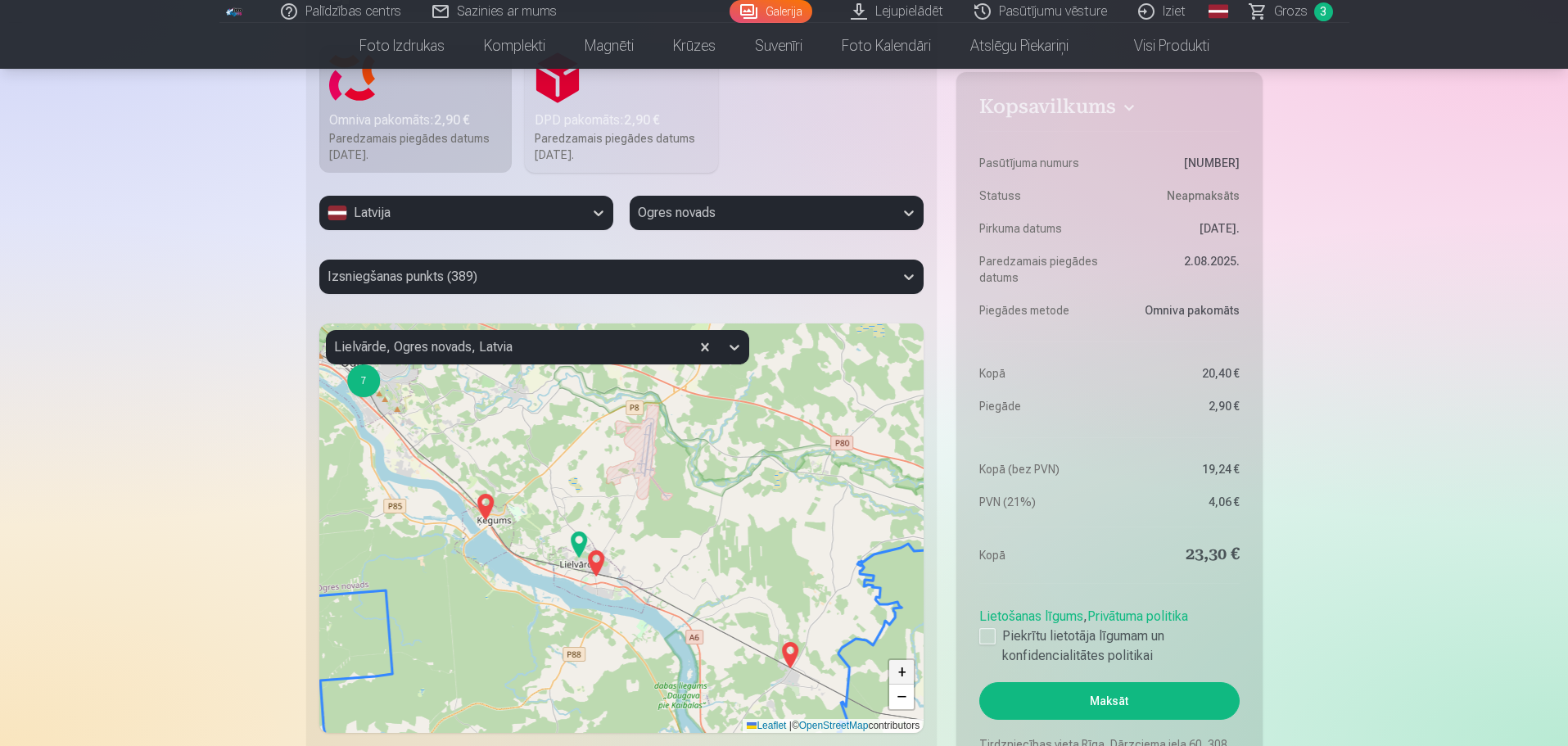 click on "+" at bounding box center (901, 672) 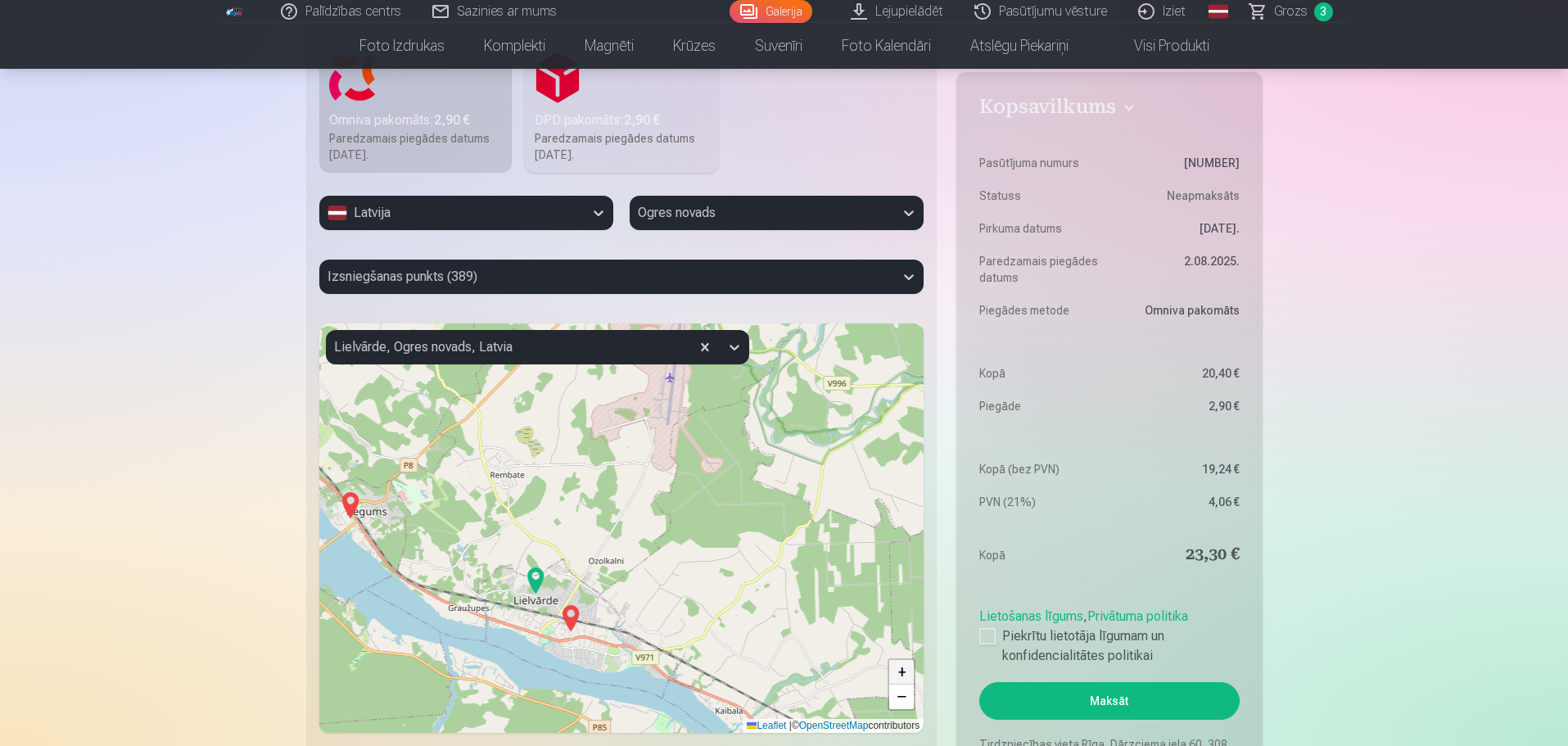 click on "+" at bounding box center (901, 672) 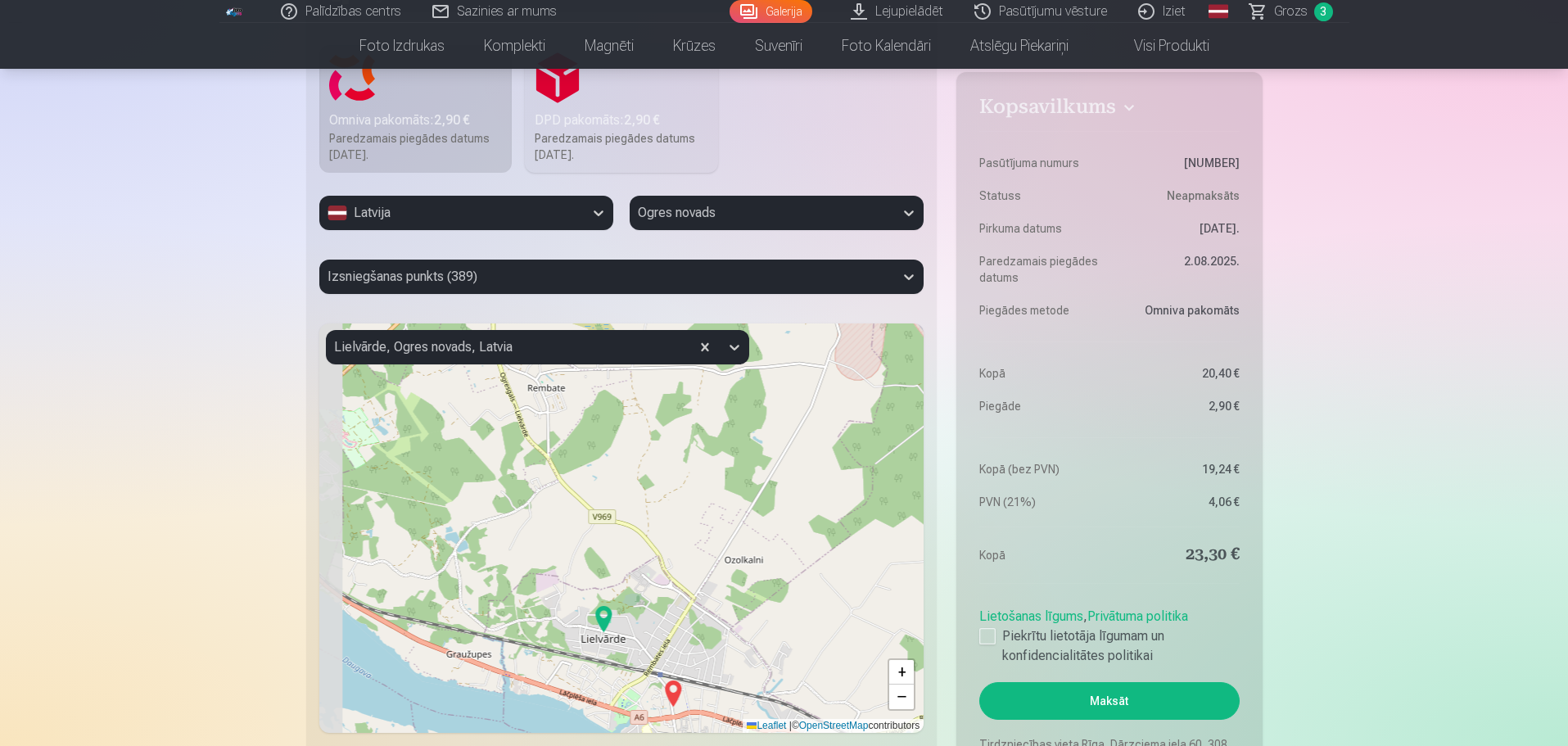 drag, startPoint x: 354, startPoint y: 661, endPoint x: 609, endPoint y: 579, distance: 267.86004 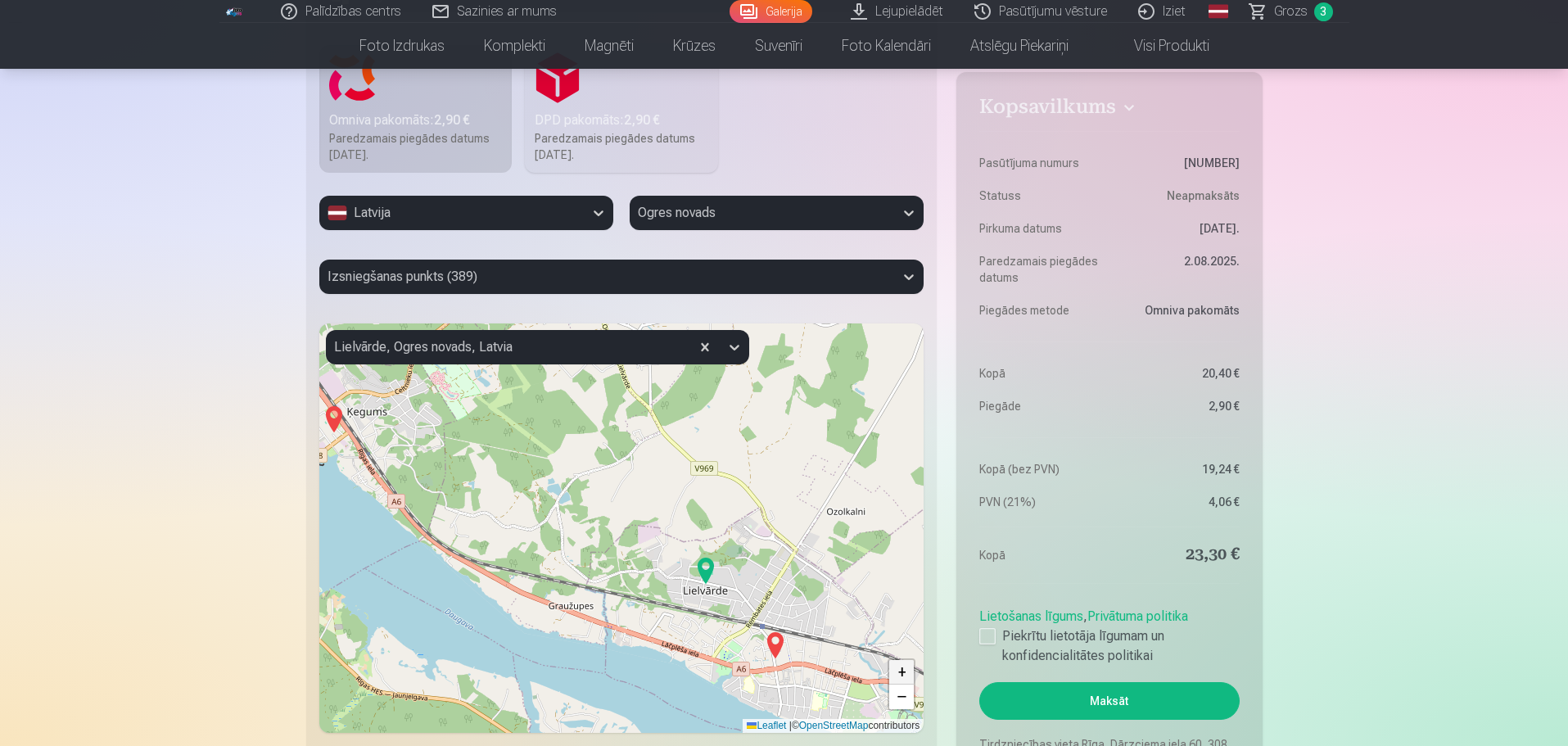click on "+" at bounding box center (901, 672) 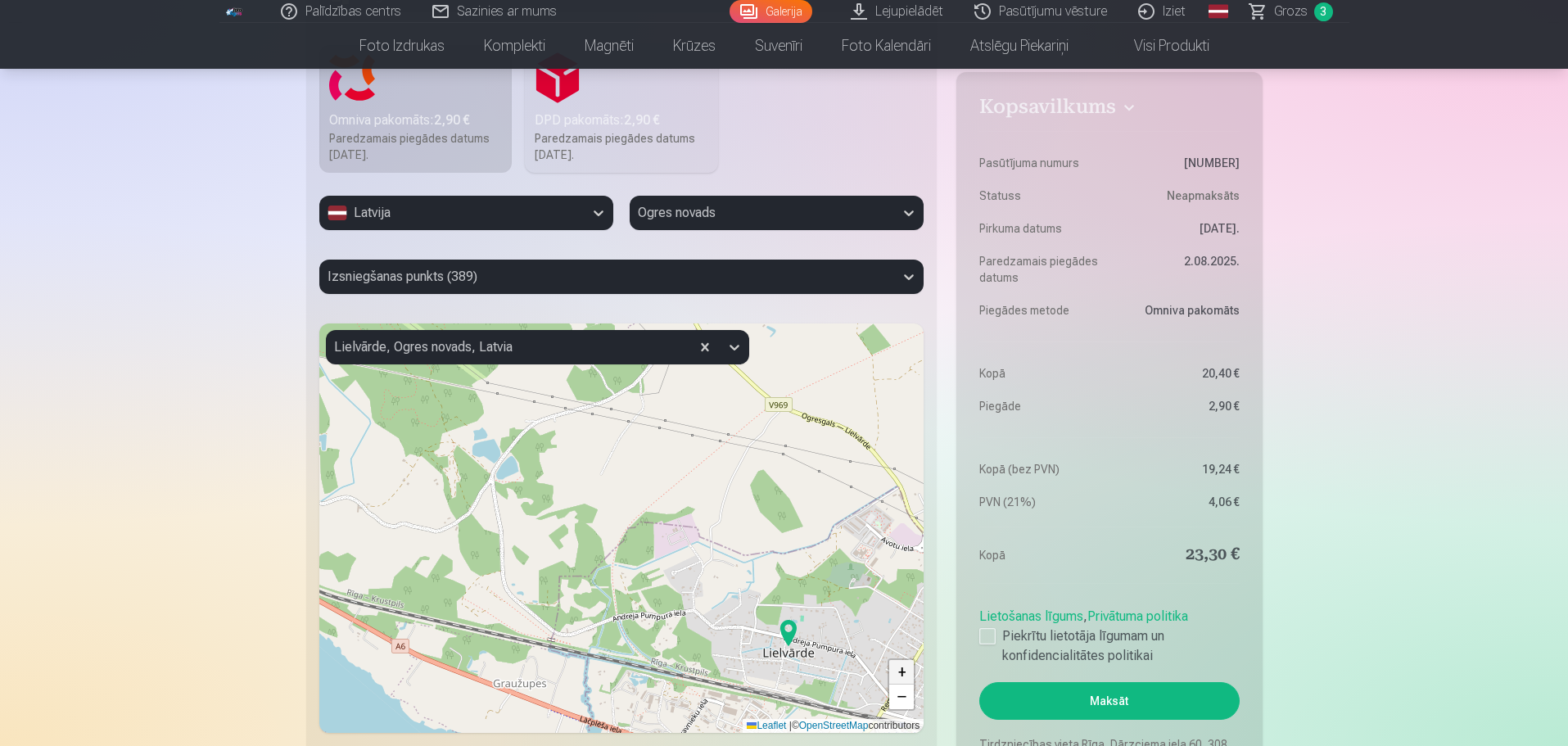 click on "+" at bounding box center (901, 672) 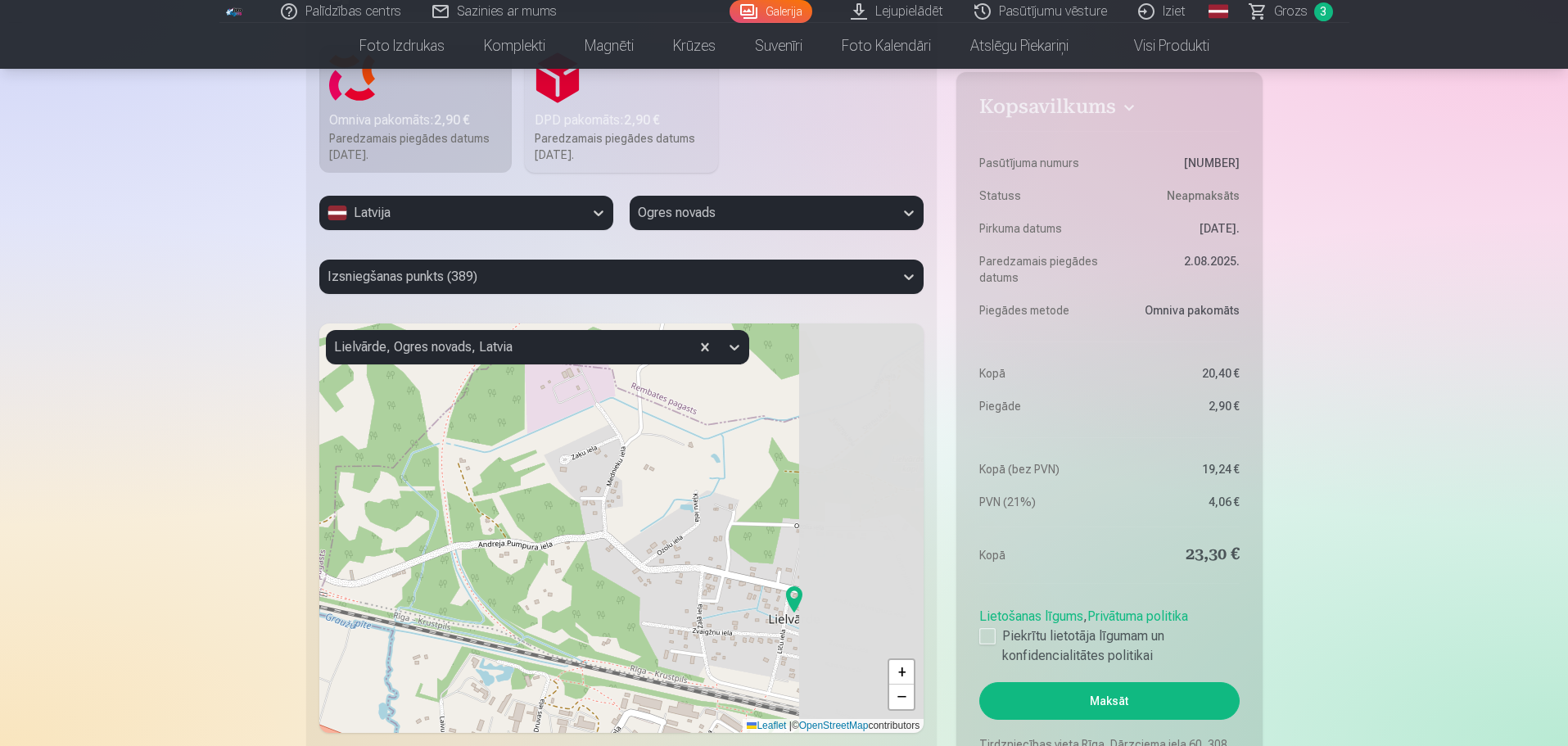 drag, startPoint x: 727, startPoint y: 603, endPoint x: 474, endPoint y: 391, distance: 330.0803 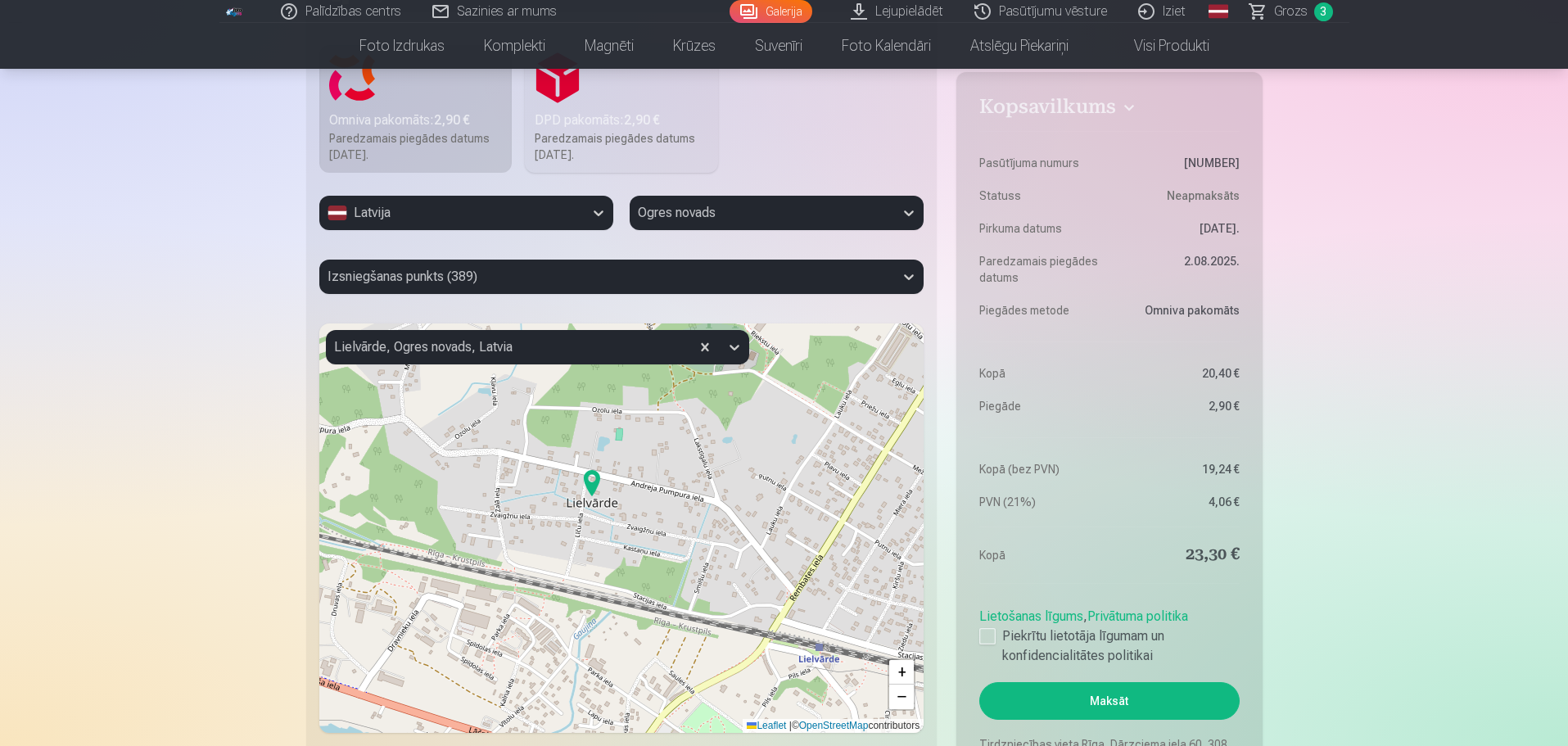 drag, startPoint x: 676, startPoint y: 573, endPoint x: 569, endPoint y: 523, distance: 118.10588 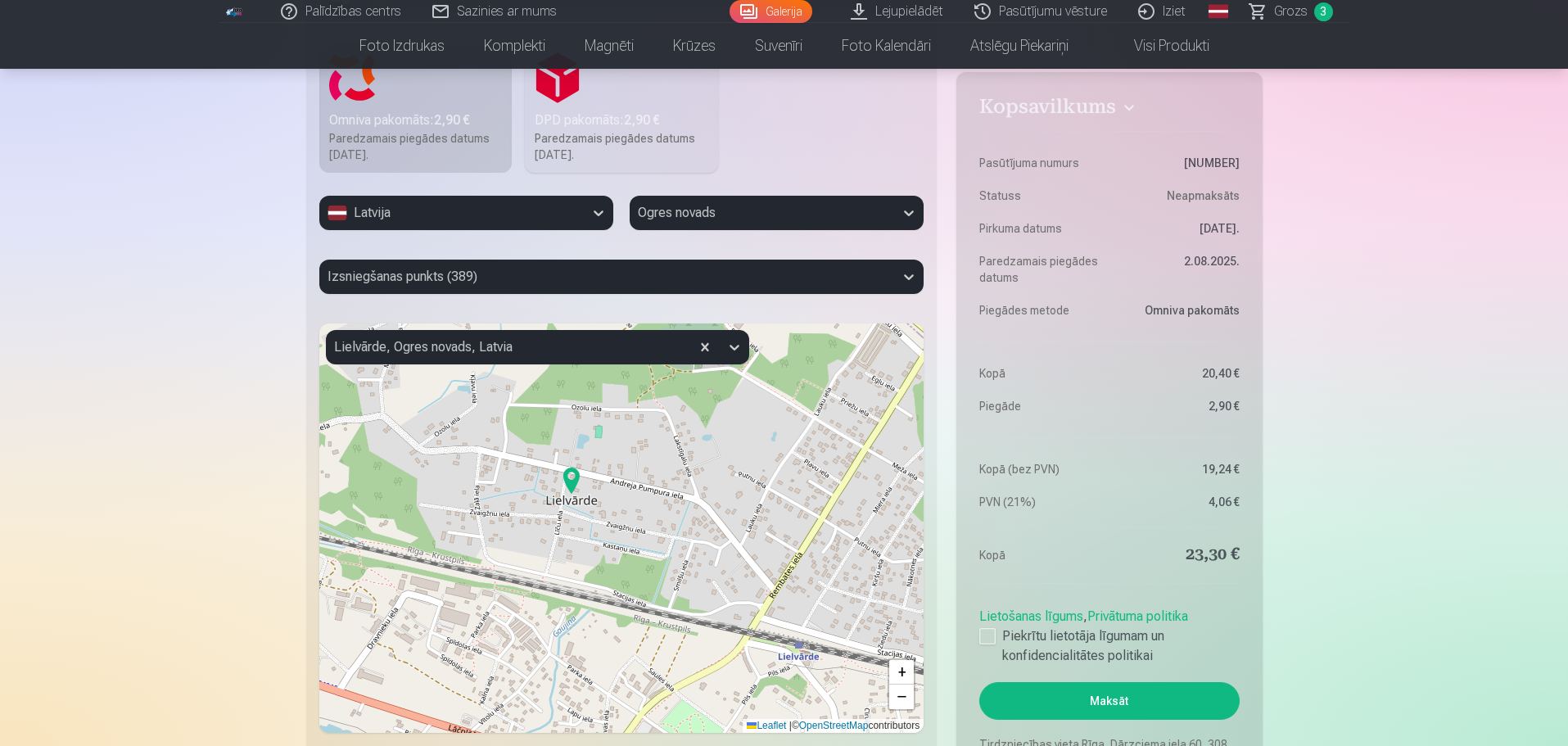 drag, startPoint x: 554, startPoint y: 581, endPoint x: 533, endPoint y: 558, distance: 31.14482 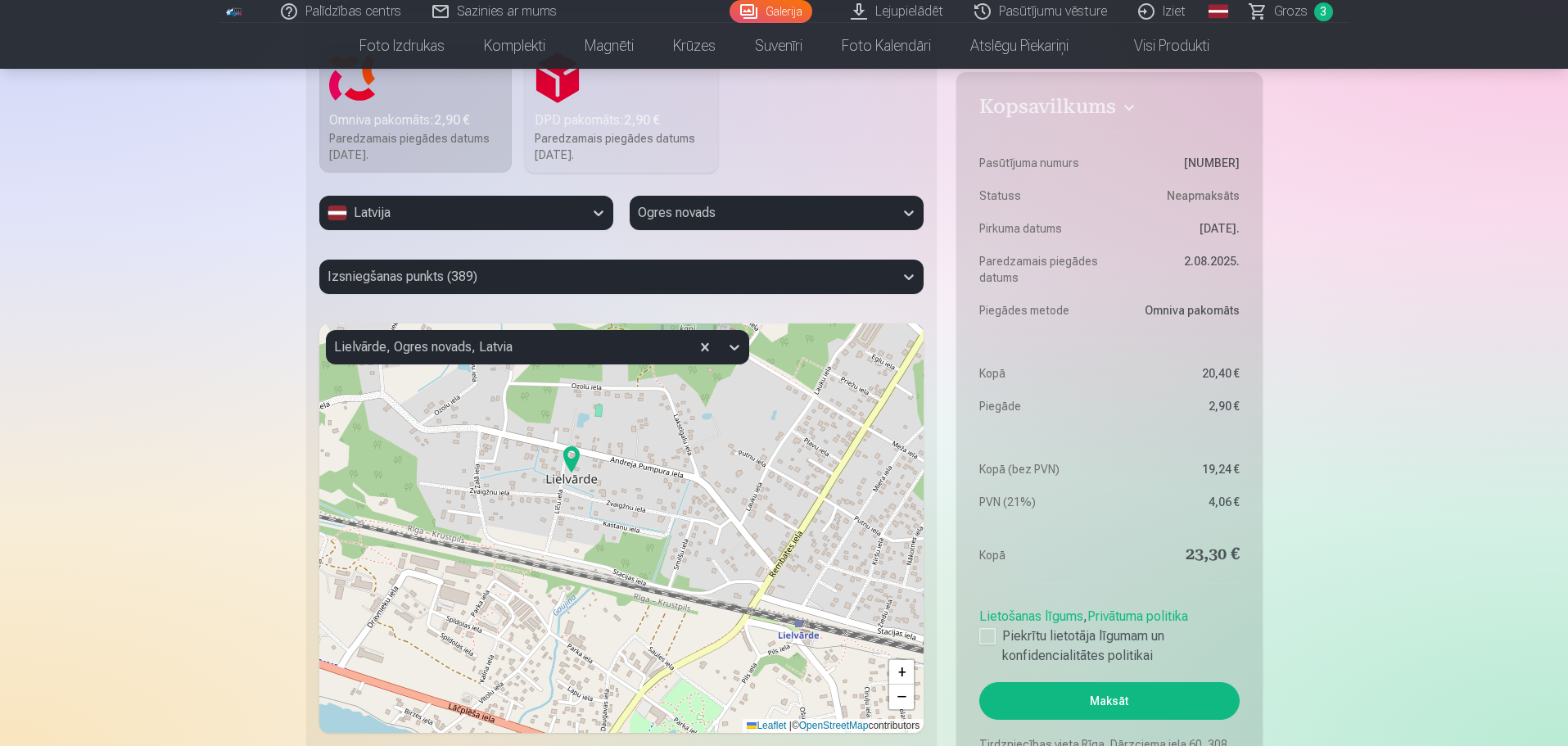 click at bounding box center (571, 459) 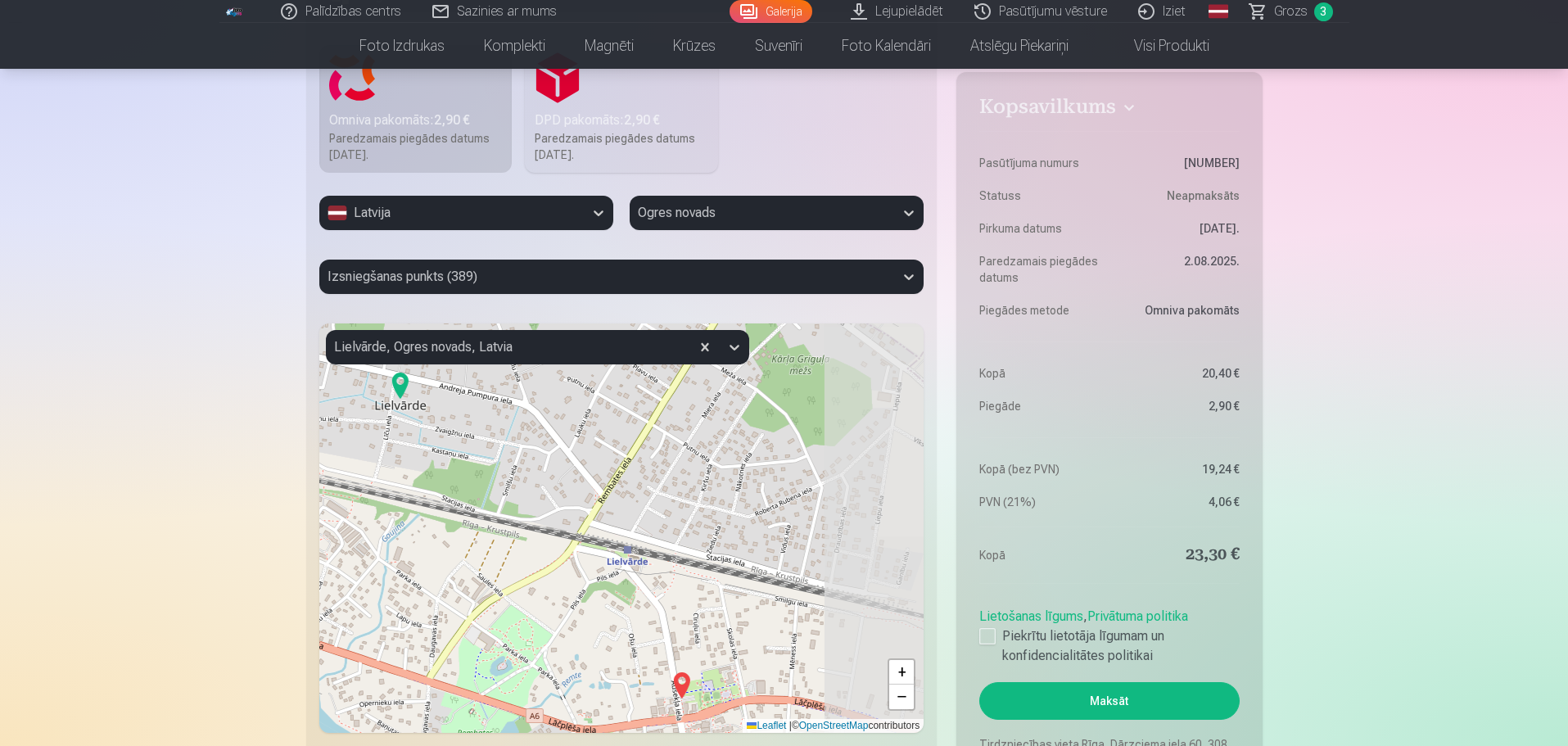 drag, startPoint x: 638, startPoint y: 524, endPoint x: 413, endPoint y: 373, distance: 270.9723 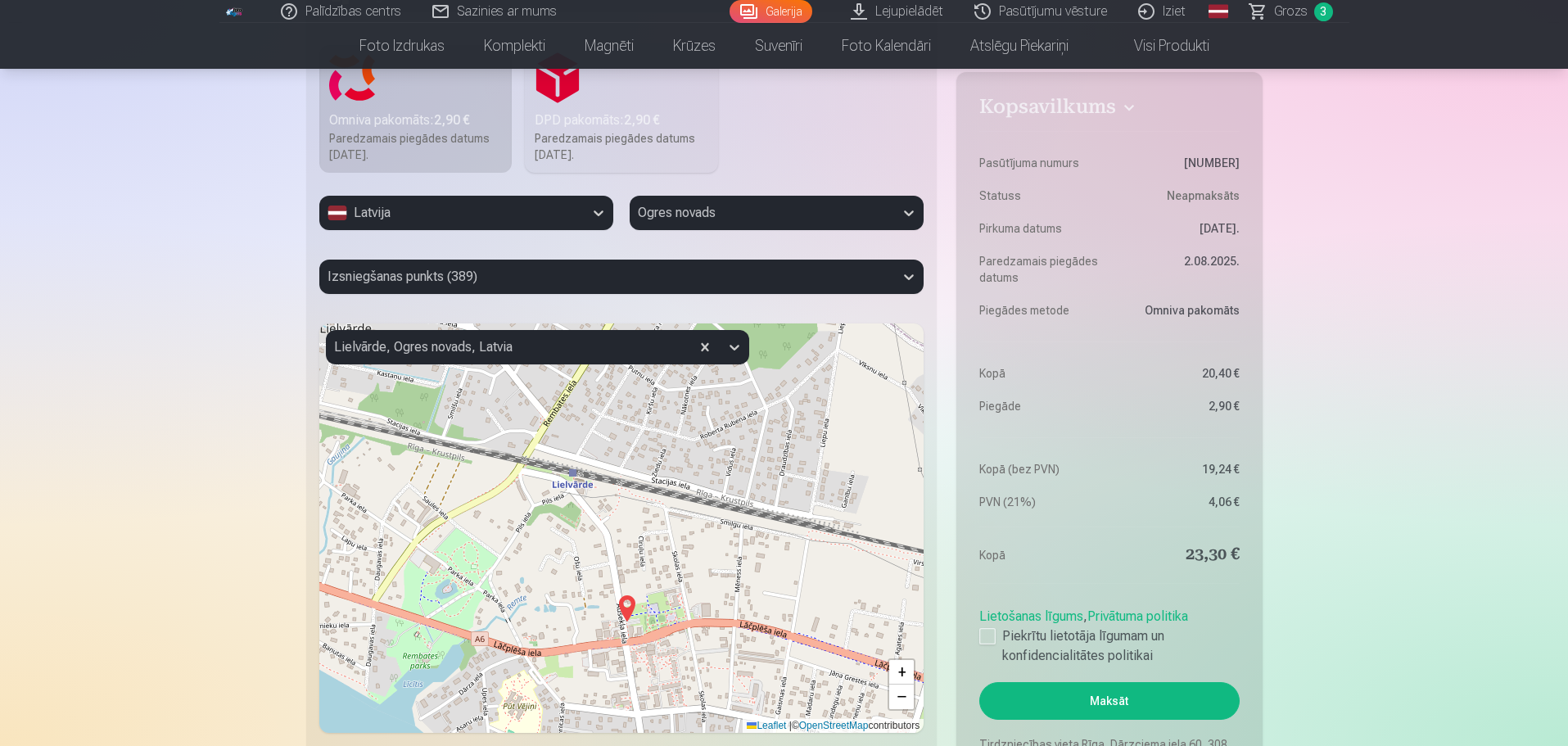click at bounding box center (627, 608) 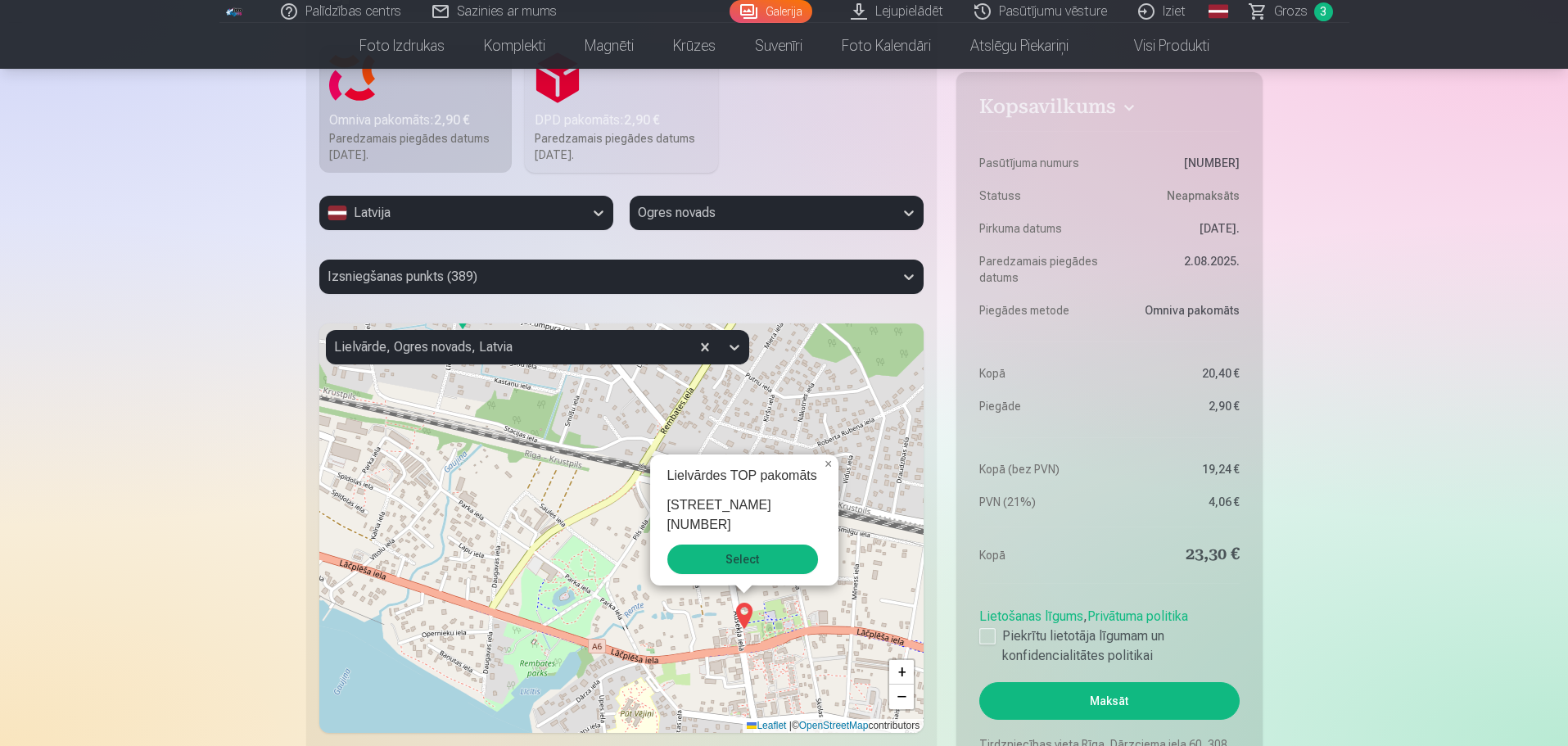 drag, startPoint x: 516, startPoint y: 545, endPoint x: 605, endPoint y: 613, distance: 112.00446 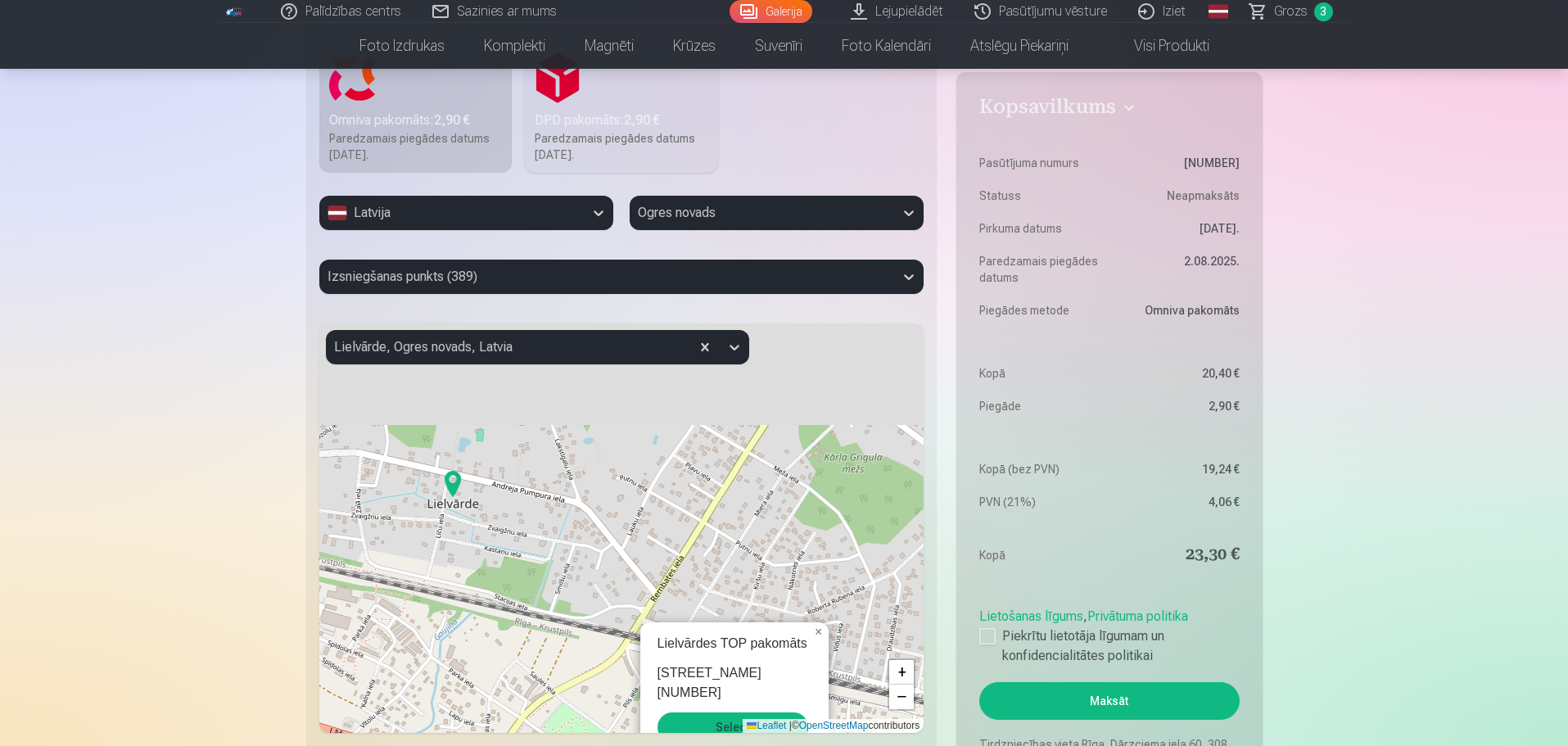 drag, startPoint x: 587, startPoint y: 524, endPoint x: 554, endPoint y: 728, distance: 206.65188 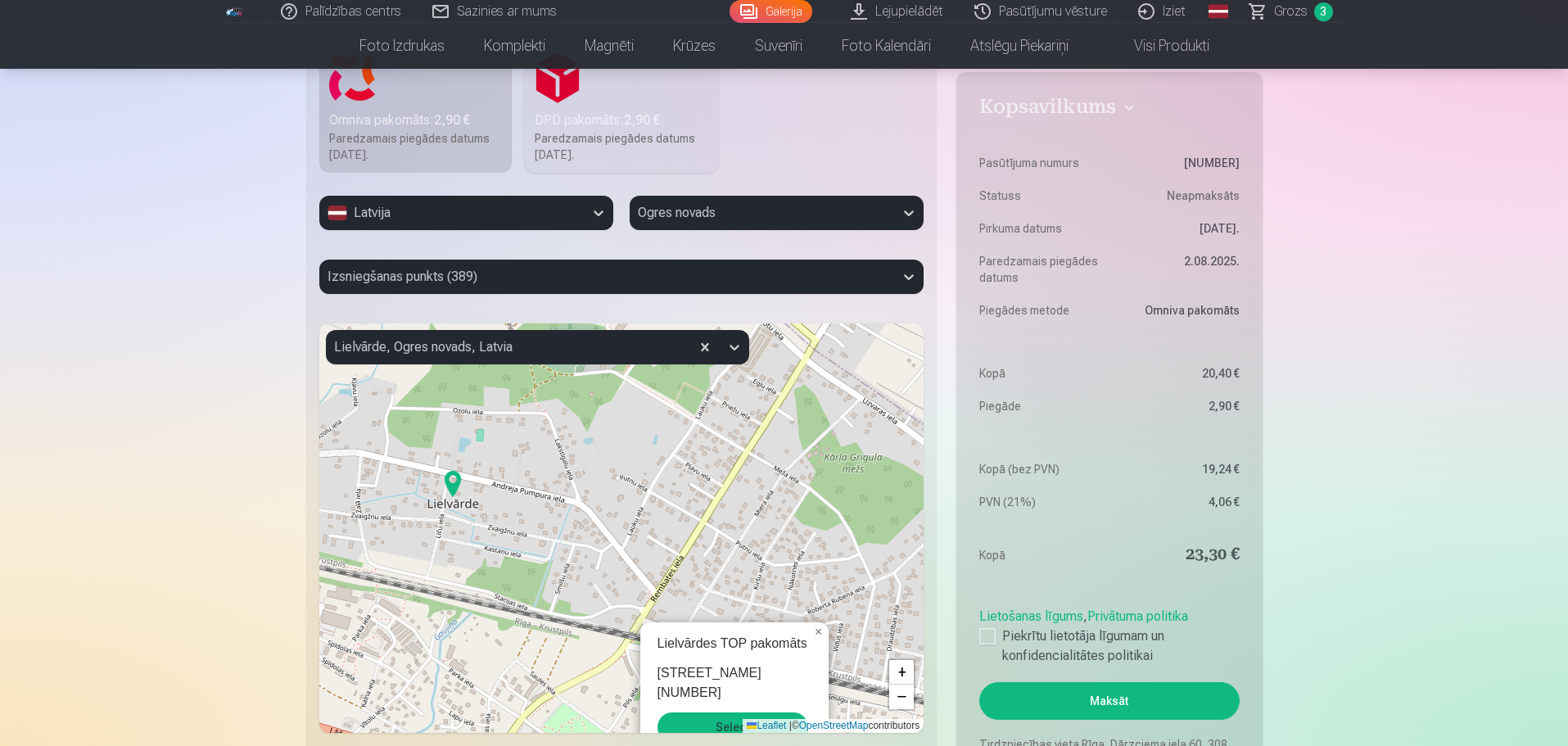 click on "[CITY] TOP pakomāts [STREET_NAME] [NUMBER] Select × + − Leaflet | © OpenStreetMap contributors" at bounding box center (621, 528) 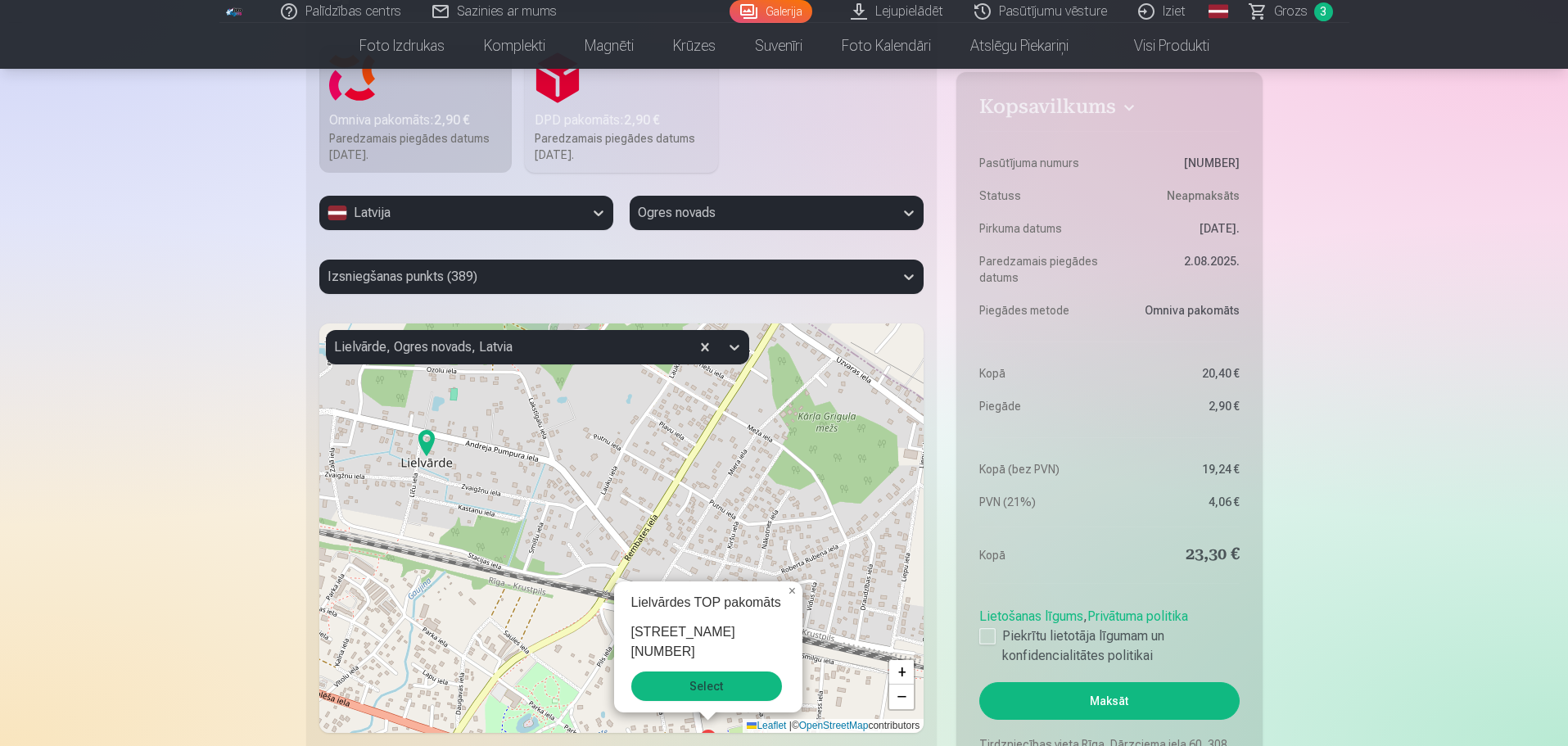 click at bounding box center [427, 443] 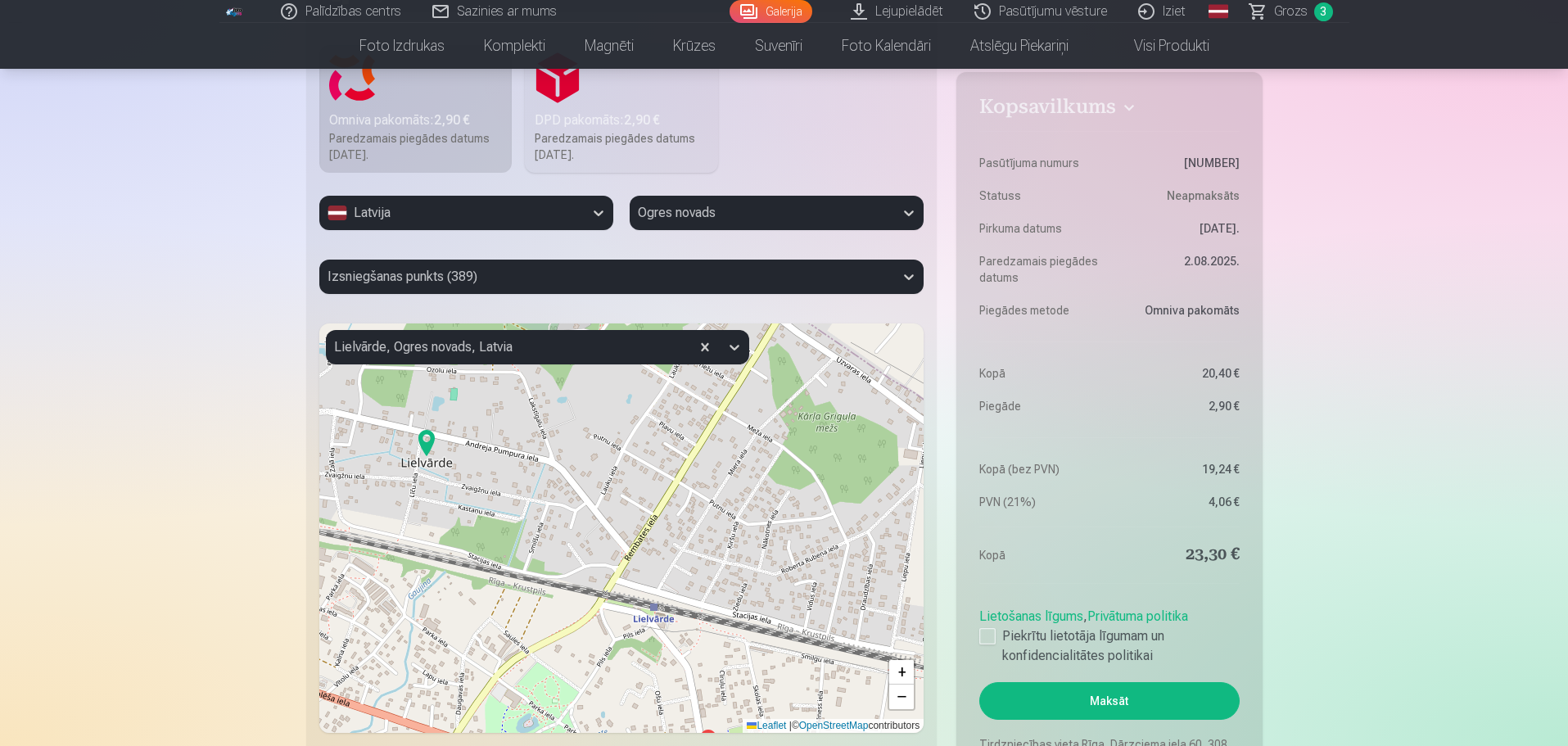 click at bounding box center (427, 443) 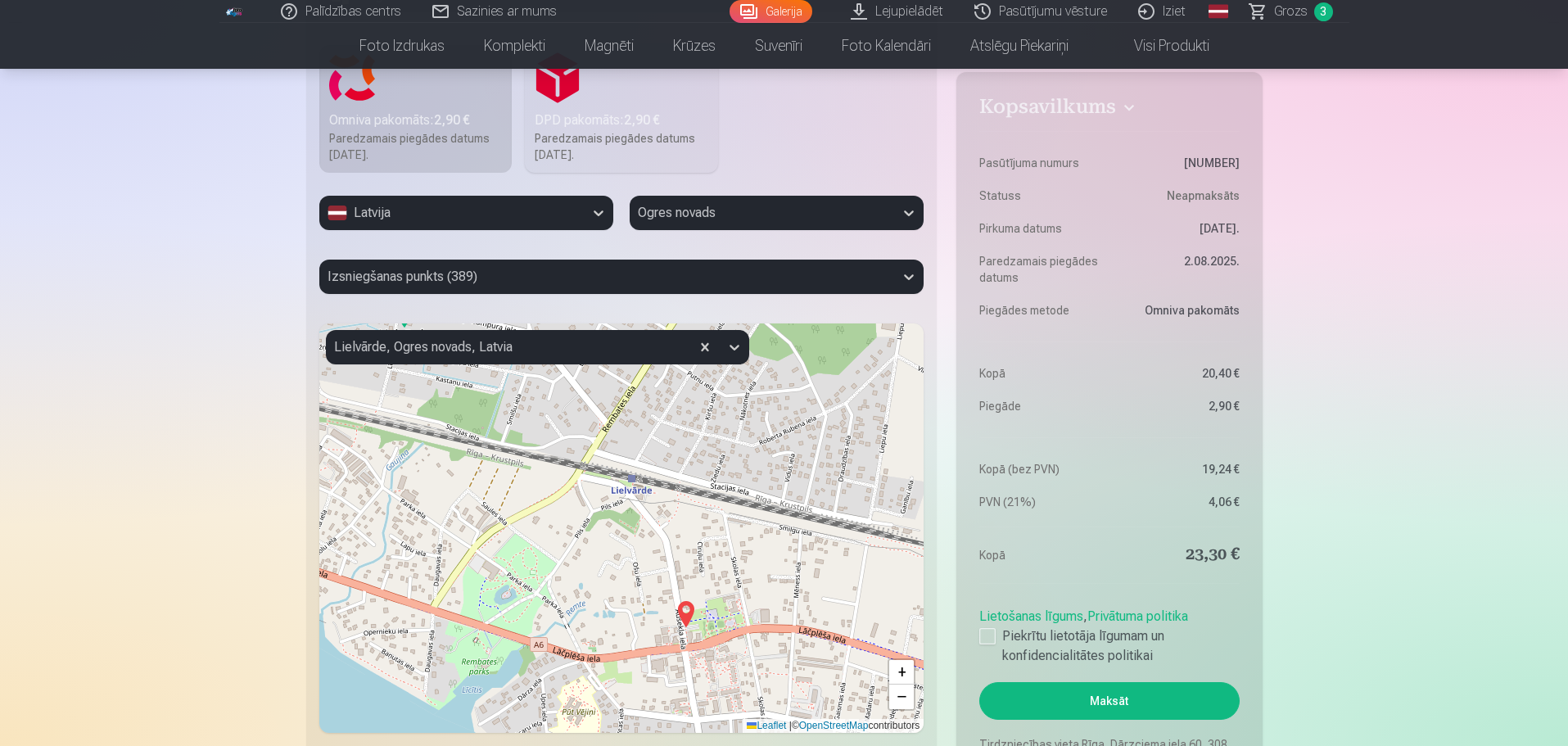 drag, startPoint x: 566, startPoint y: 599, endPoint x: 544, endPoint y: 454, distance: 146.65947 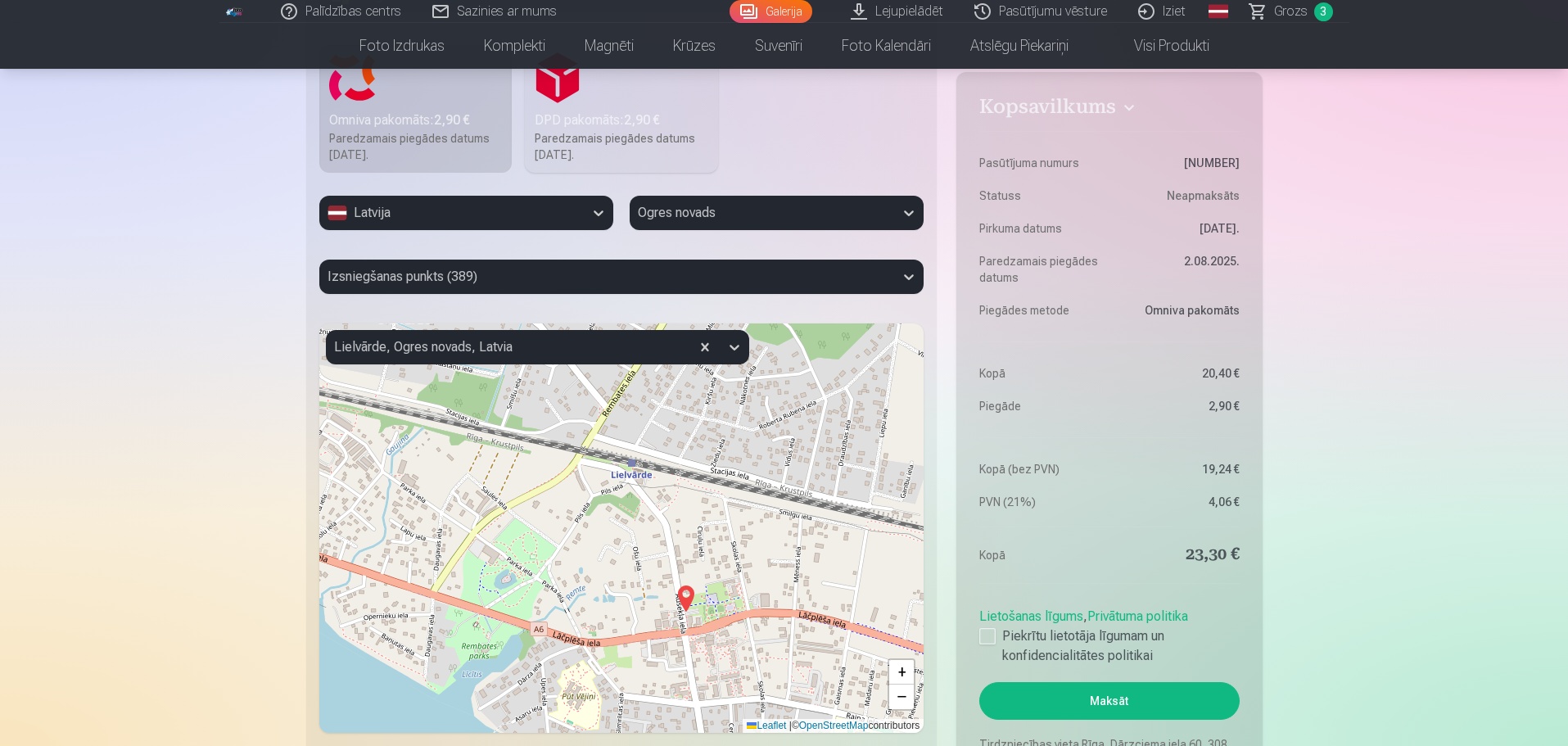 click at bounding box center (686, 599) 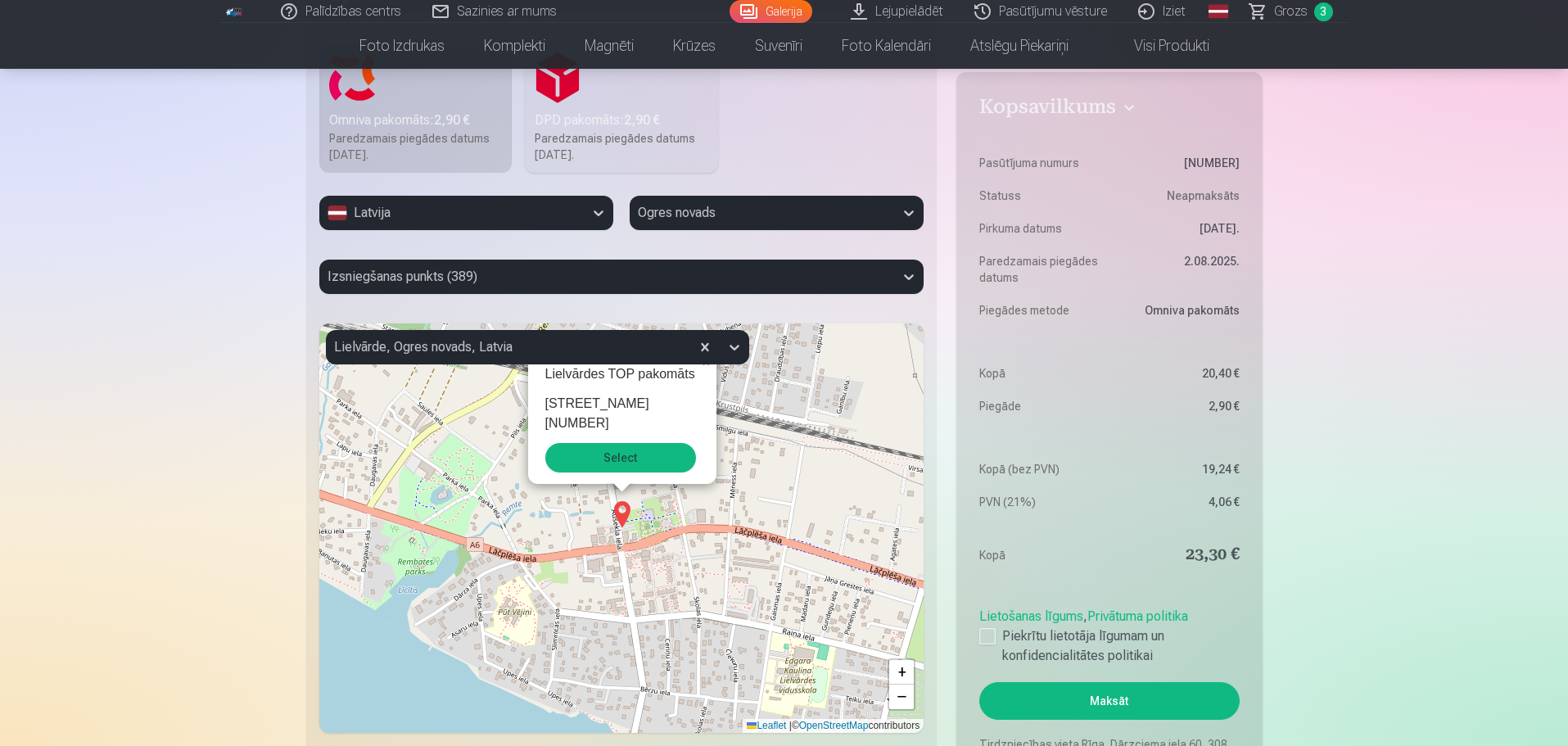 click on "[CITY] TOP pakomāts [STREET_NAME] [NUMBER] Select" at bounding box center (622, 418) 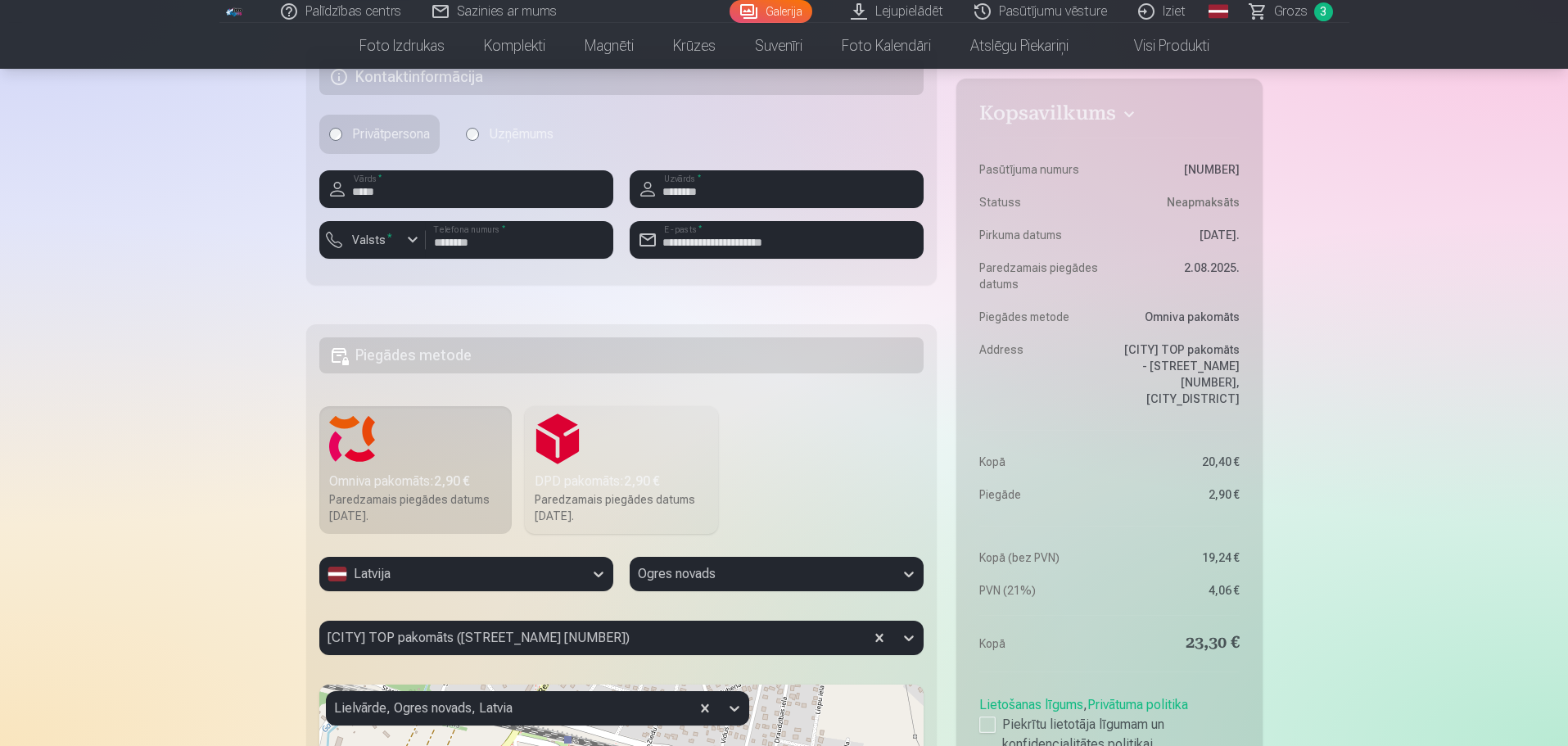 scroll, scrollTop: 681, scrollLeft: 0, axis: vertical 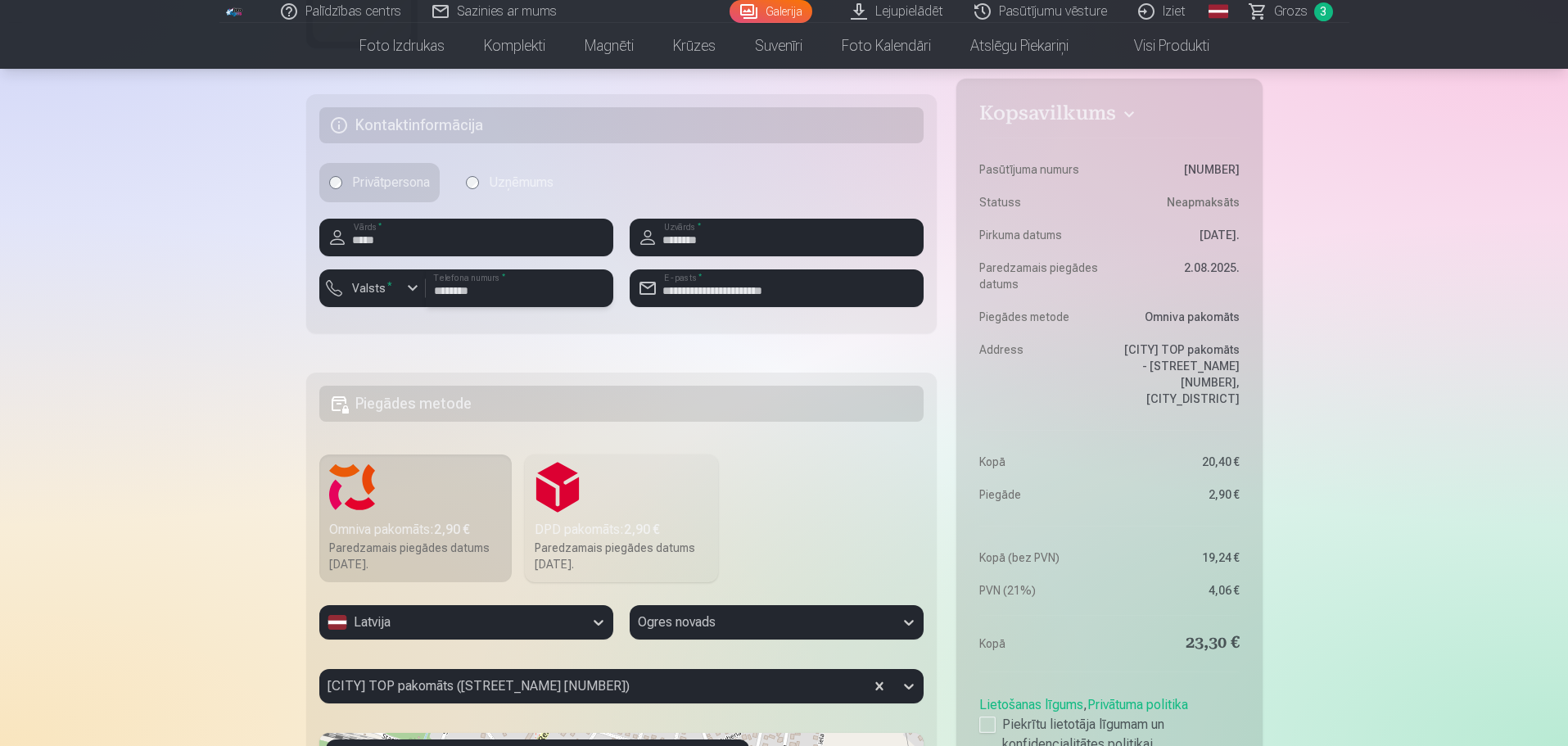 click on "********" at bounding box center [519, 288] 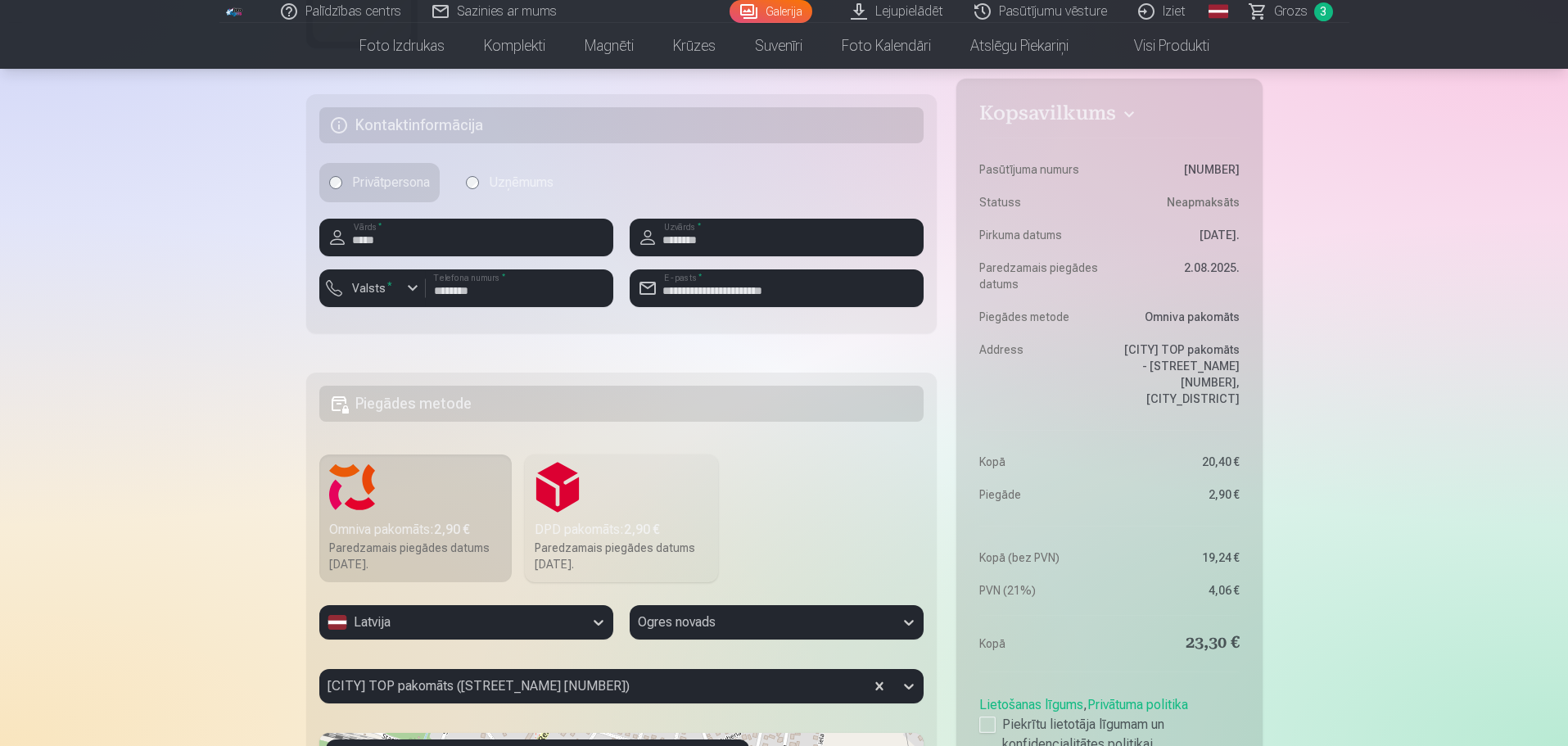 click on "Palīdzības centrs Sazinies ar mums Galerija Lejupielādēt Pasūtījumu vēsture Iziet Global English (en) Latvian (lv) Russian (ru) Lithuanian (lt) Estonian (et) Grozs 3 Foto izdrukas Augstas kvalitātes fotoattēlu izdrukas 210 gsm papīrs, piesātināta krāsa un detalizācija Sākot no  3,60 € Augstas kvalitātes grupu fotoattēlu izdrukas Spilgtas krāsas uz Fuji Film Crystal fotopapīra Sākot no  4,30 € Foto kolāža no divām fotogrāfijām Divi neaizmirstami mirkļi vienā skaistā bildē Sākot no  4,10 € Foto izdrukas dokumentiem Universālas foto izdrukas dokumentiem (6 fotogrāfijas) Sākot no  4,40 € Augstas izšķirtspējas digitālais fotoattēls JPG formātā Iemūžiniet savas atmiņas ērtā digitālā veidā Sākot no  6,00 € See all products Komplekti Pilns Atmiņu Komplekts – Drukātas (15×23cm, 40% ATLAIDE) un 🎁 Digitālas Fotogrāfijas   Klasiskais komplekts Sākot no  19,20 € Populārs komplekts Sākot no  24,00 € Premium komplekts + 🎁  Sākot no  ,  1" at bounding box center (784, 519) 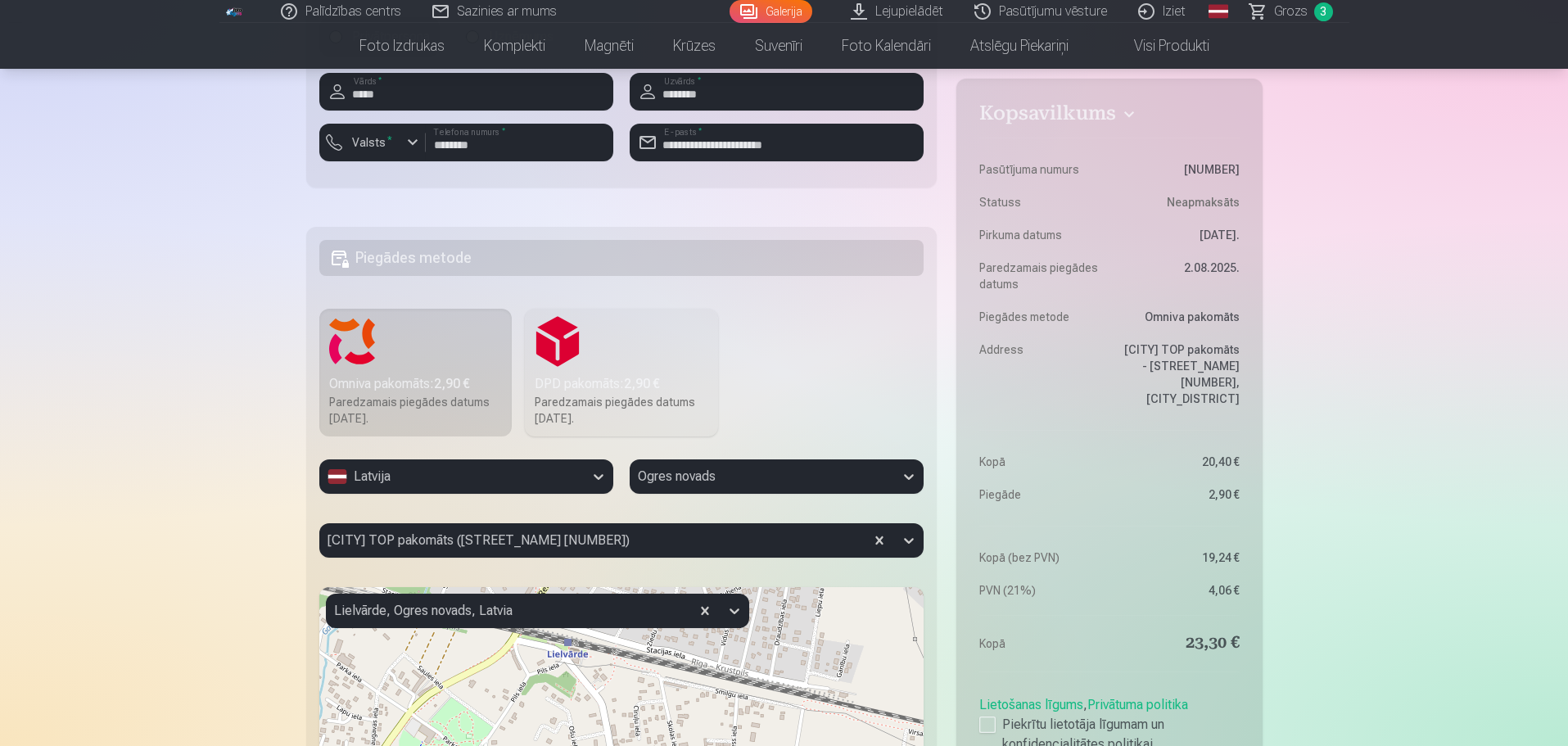 scroll, scrollTop: 845, scrollLeft: 0, axis: vertical 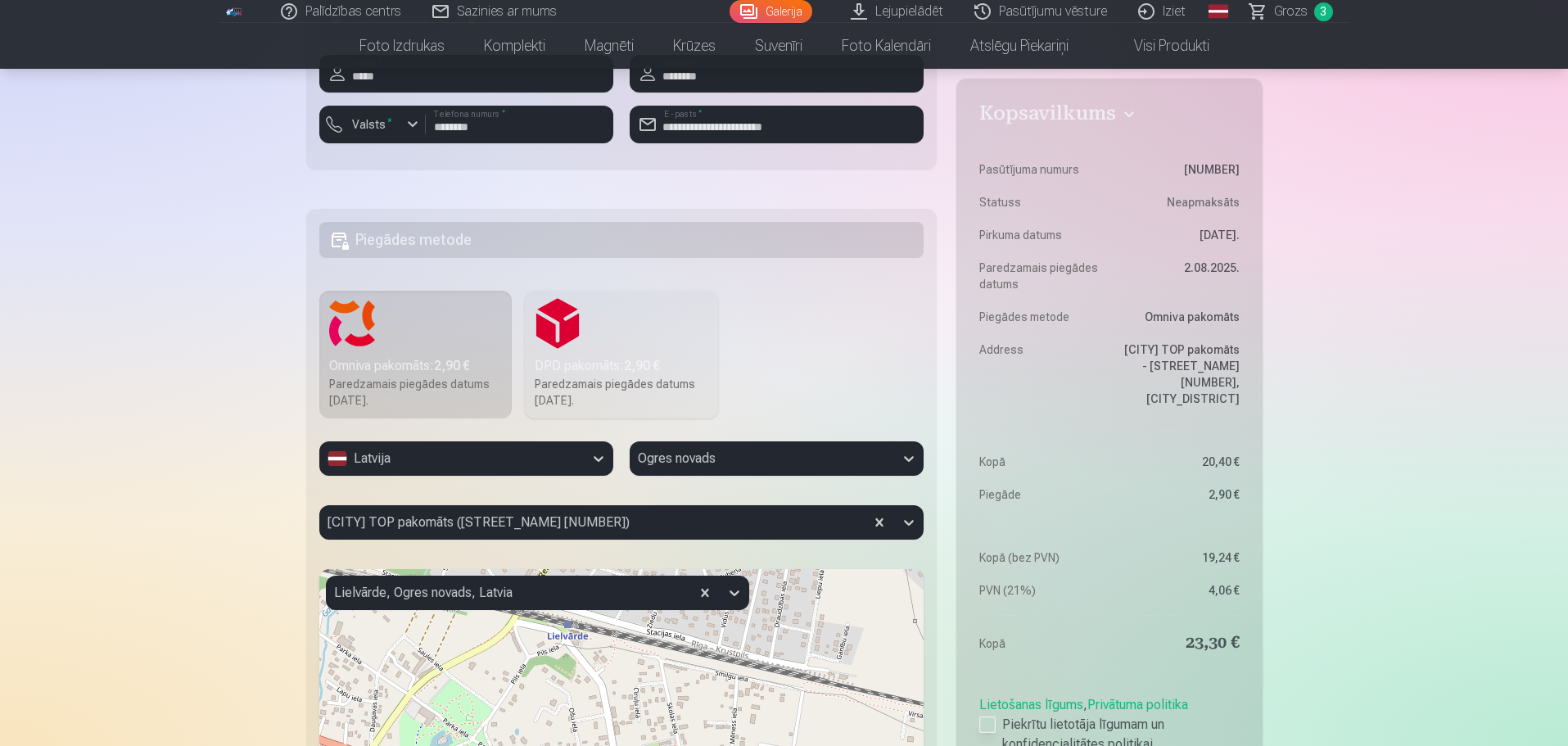 click at bounding box center [987, 725] 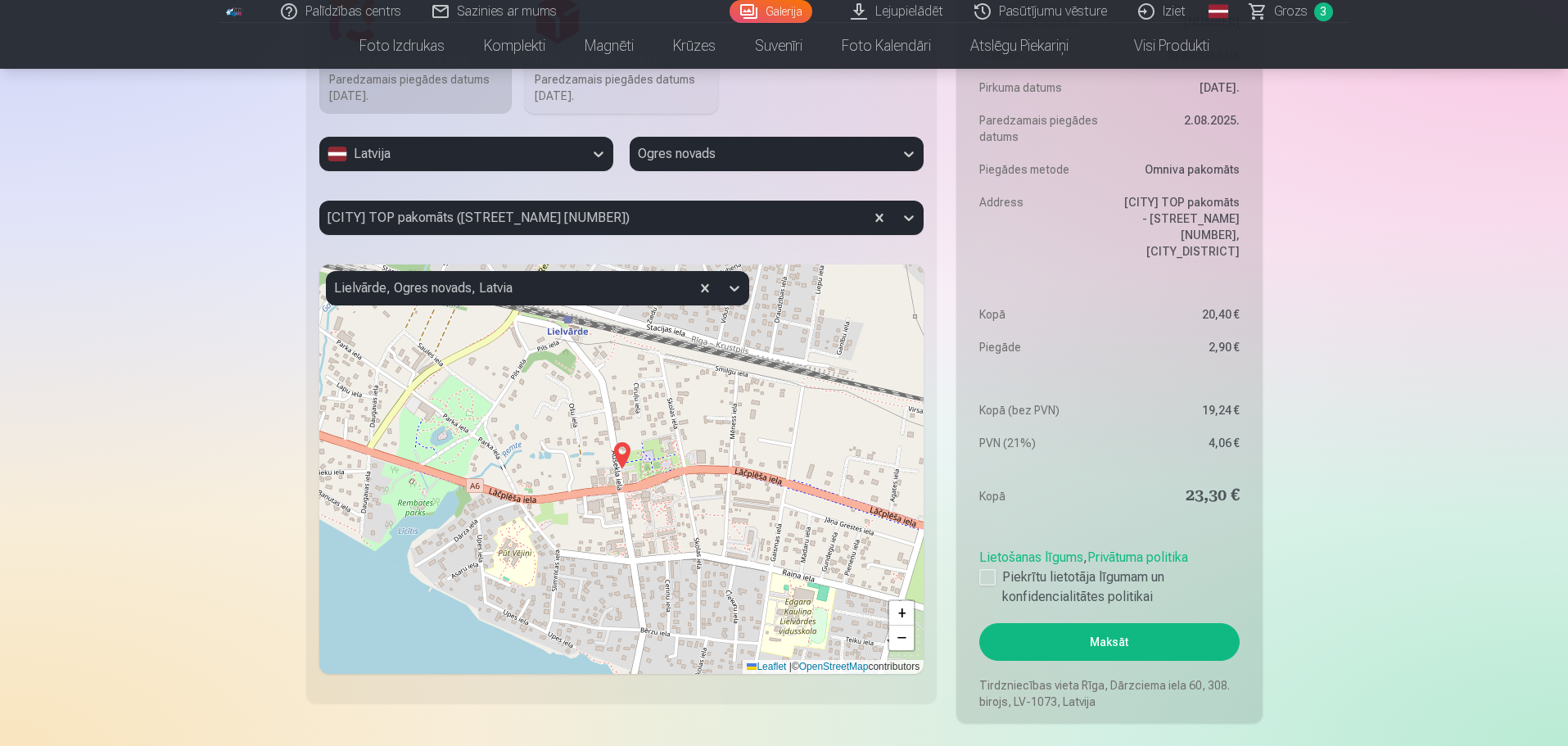 scroll, scrollTop: 1173, scrollLeft: 0, axis: vertical 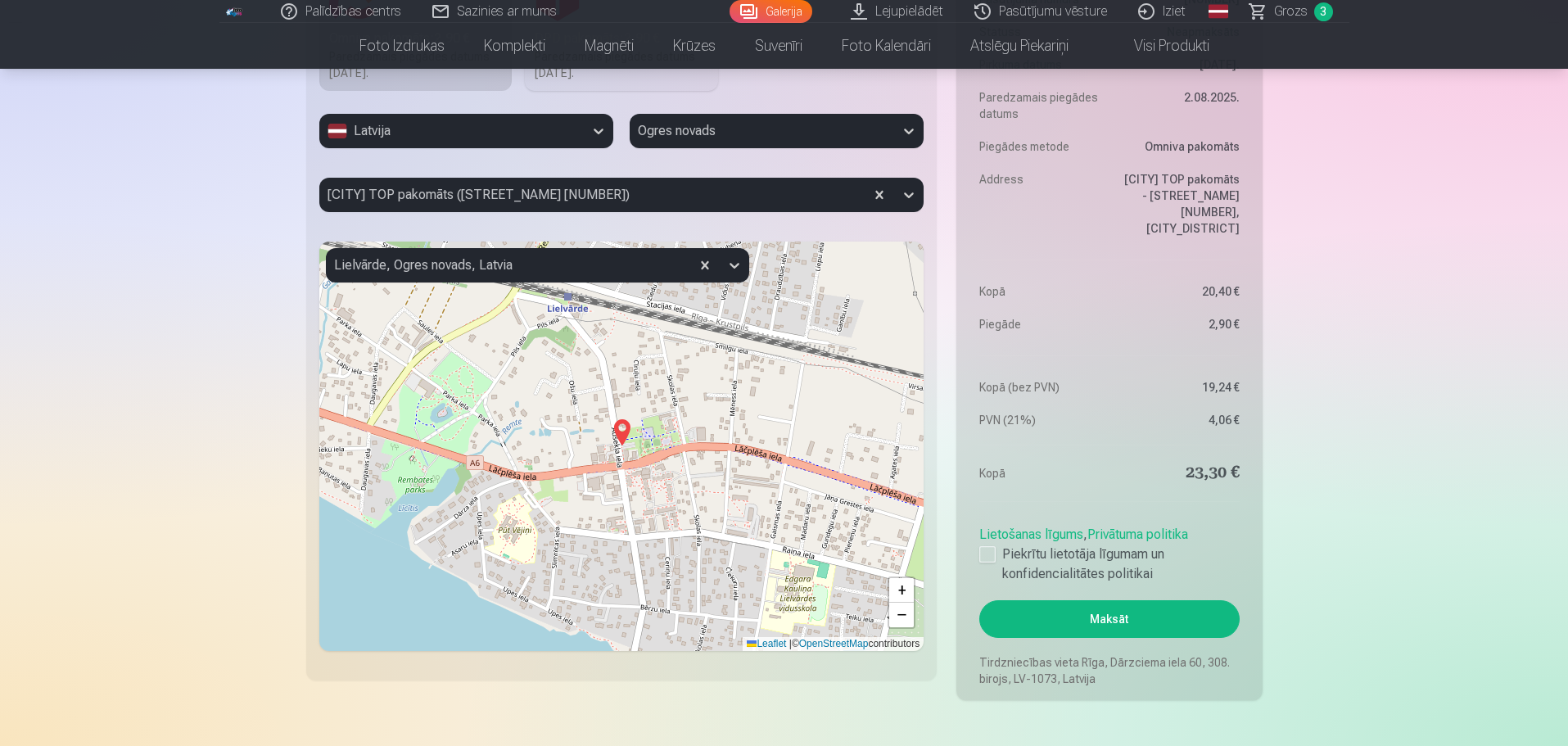 click on "Maksāt" at bounding box center (1109, 619) 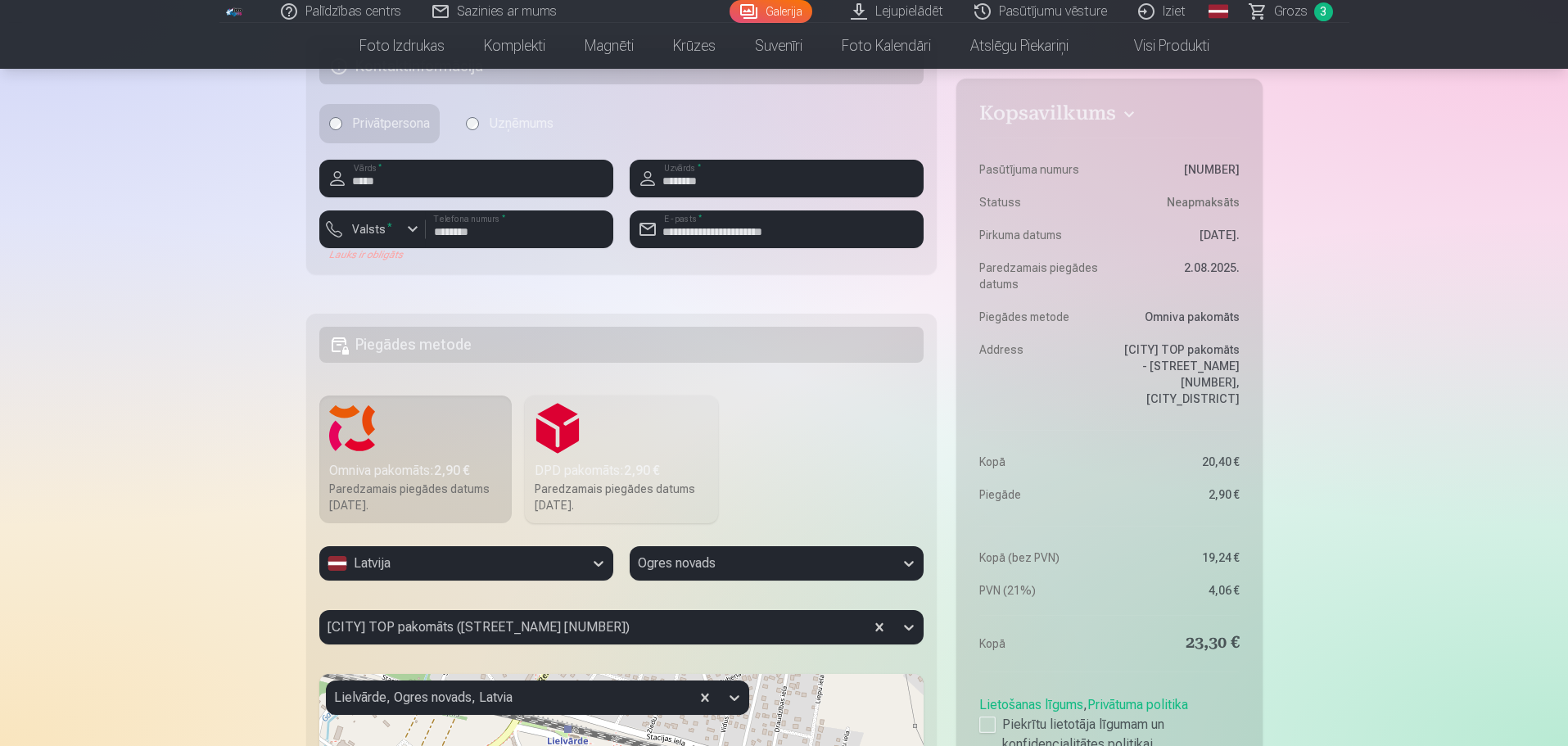 scroll, scrollTop: 763, scrollLeft: 0, axis: vertical 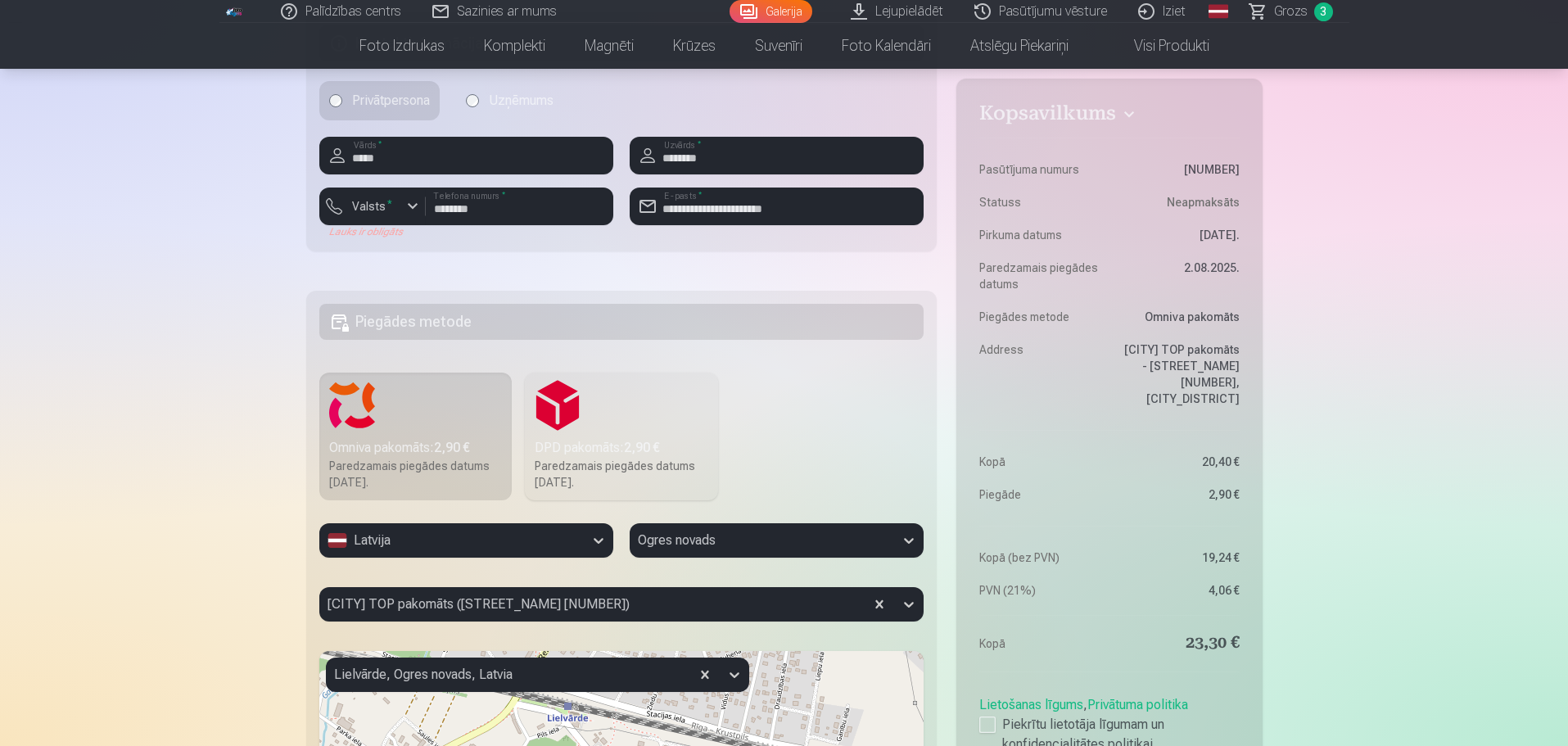 click on "Latvija" at bounding box center [451, 540] 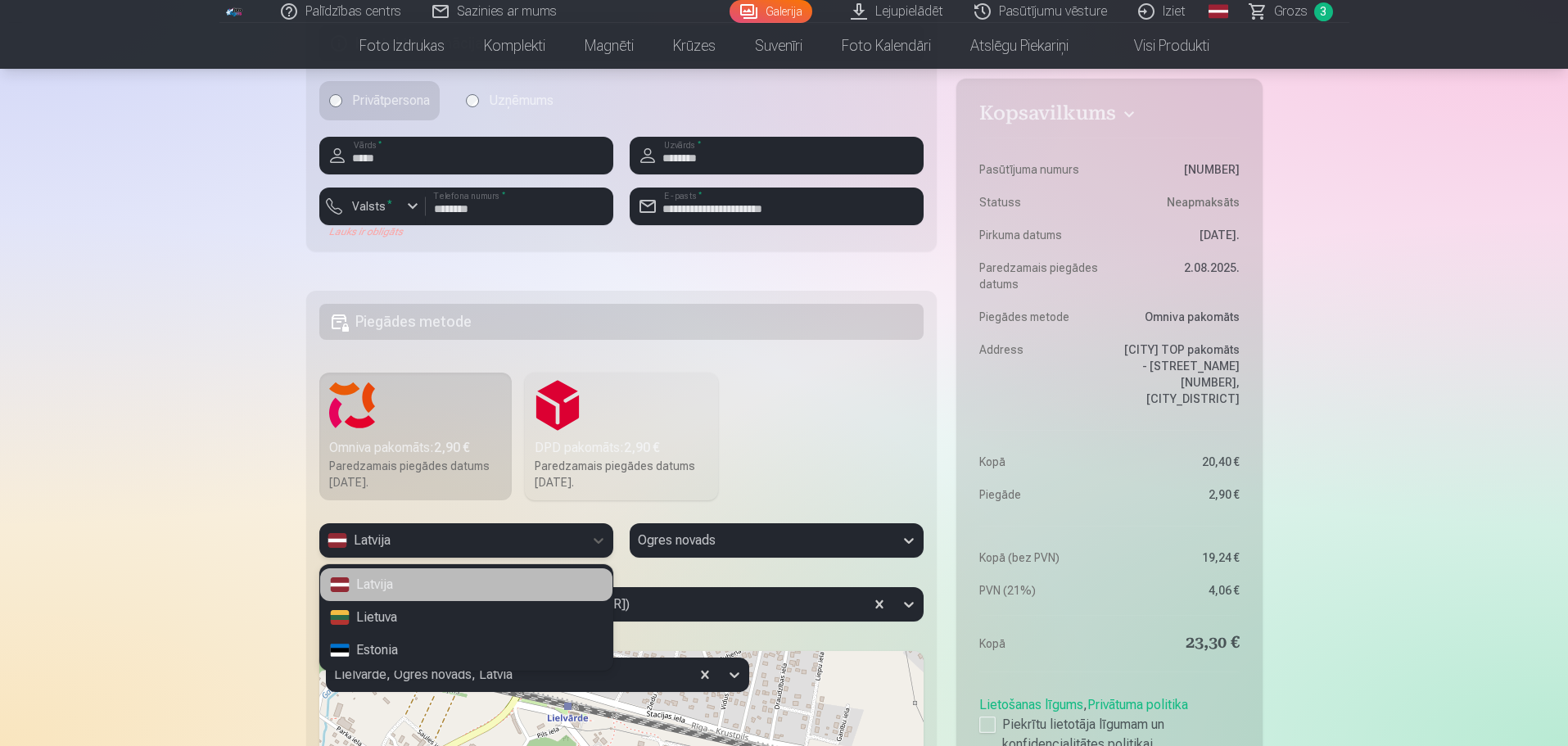 click on "Latvija" at bounding box center (466, 585) 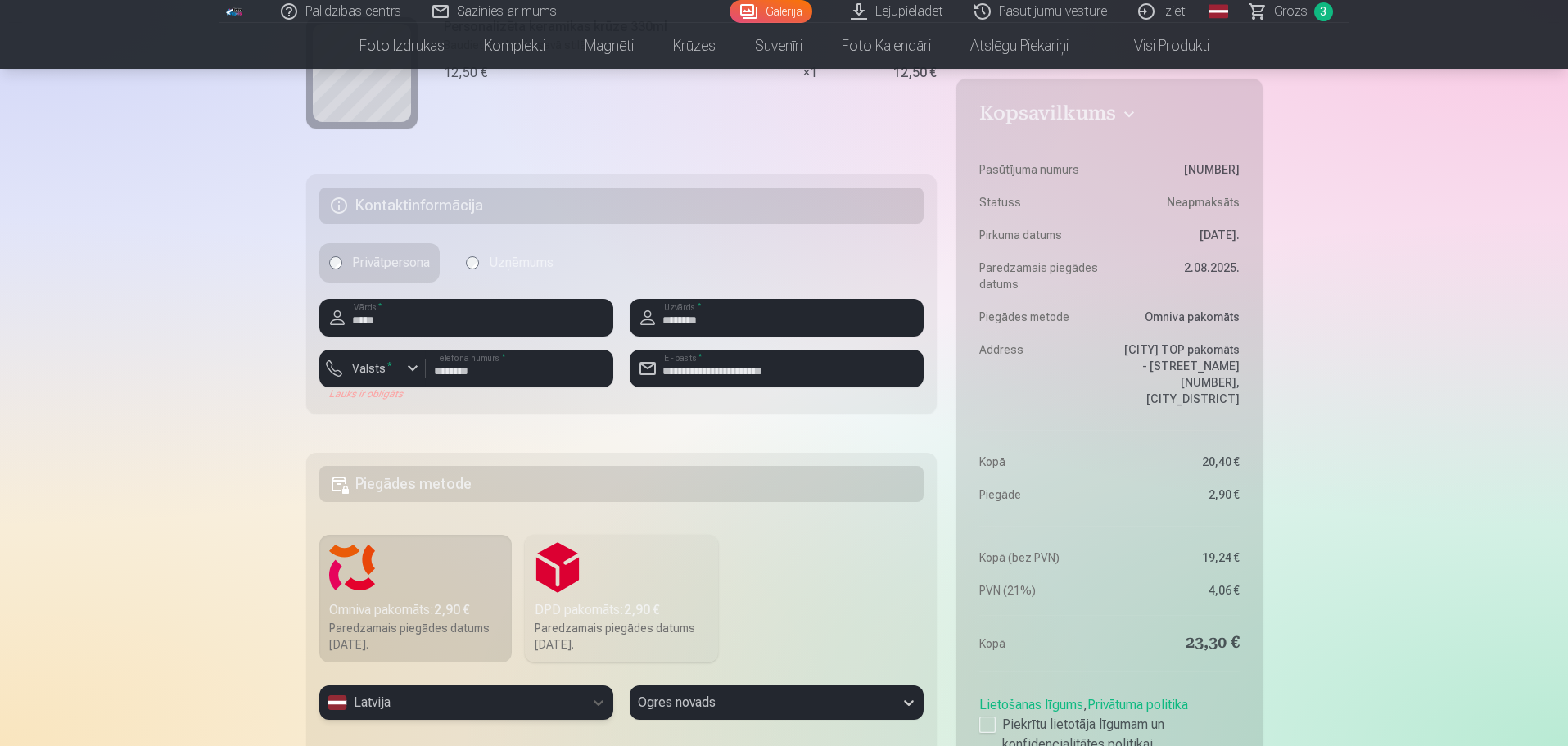 scroll, scrollTop: 599, scrollLeft: 0, axis: vertical 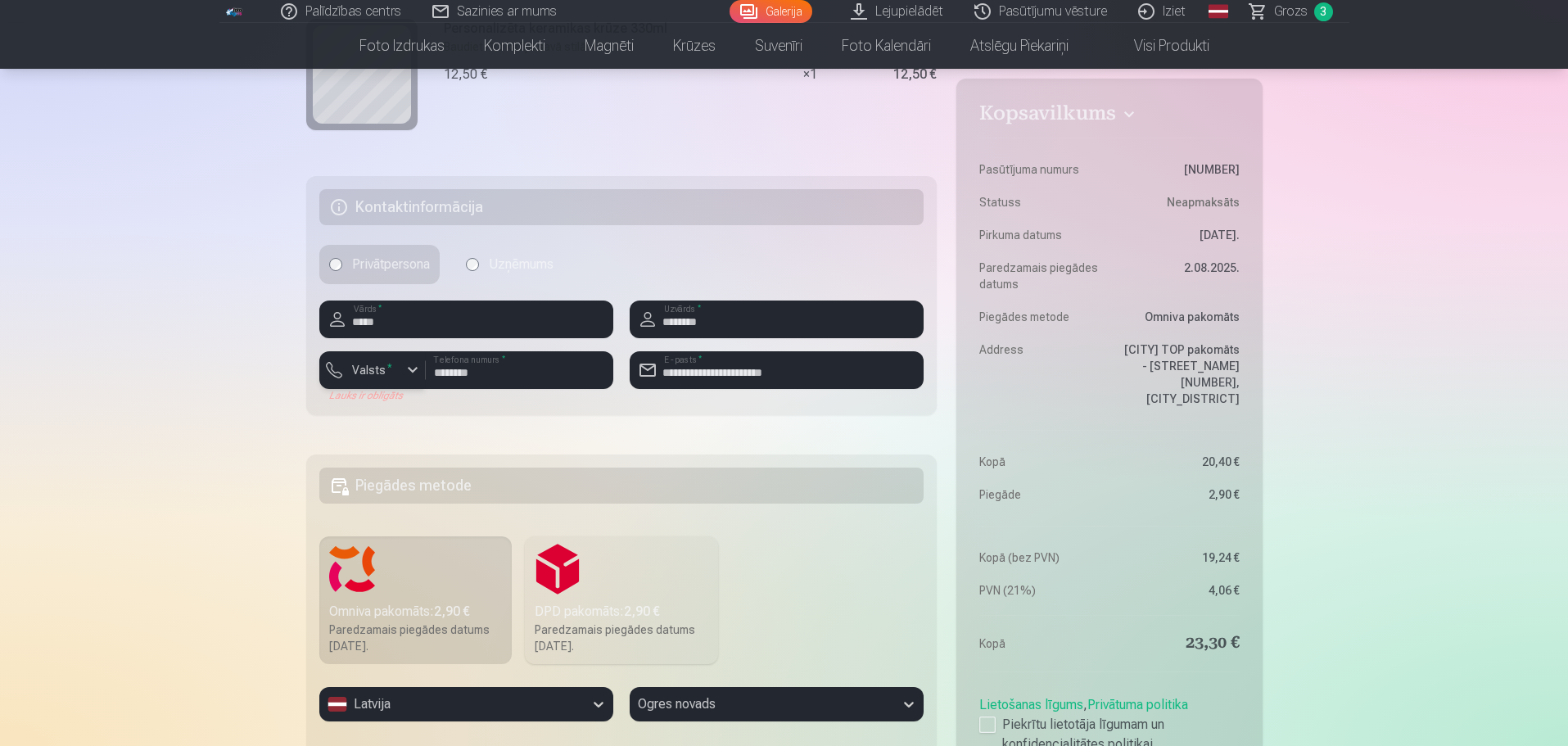 click at bounding box center (413, 370) 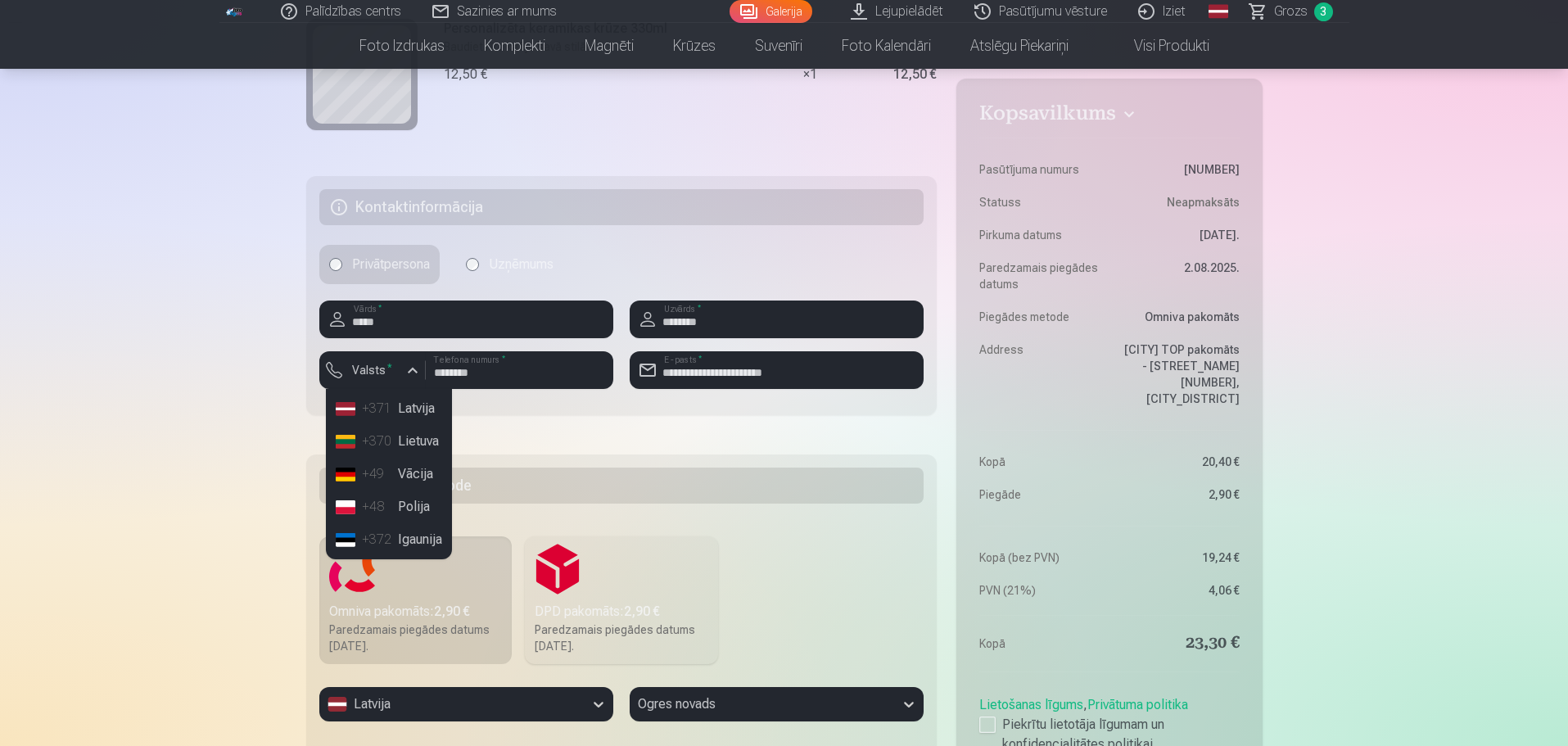 click on "+371 [PHONE]" at bounding box center [389, 409] 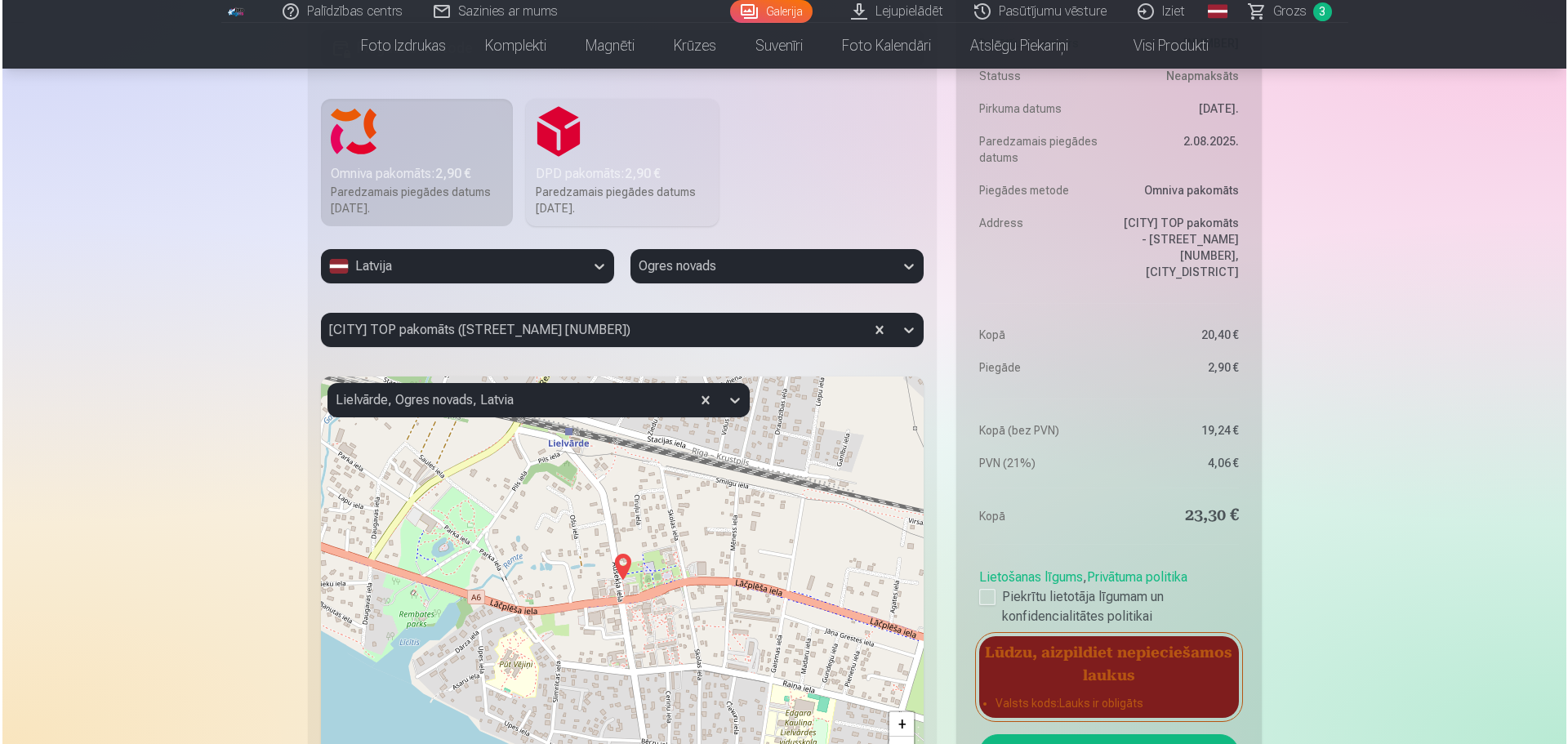 scroll, scrollTop: 1169, scrollLeft: 0, axis: vertical 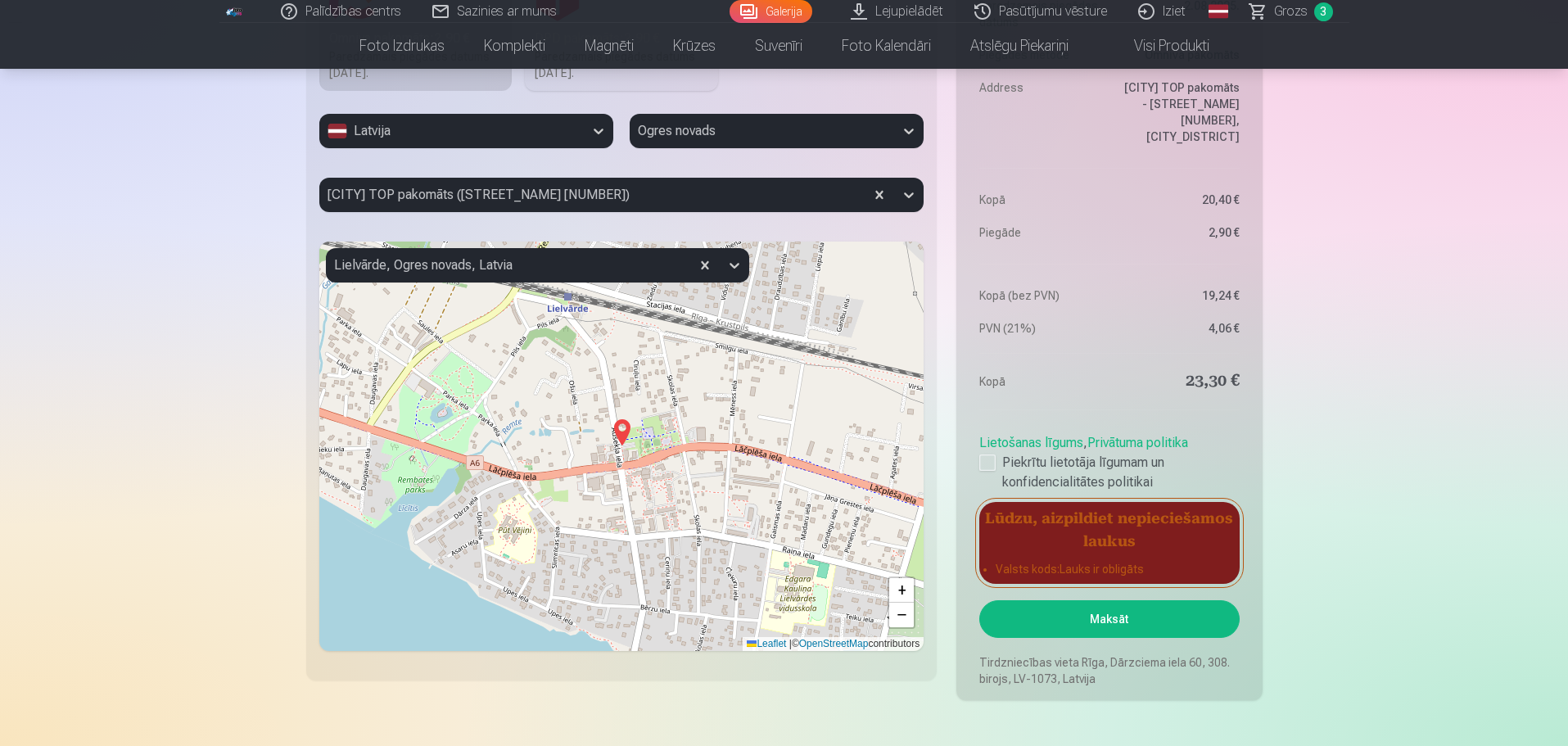 click on "Maksāt" at bounding box center (1109, 619) 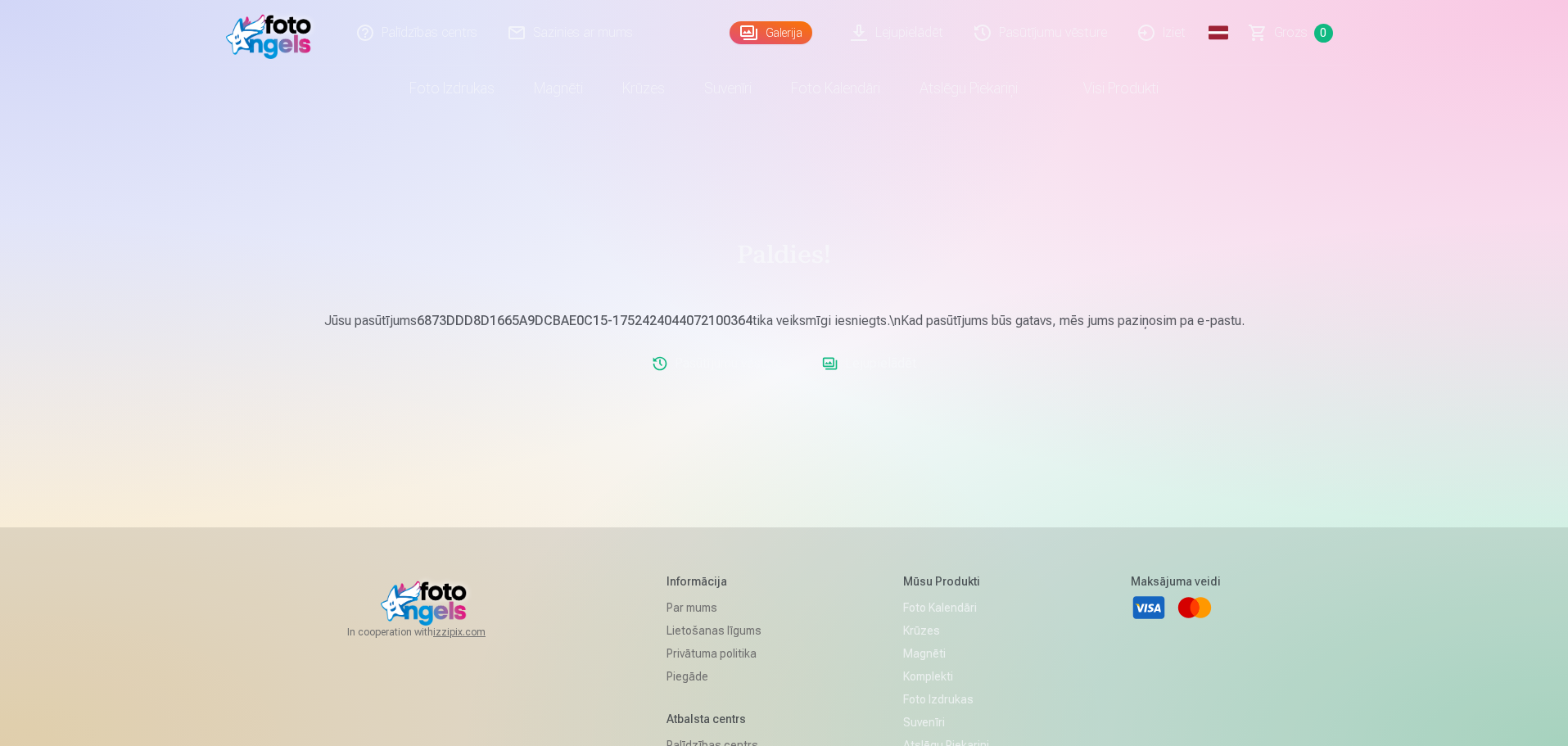 scroll, scrollTop: 0, scrollLeft: 0, axis: both 